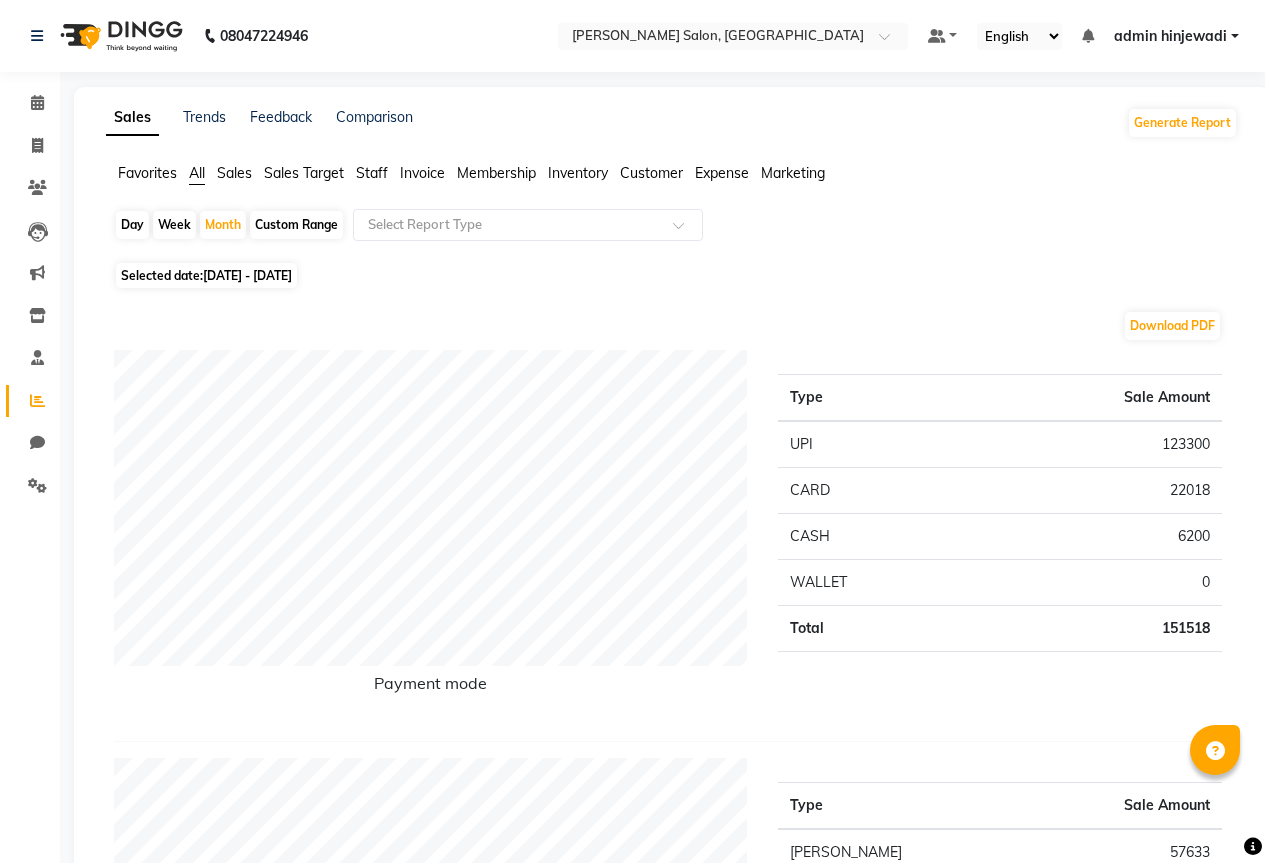 scroll, scrollTop: 39, scrollLeft: 0, axis: vertical 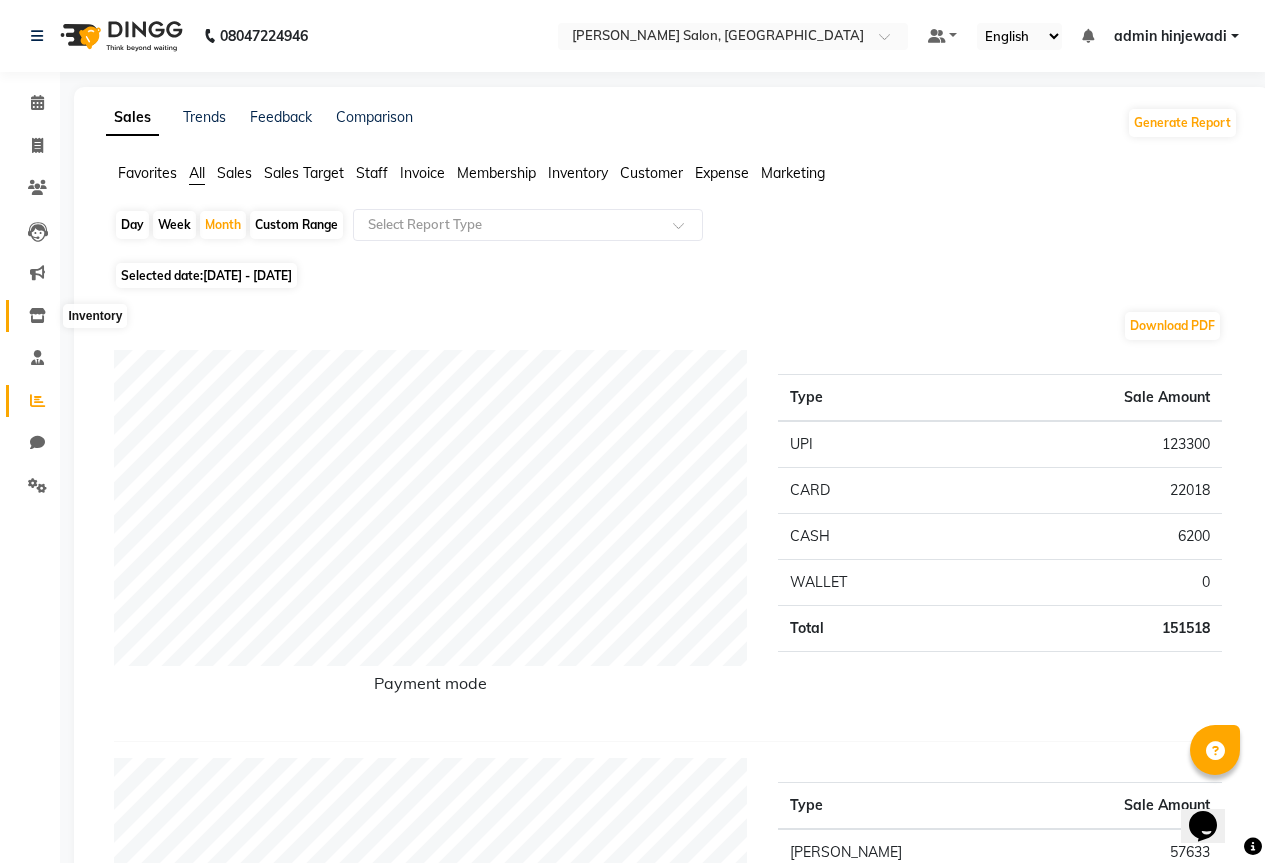 click 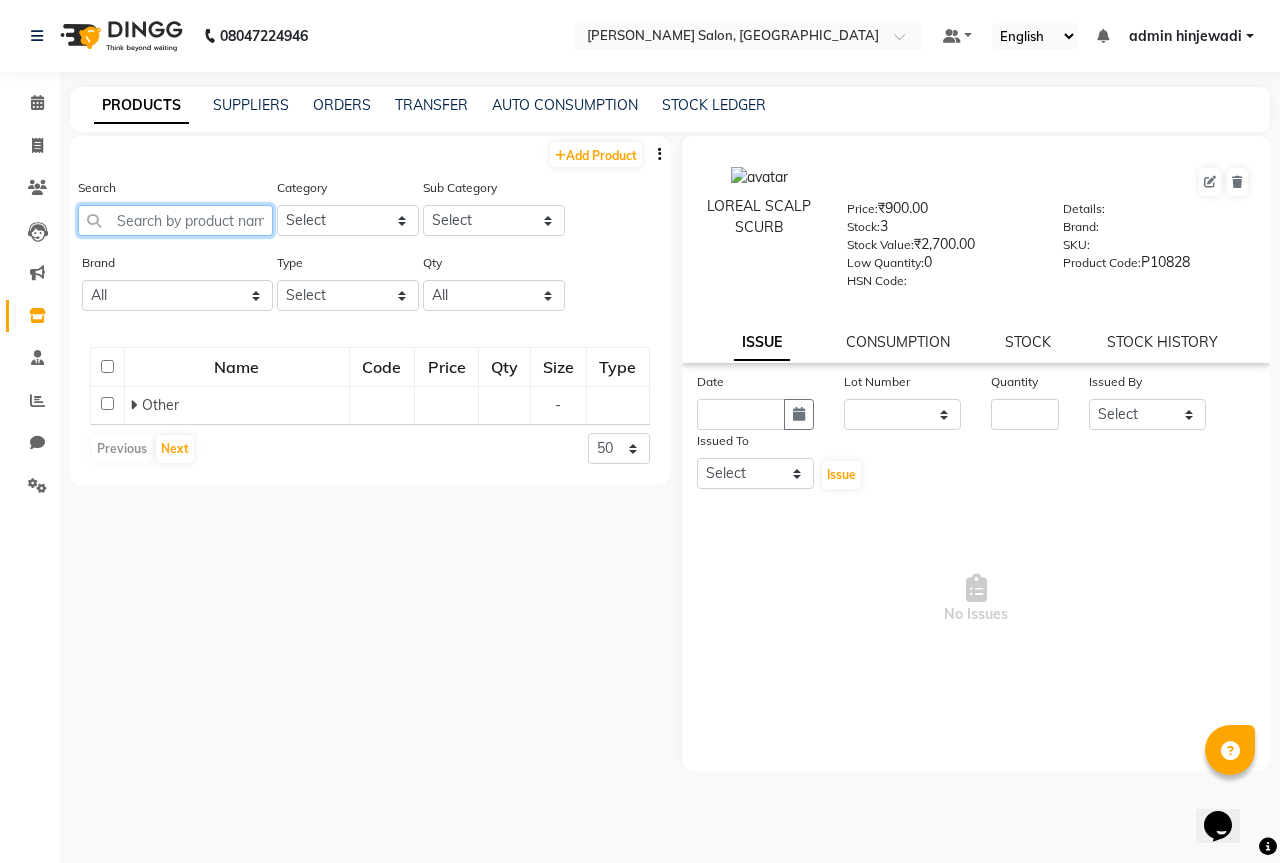 click 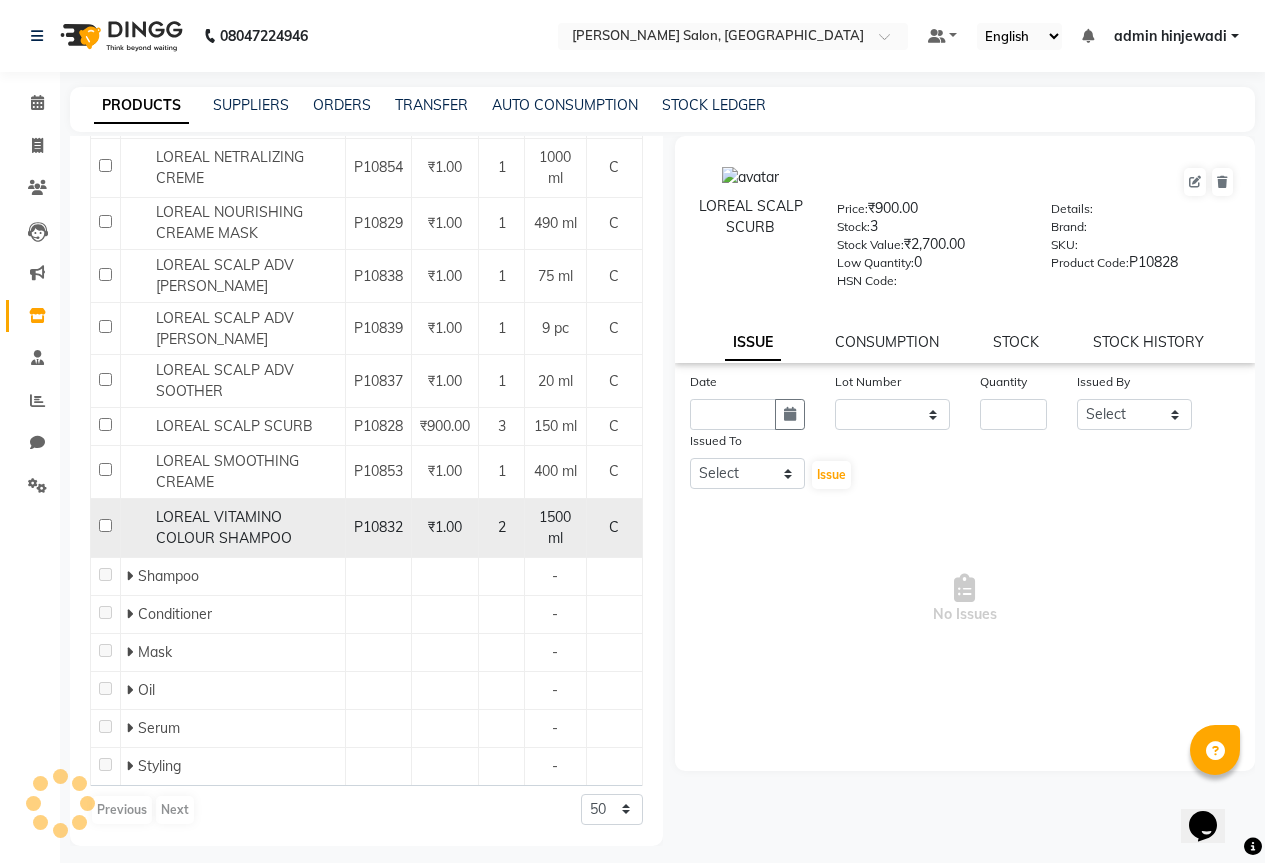 scroll, scrollTop: 1121, scrollLeft: 0, axis: vertical 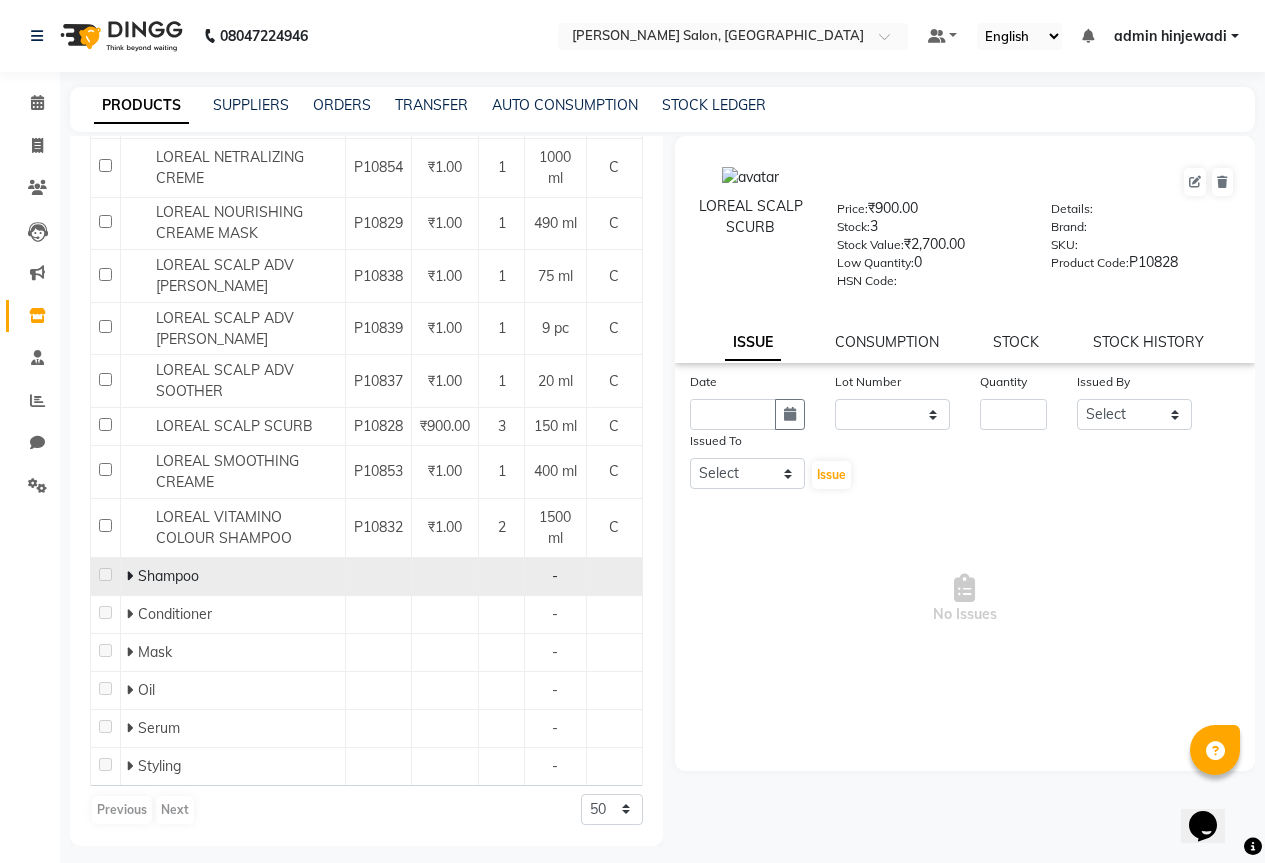 type on "LOREAL" 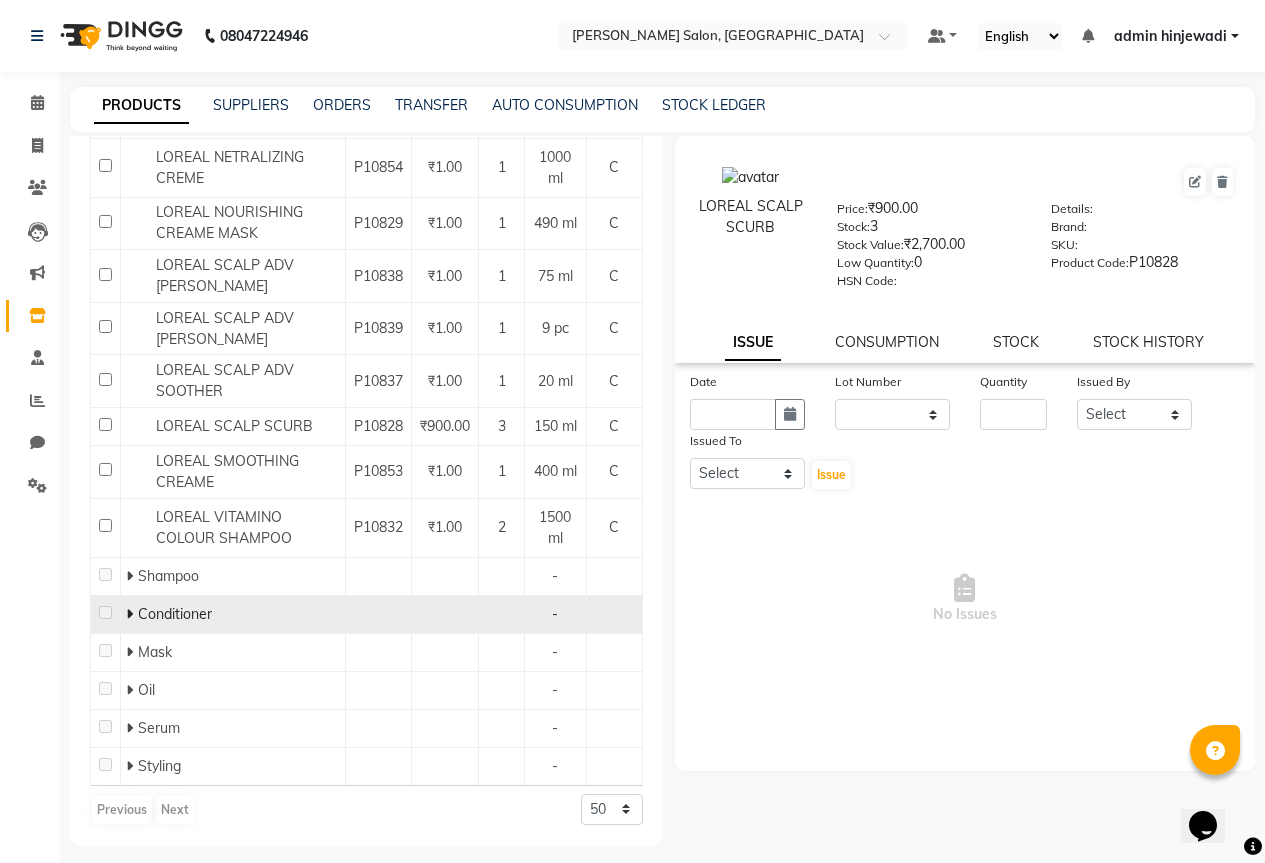 click on "Conditioner" 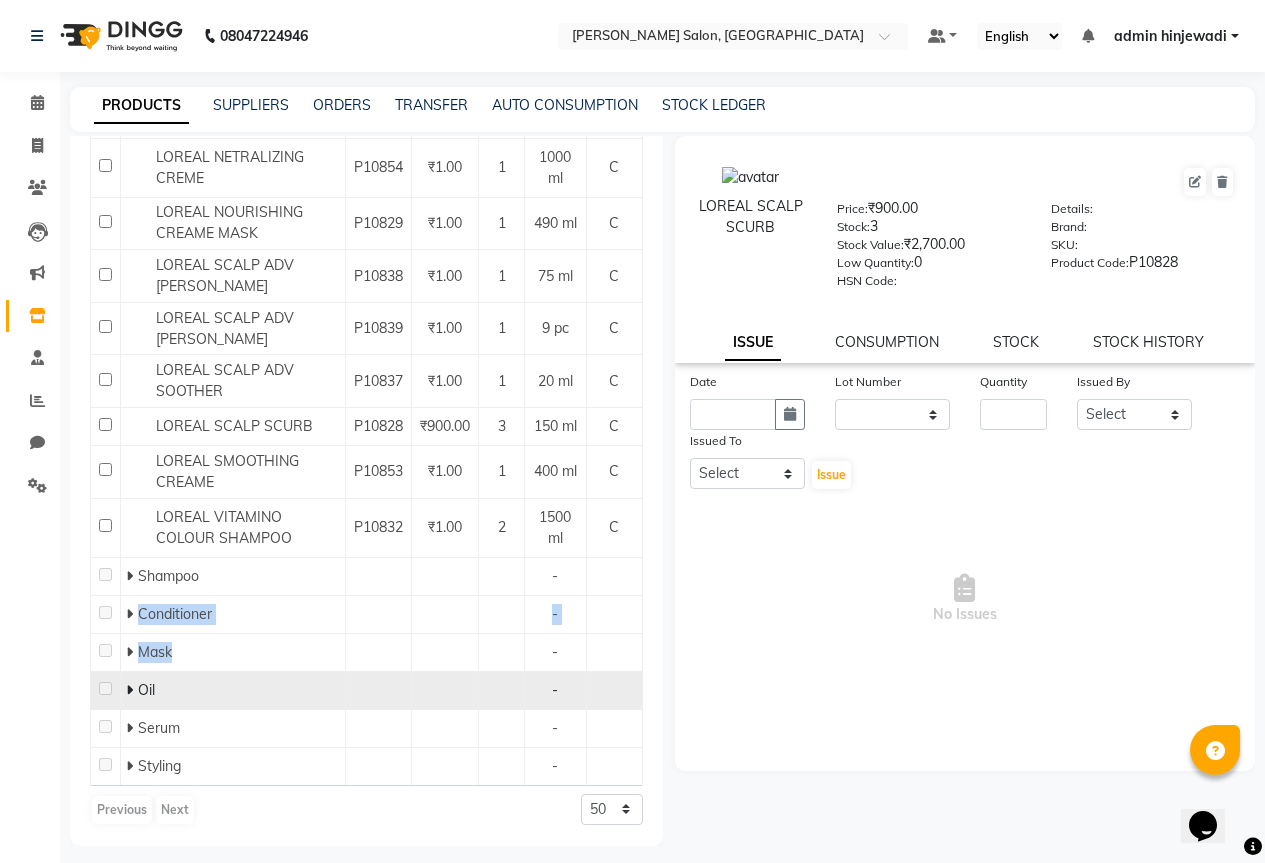 drag, startPoint x: 171, startPoint y: 626, endPoint x: 171, endPoint y: 681, distance: 55 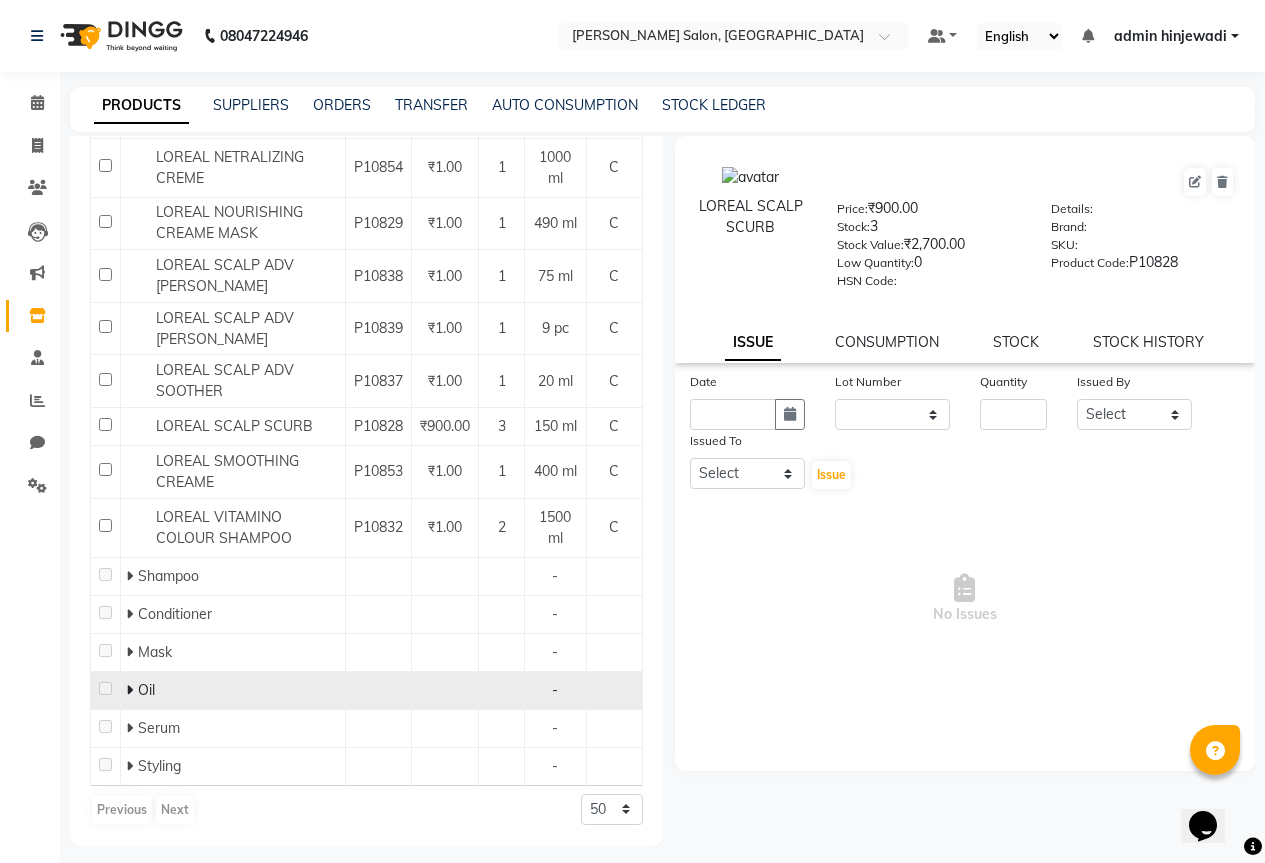 drag, startPoint x: 171, startPoint y: 681, endPoint x: 171, endPoint y: 694, distance: 13 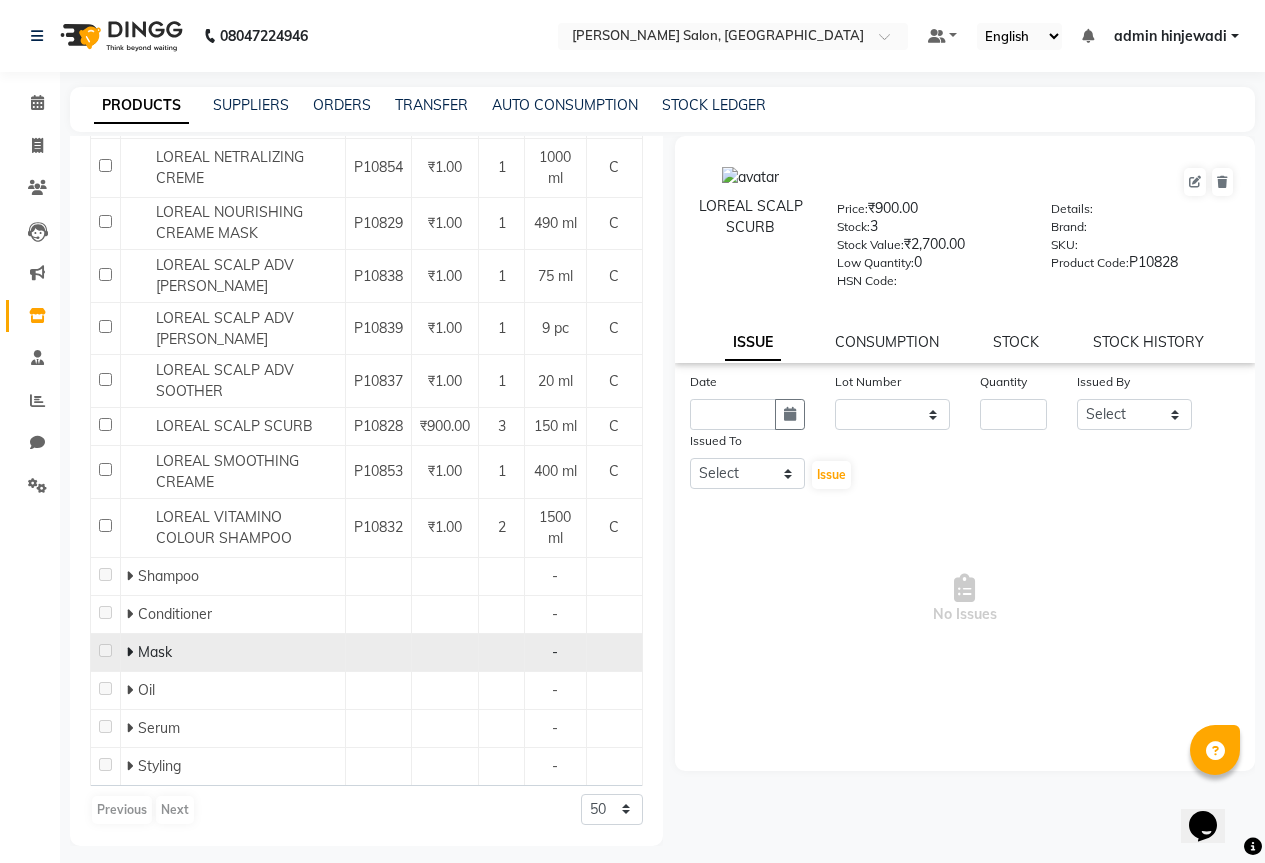 click on "Mask" 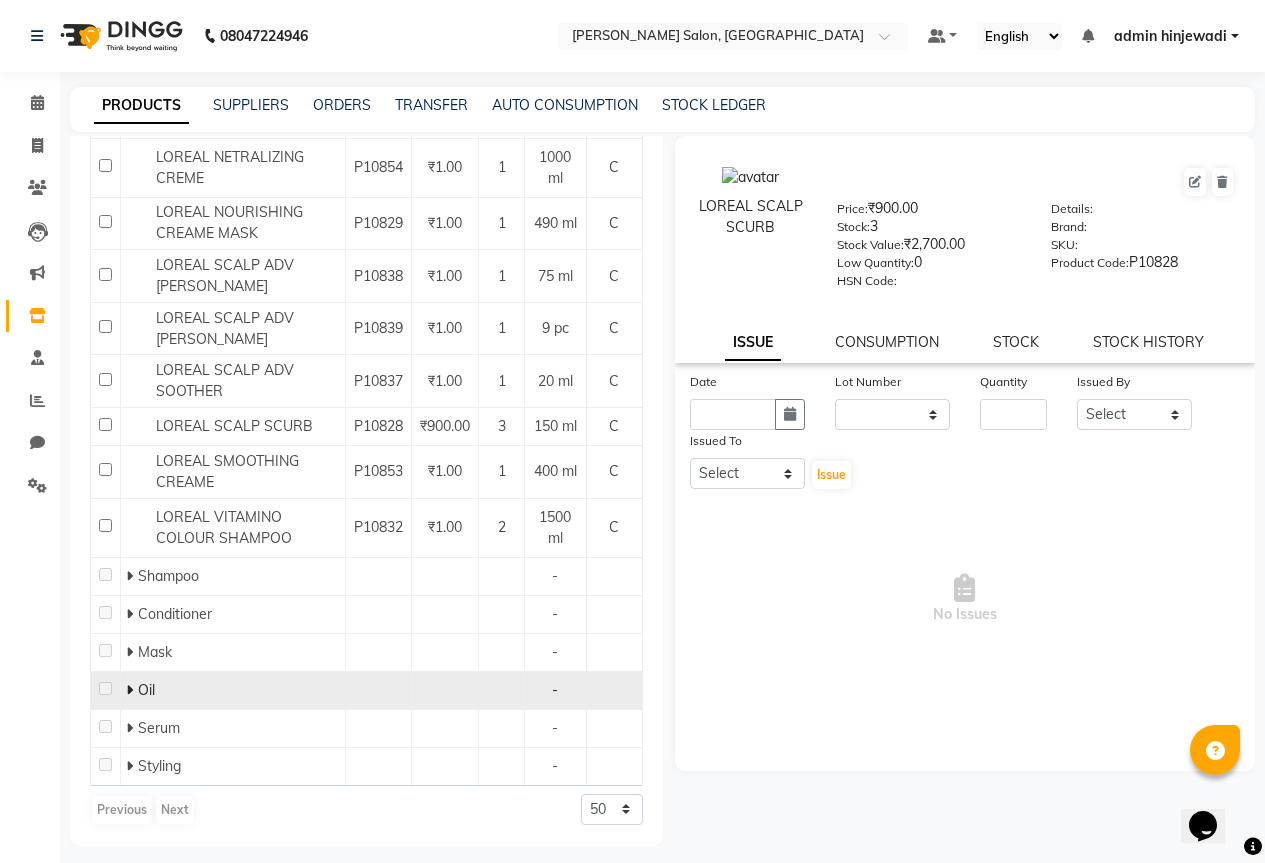 click on "Oil" 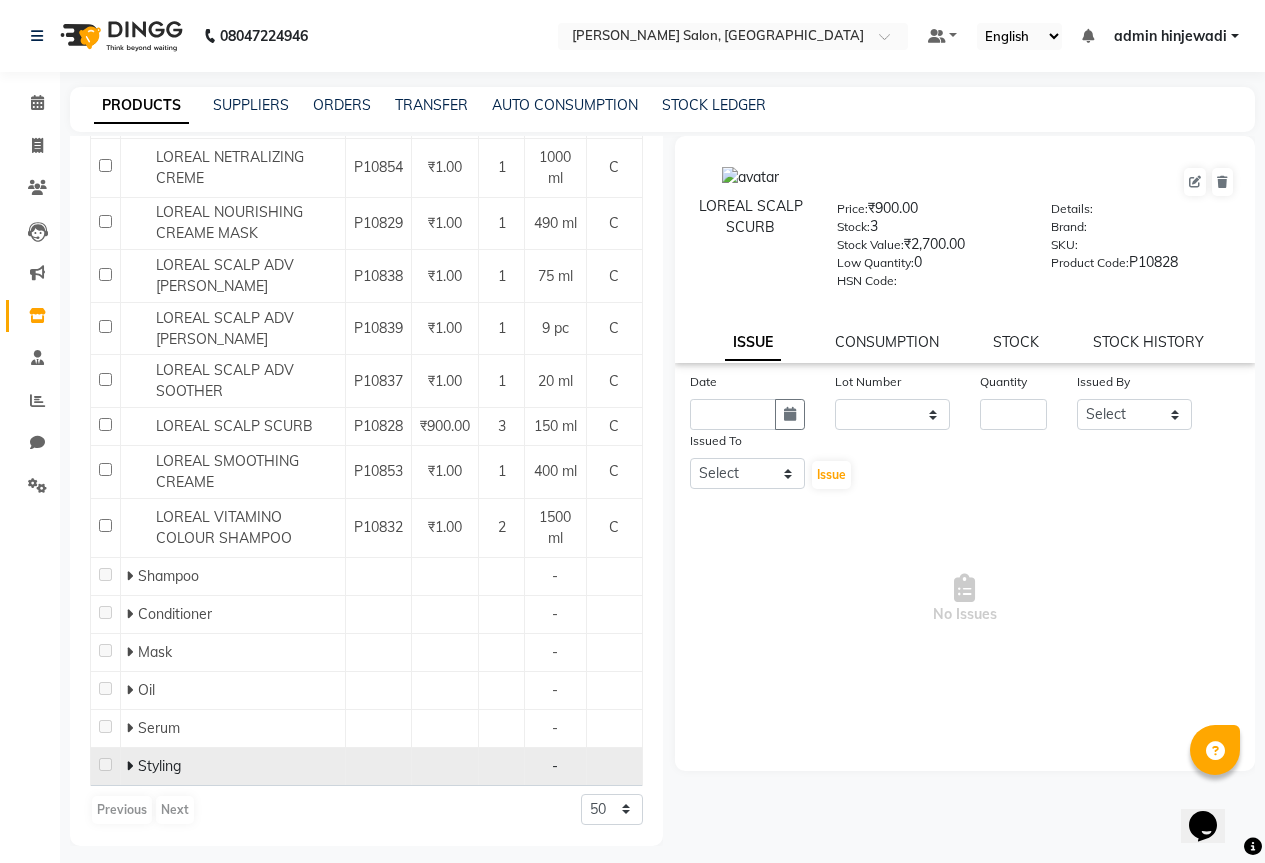 click on "Styling" 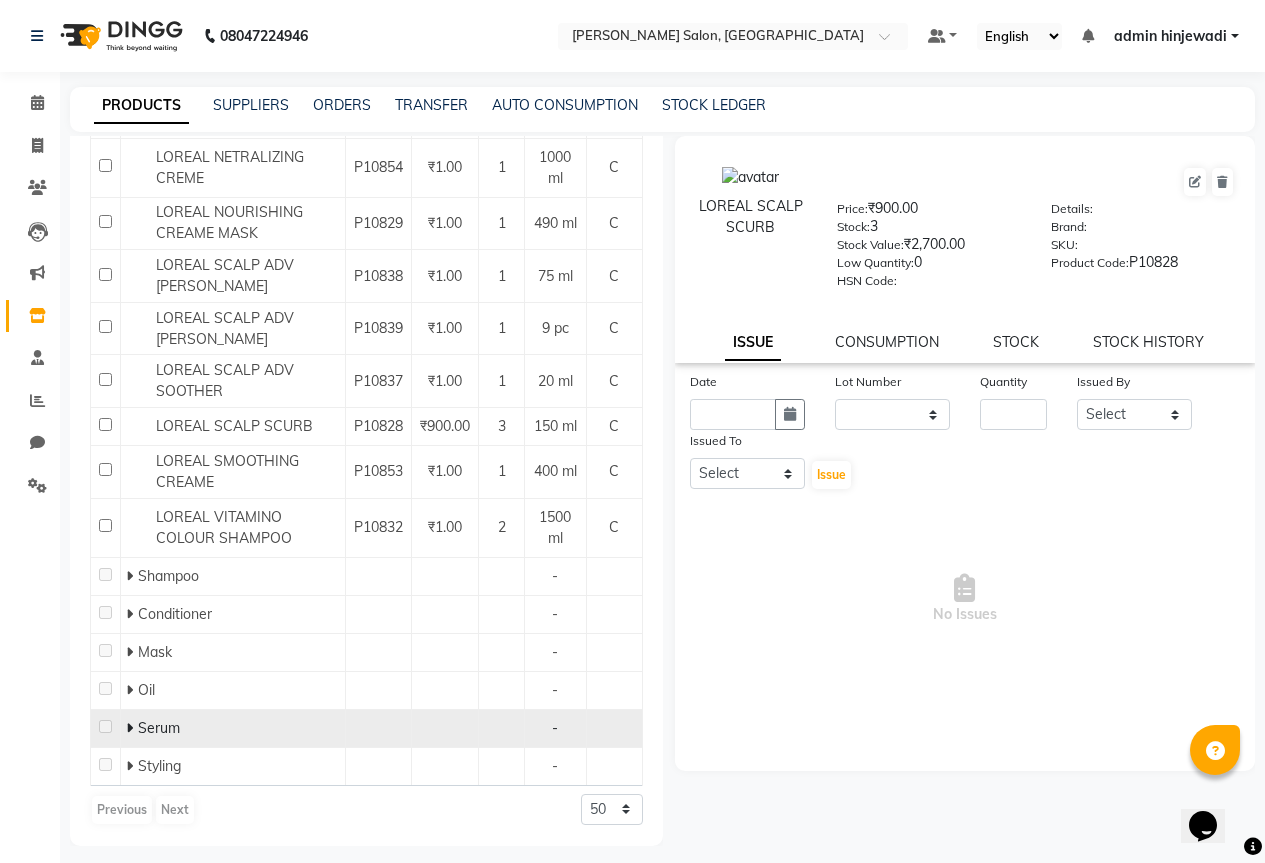 click on "Serum" 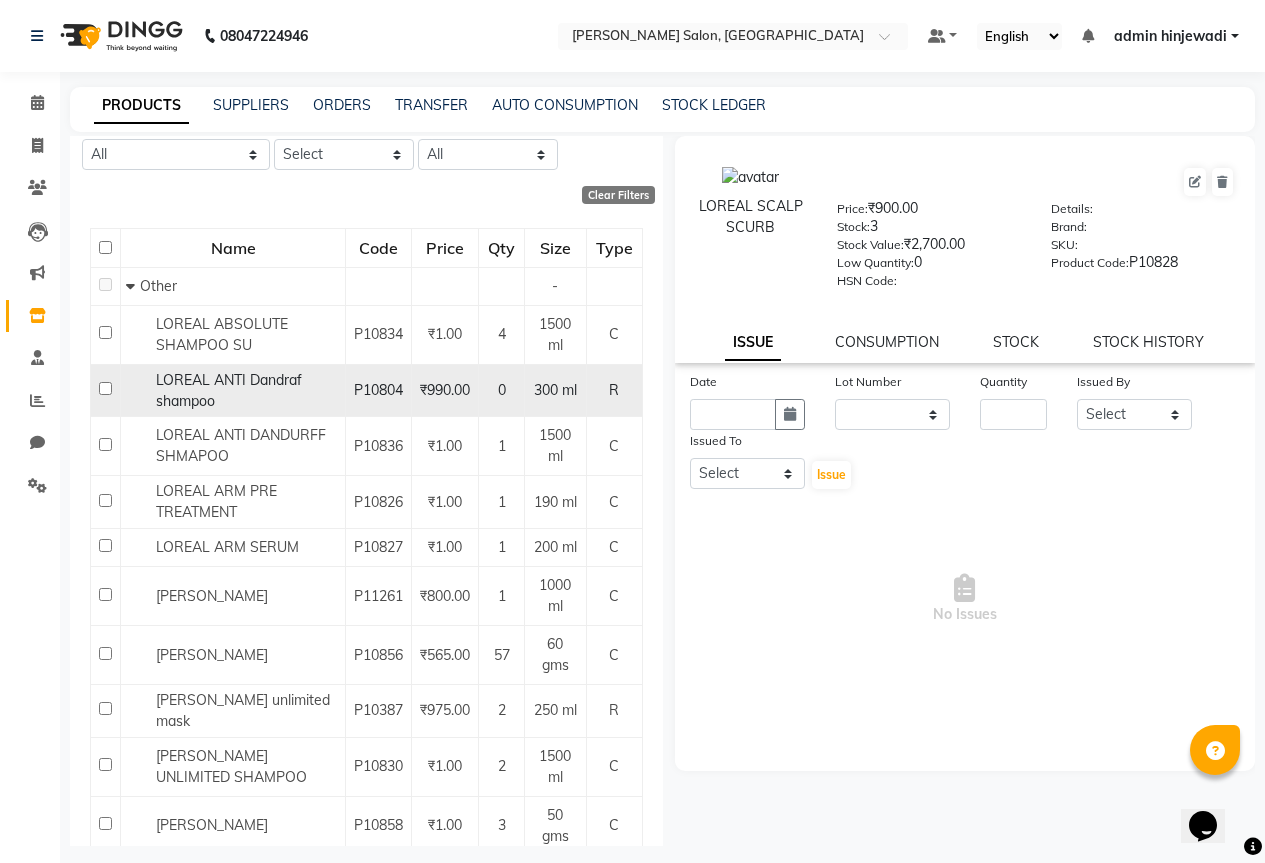scroll, scrollTop: 0, scrollLeft: 0, axis: both 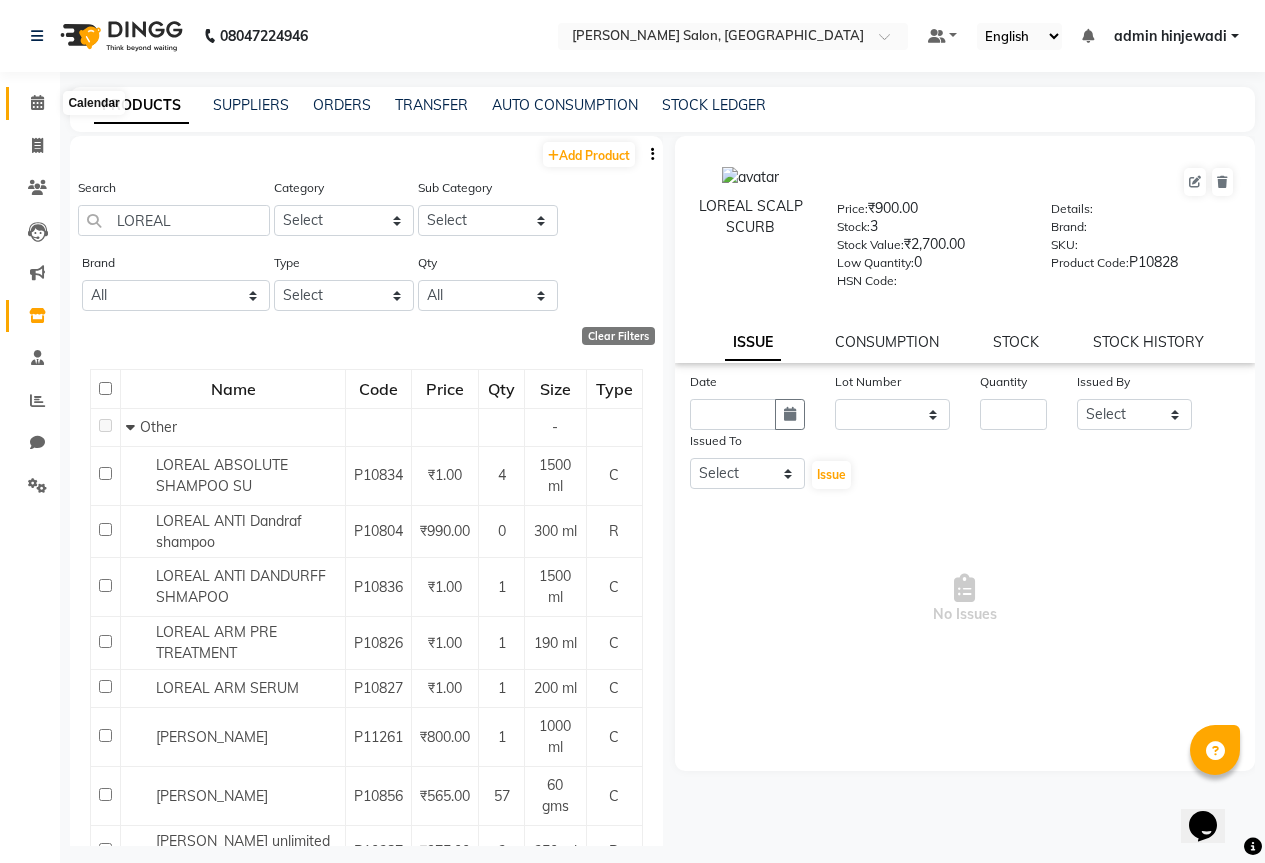 click 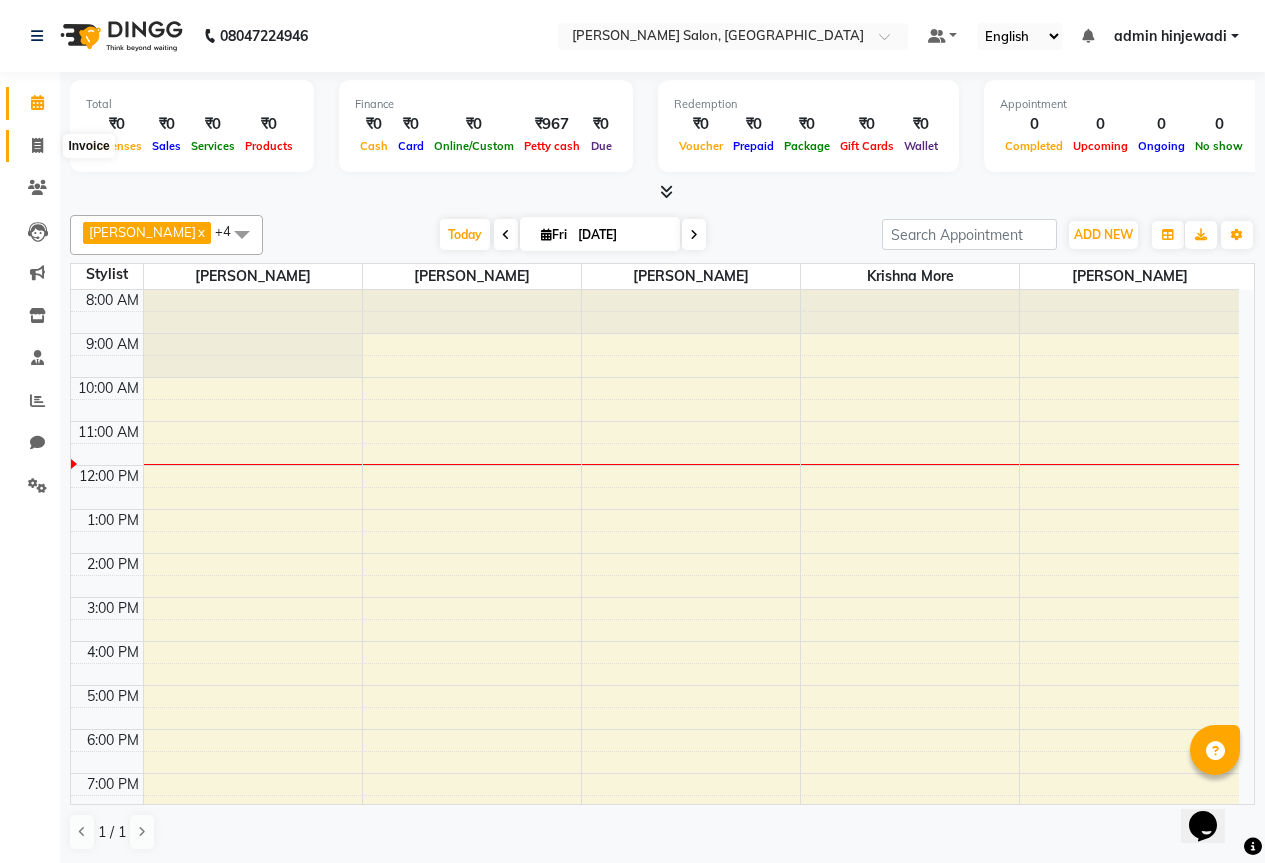 click 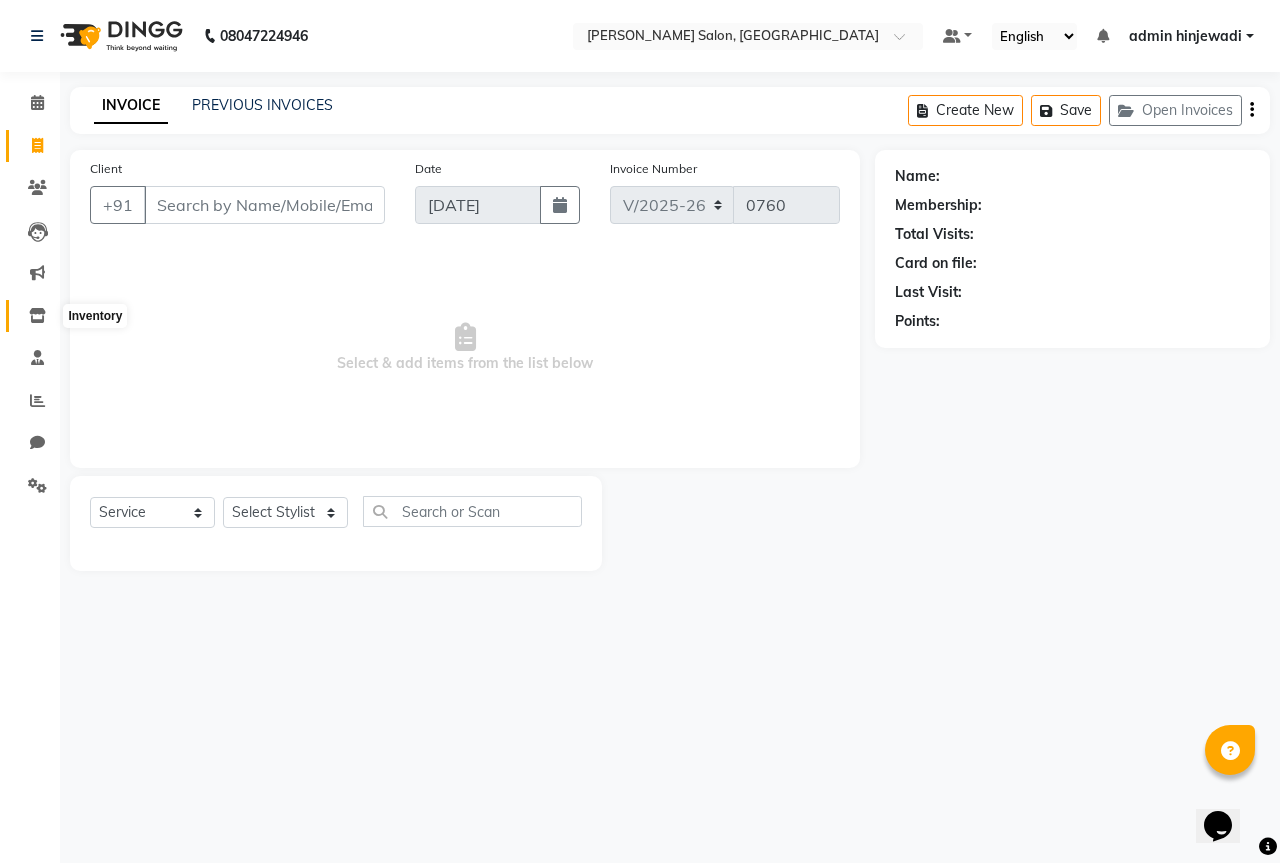 click 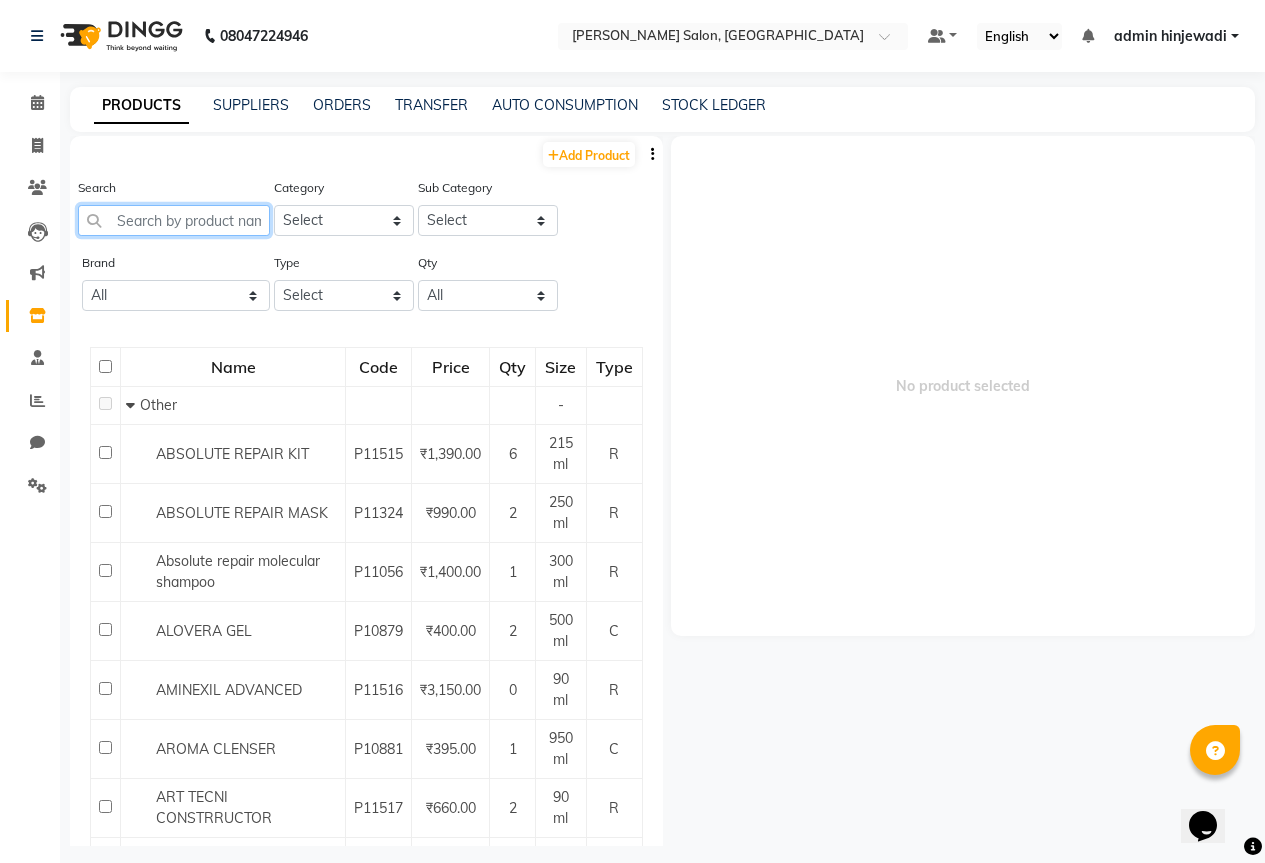 click 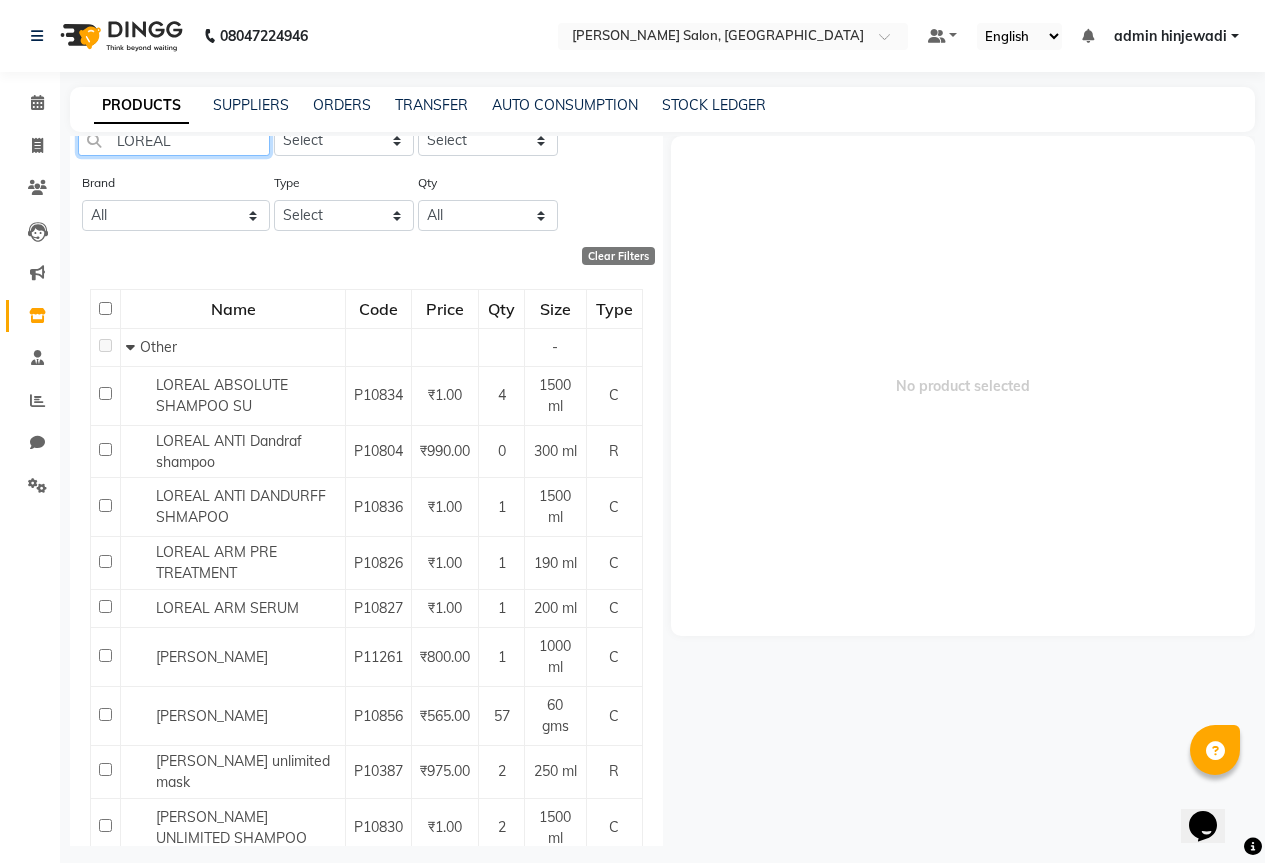 scroll, scrollTop: 0, scrollLeft: 0, axis: both 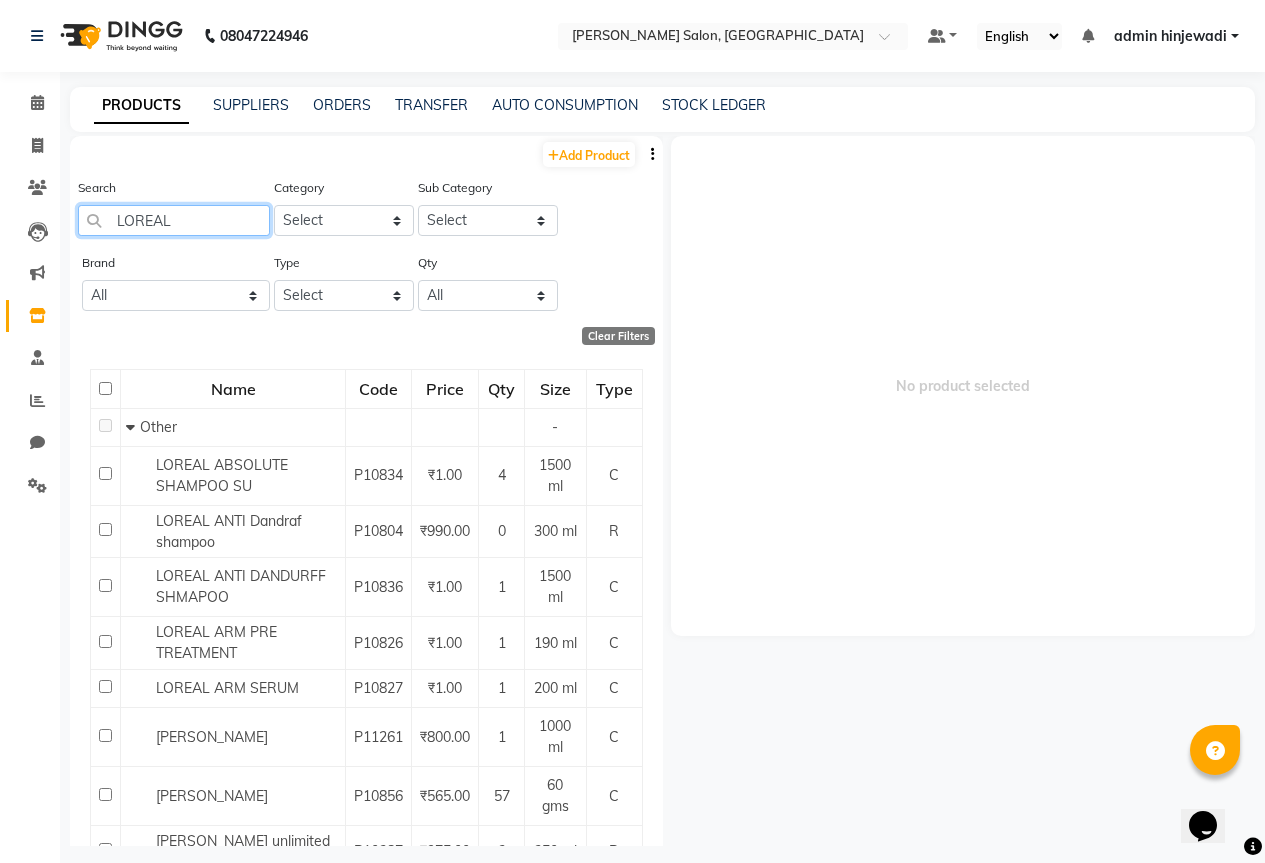 type on "LOREAL" 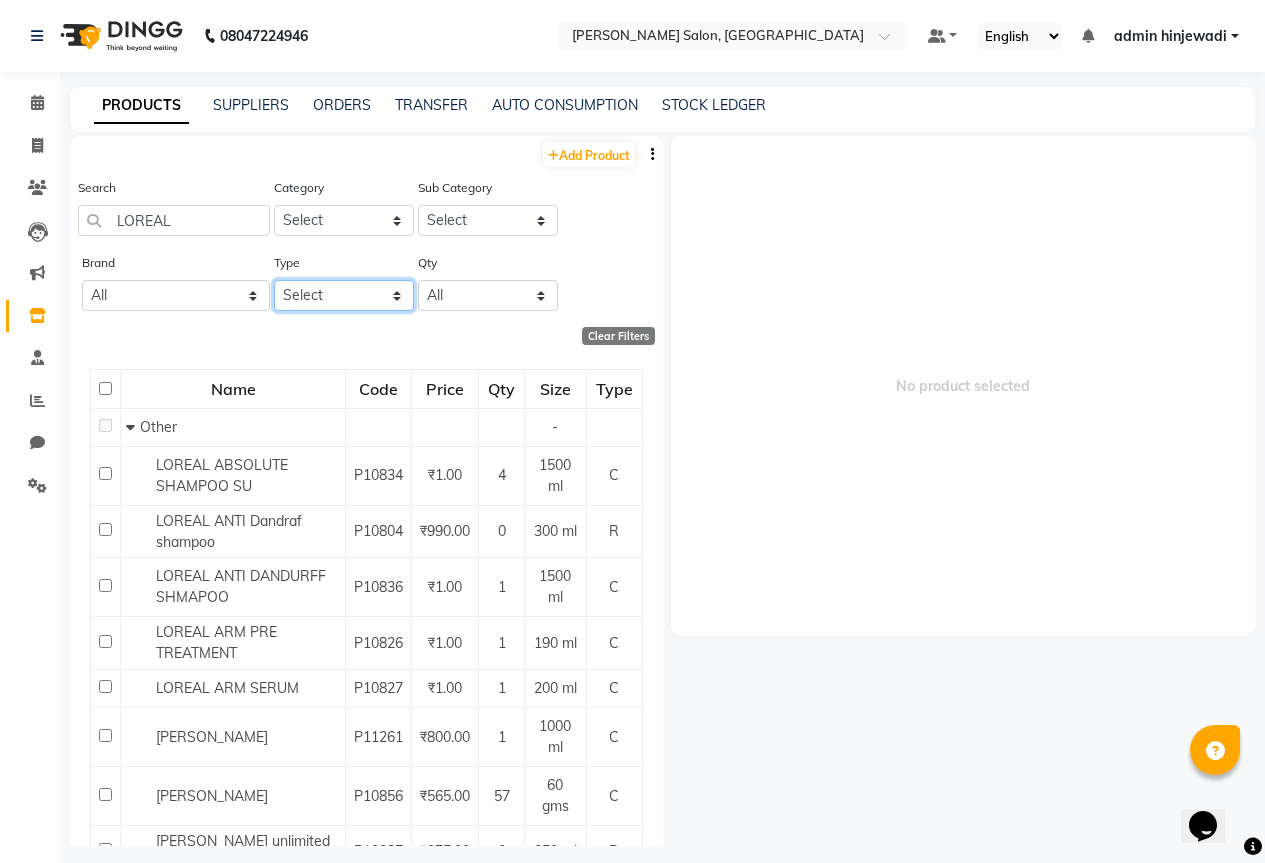 click on "Select Both Retail Consumable" 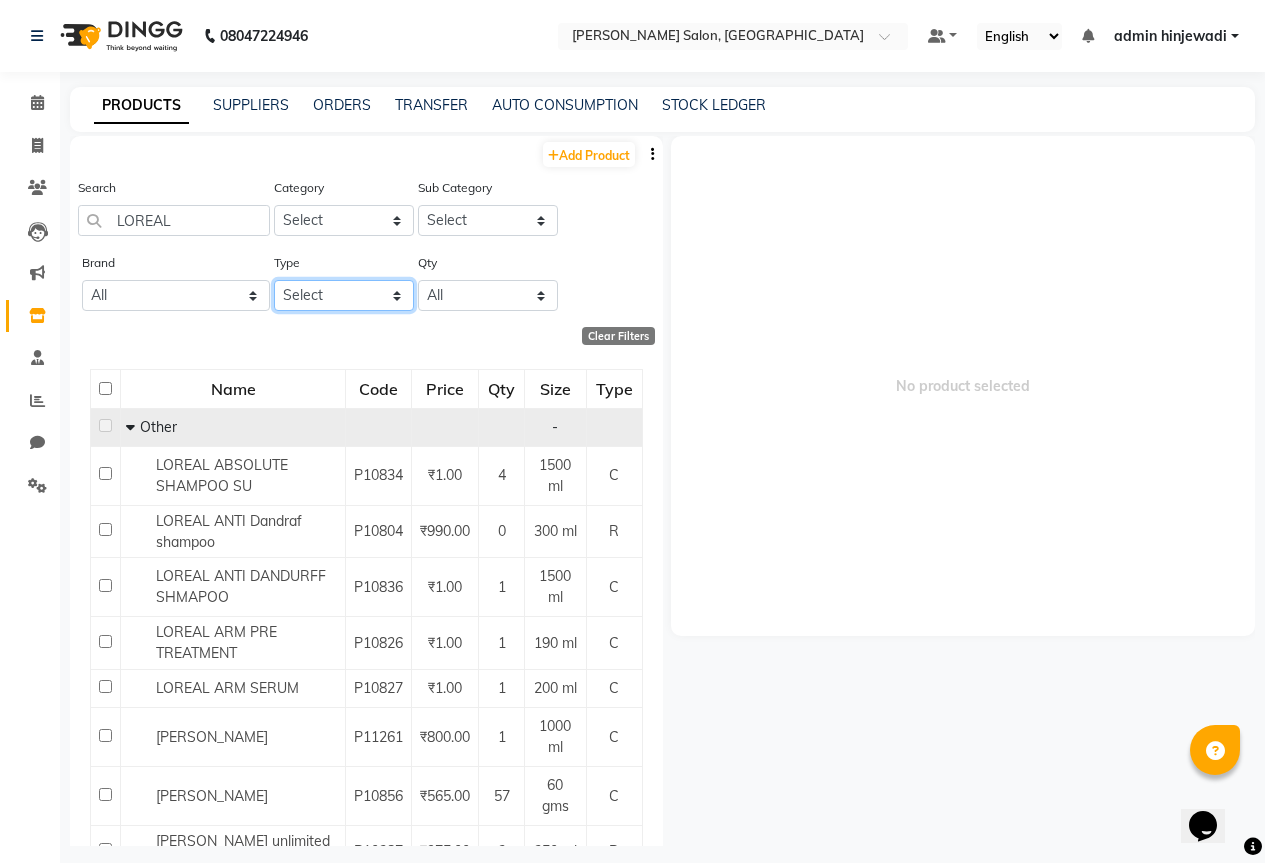 select on "C" 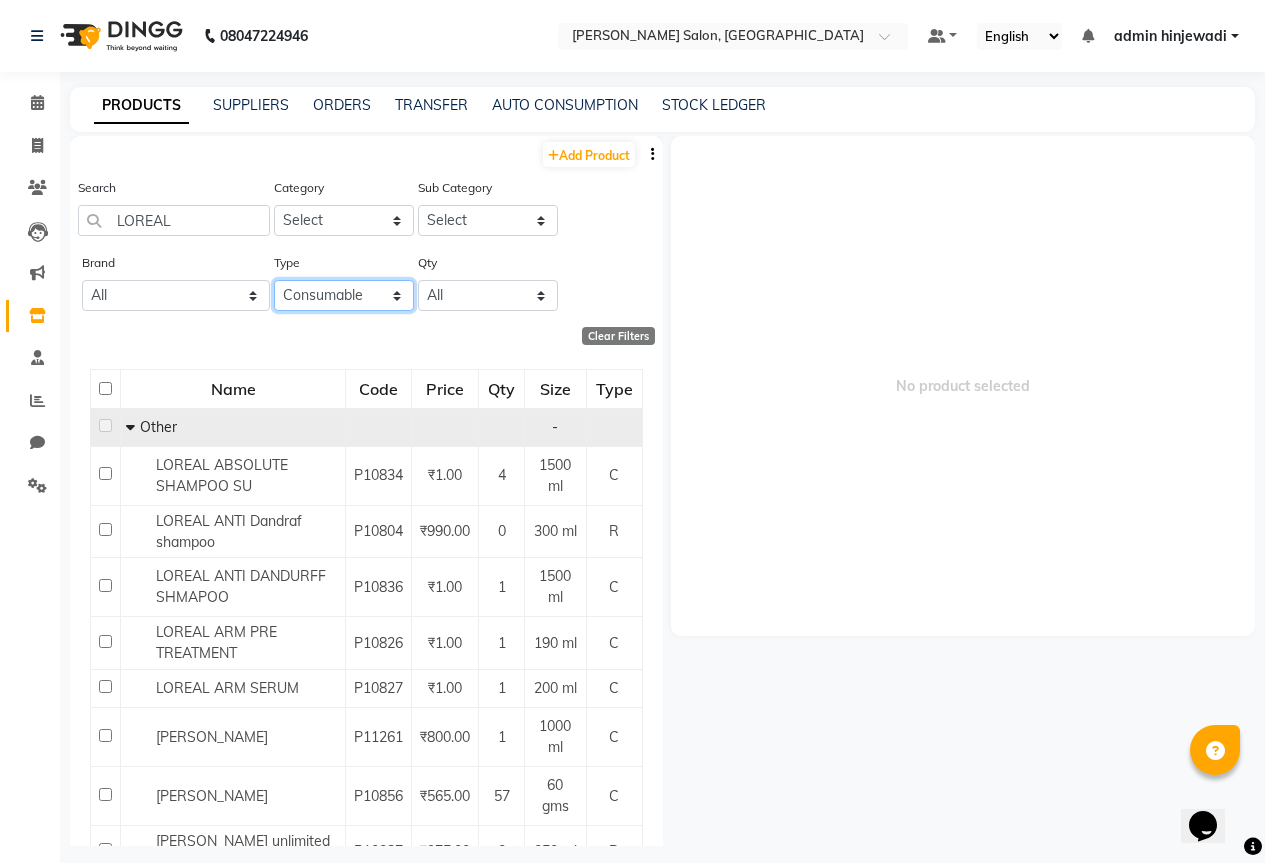 click on "Select Both Retail Consumable" 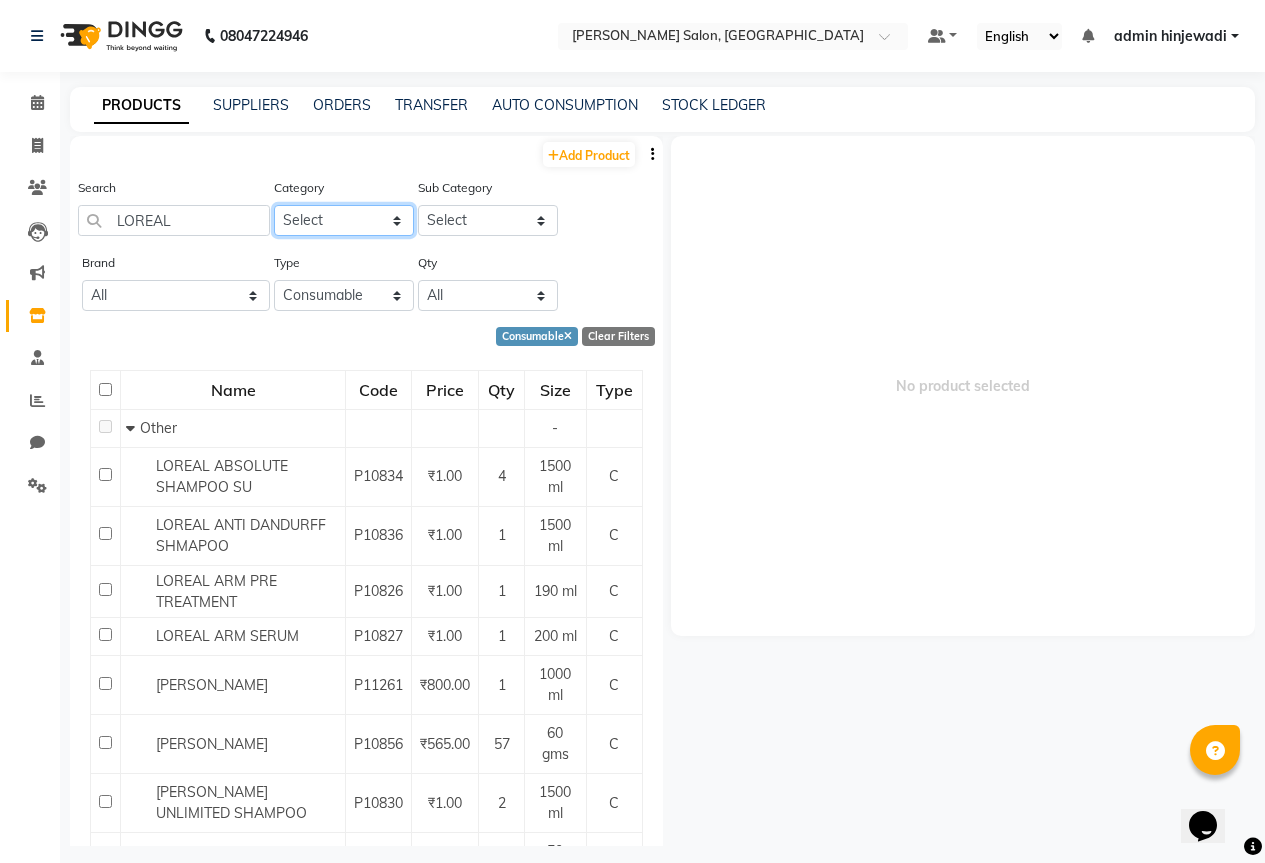 click on "Select Hair Skin Makeup Personal Care Appliances [PERSON_NAME] Disposable Threading Hands and Feet Beauty Planet [MEDICAL_DATA] Cadiveu Casmara Cheryls Loreal Olaplex Old Other" 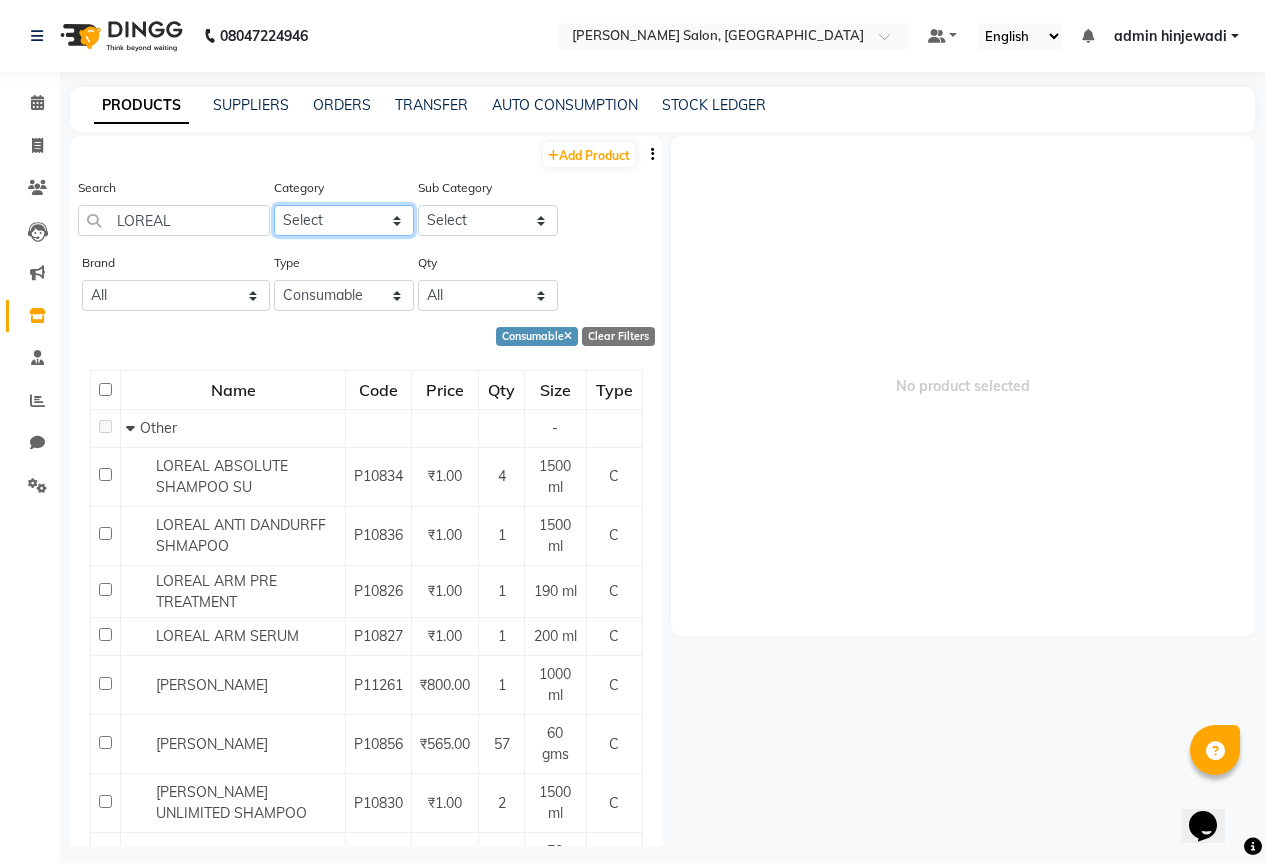 select on "1200601100" 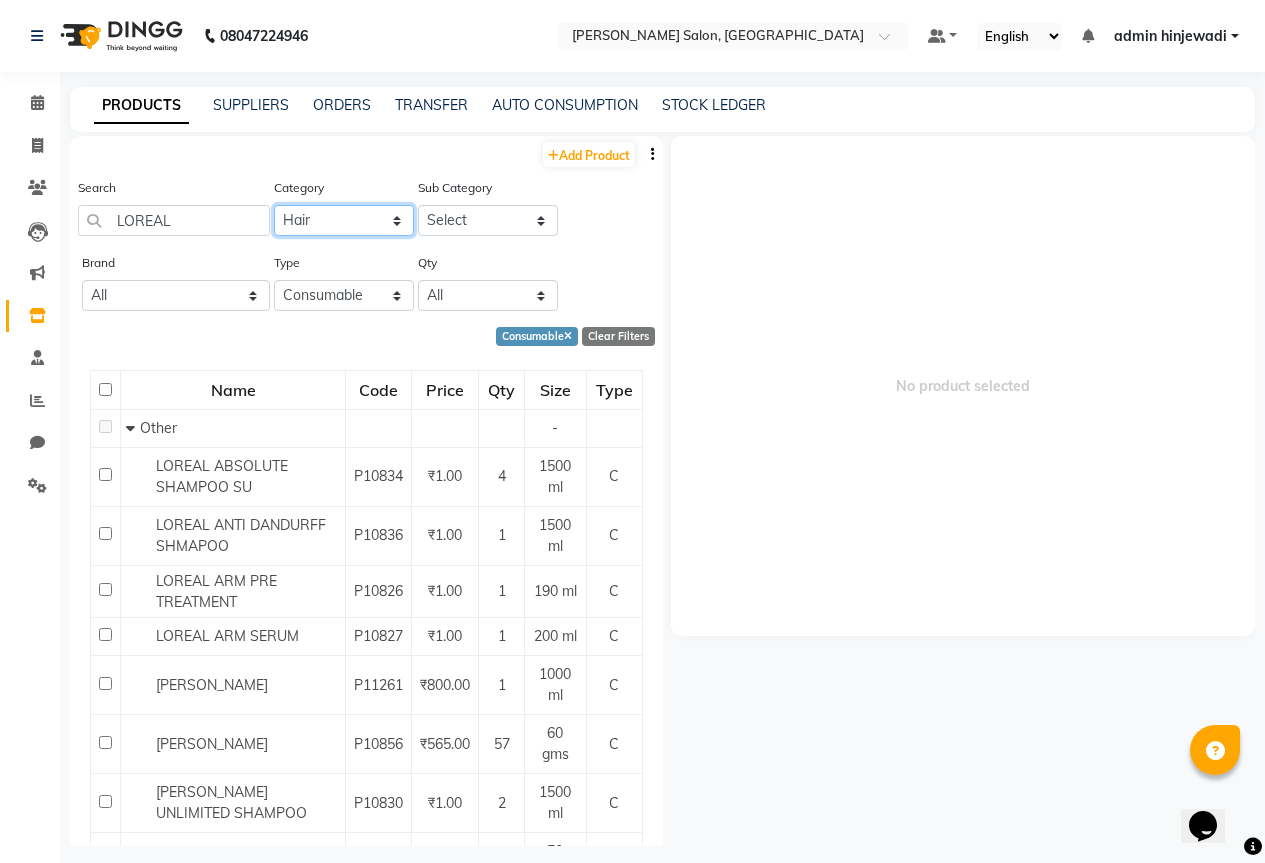 click on "Select Hair Skin Makeup Personal Care Appliances [PERSON_NAME] Disposable Threading Hands and Feet Beauty Planet [MEDICAL_DATA] Cadiveu Casmara Cheryls Loreal Olaplex Old Other" 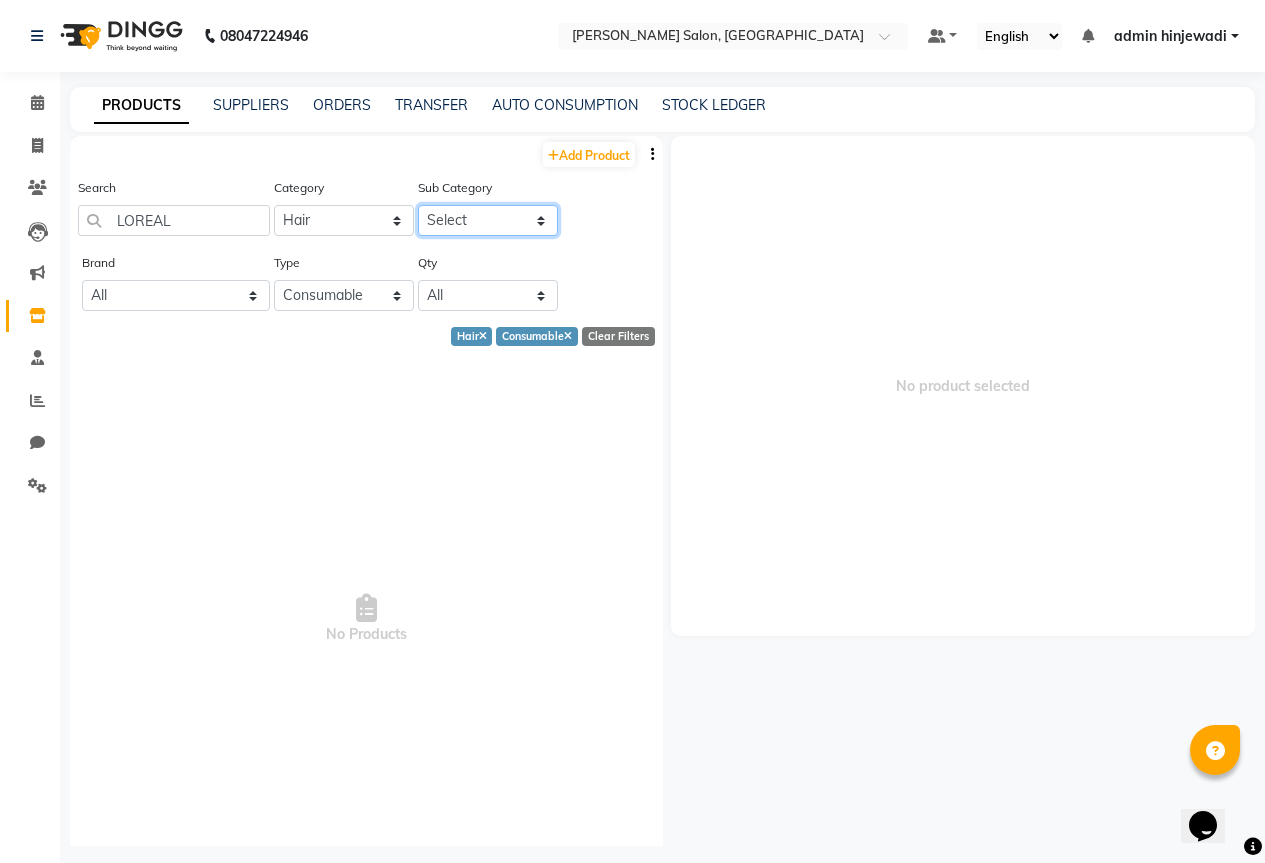 click on "Select Shampoo Conditioner Cream Mask Oil Serum Color Appliances Treatment Styling Kit & Combo Other" 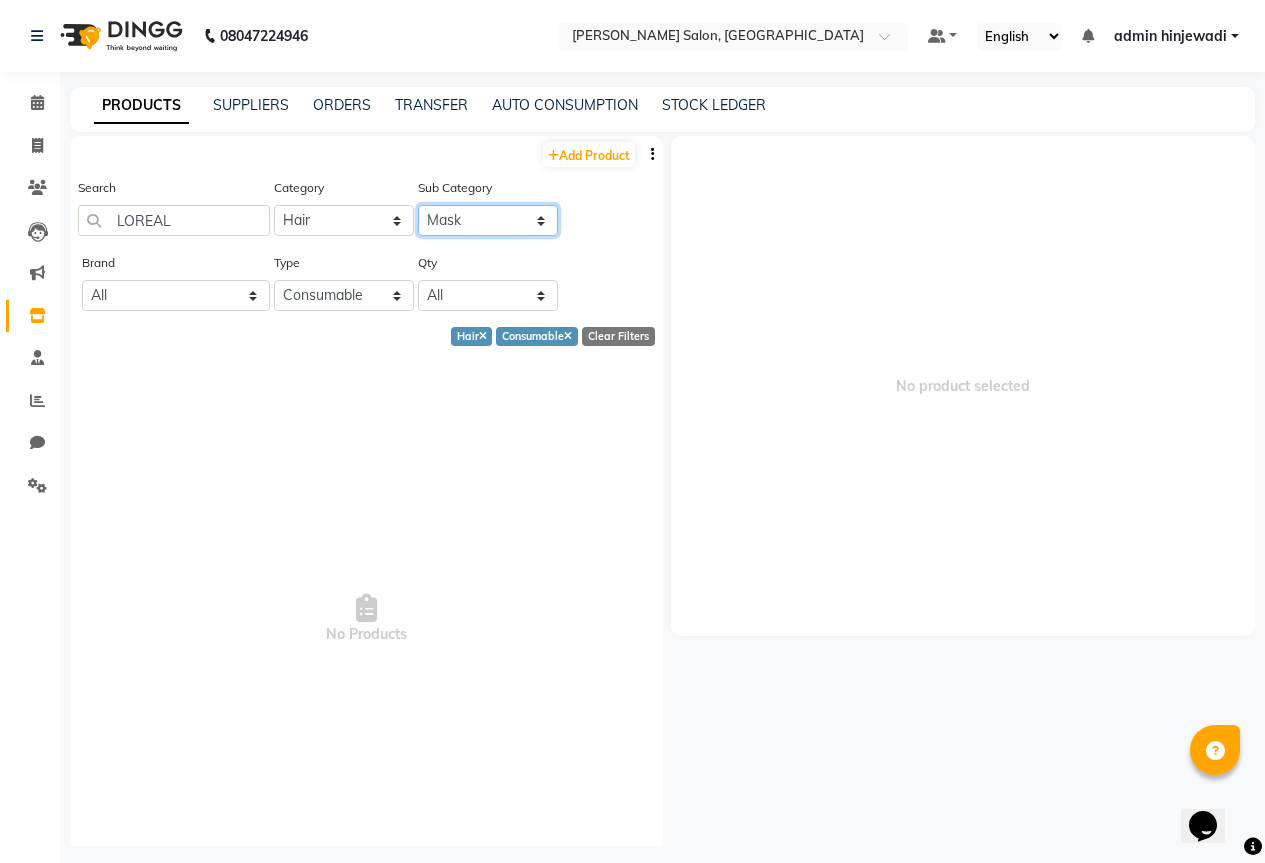 click on "Select Shampoo Conditioner Cream Mask Oil Serum Color Appliances Treatment Styling Kit & Combo Other" 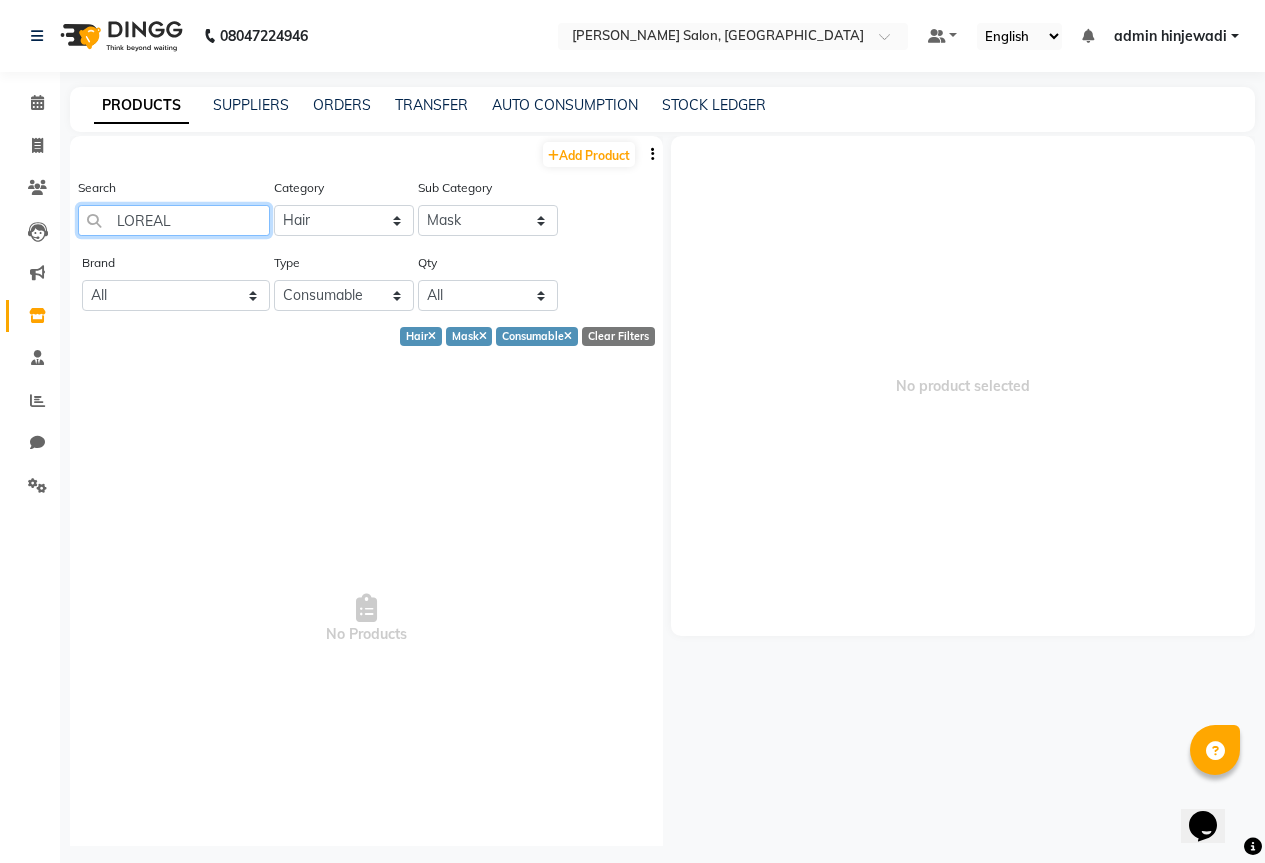 click on "LOREAL" 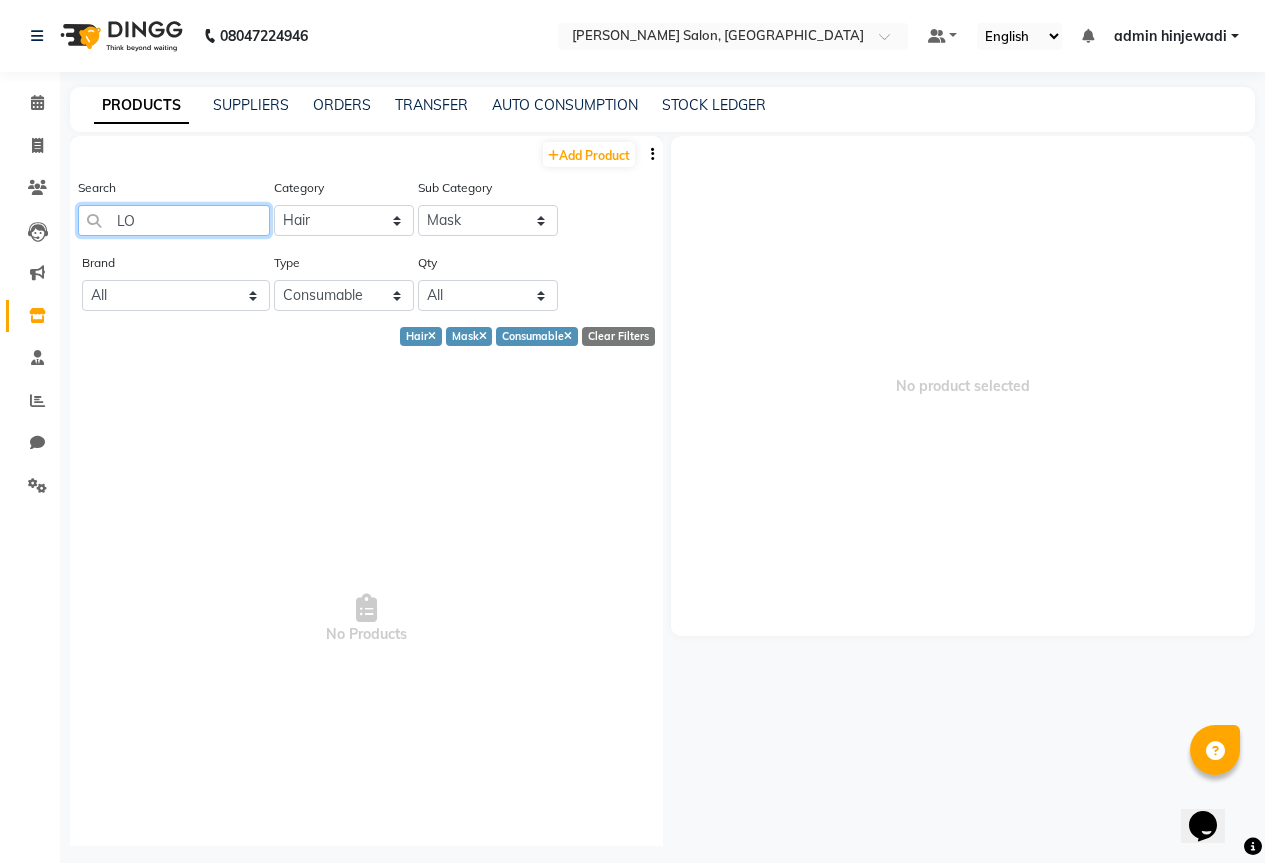 type on "L" 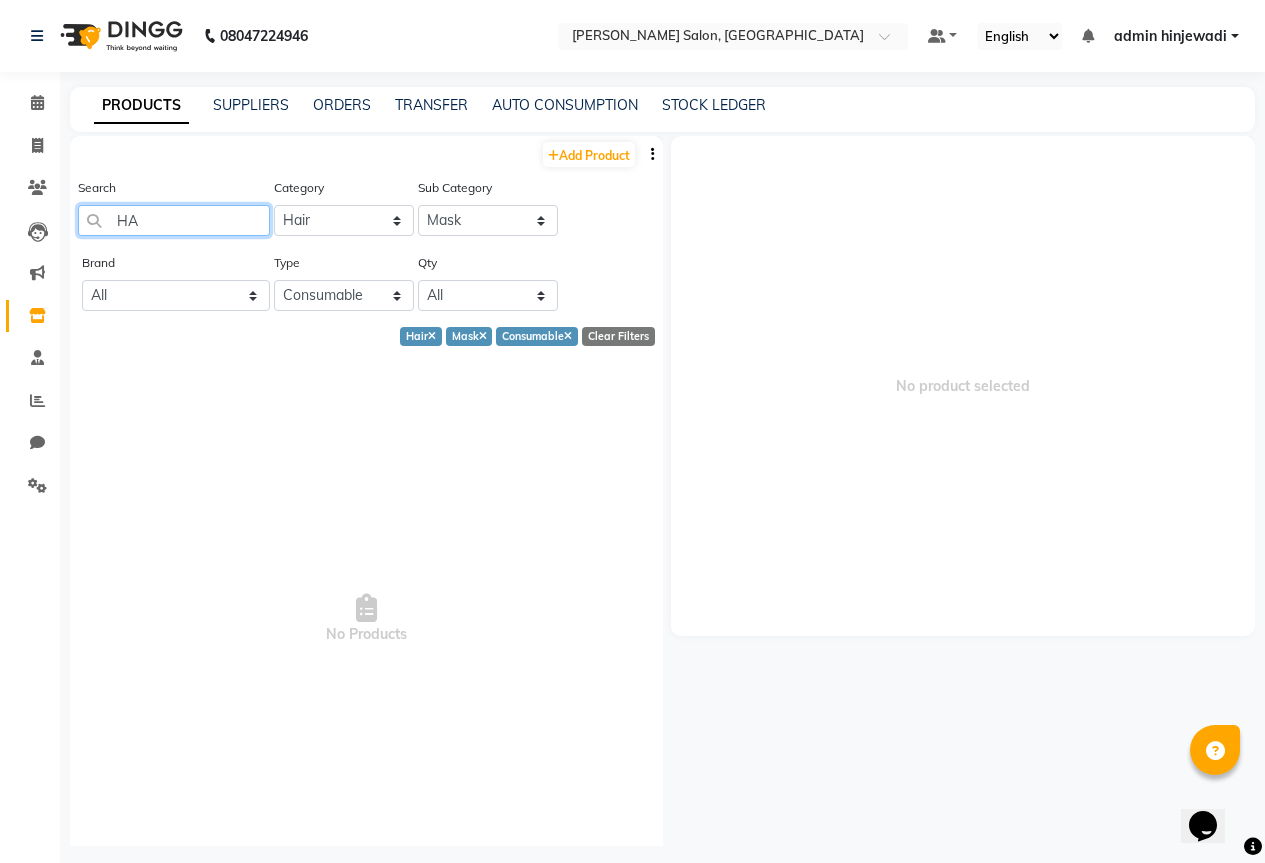 type on "H" 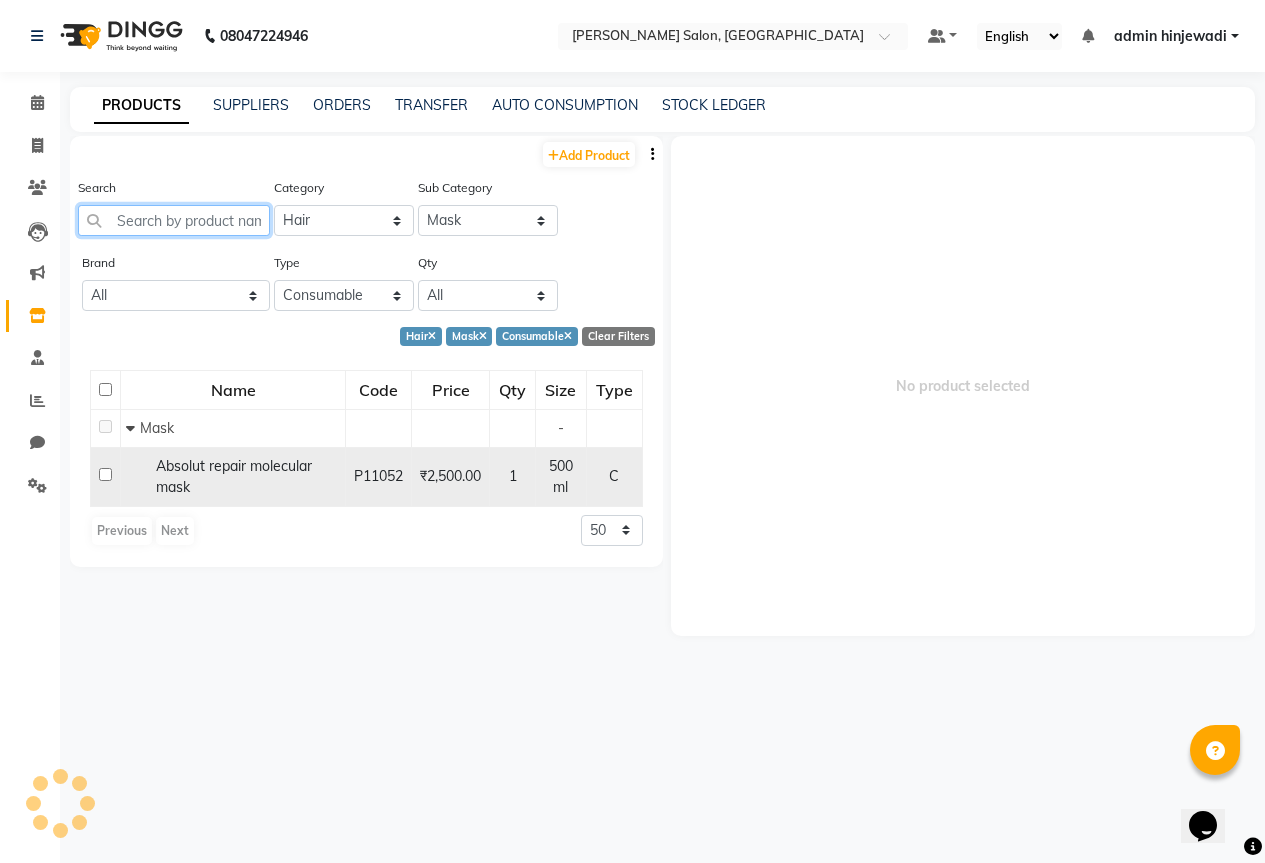 type 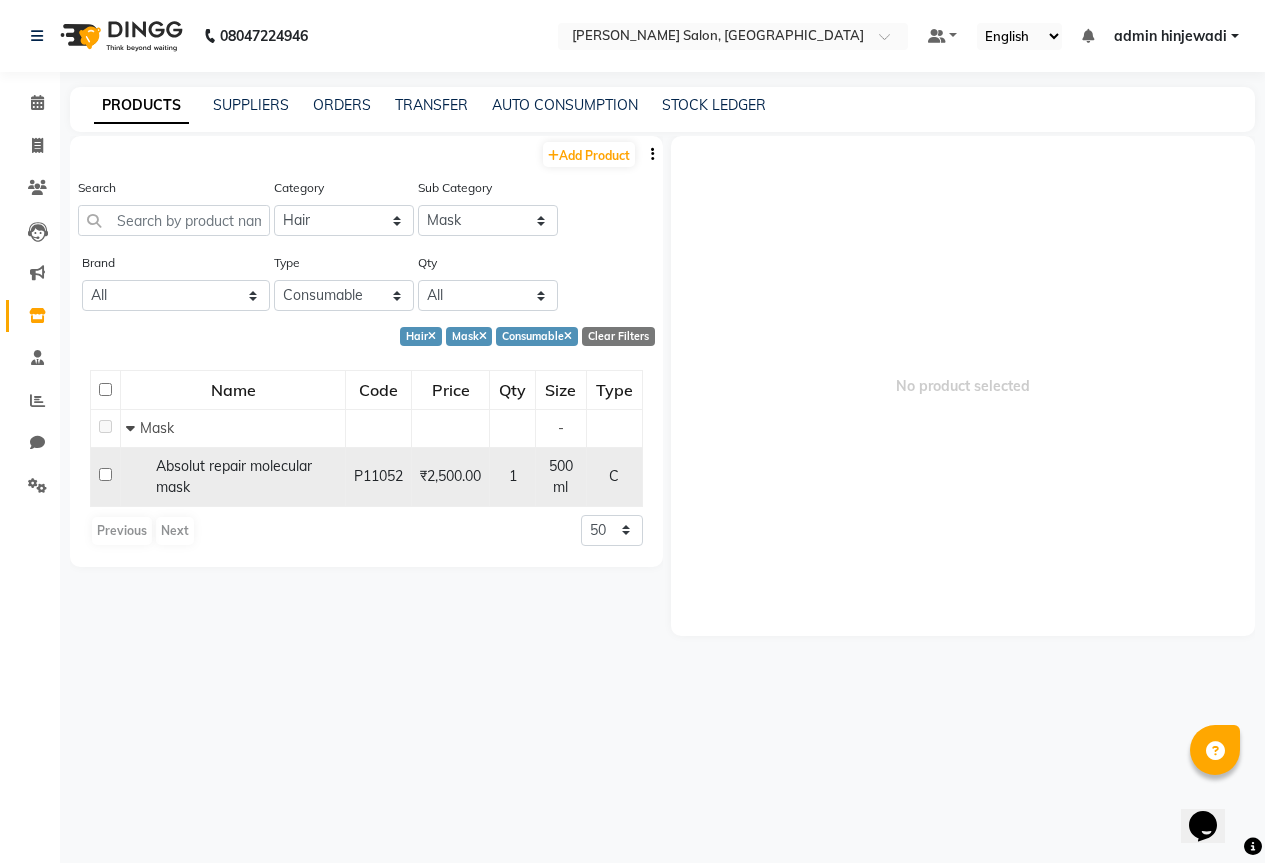 click 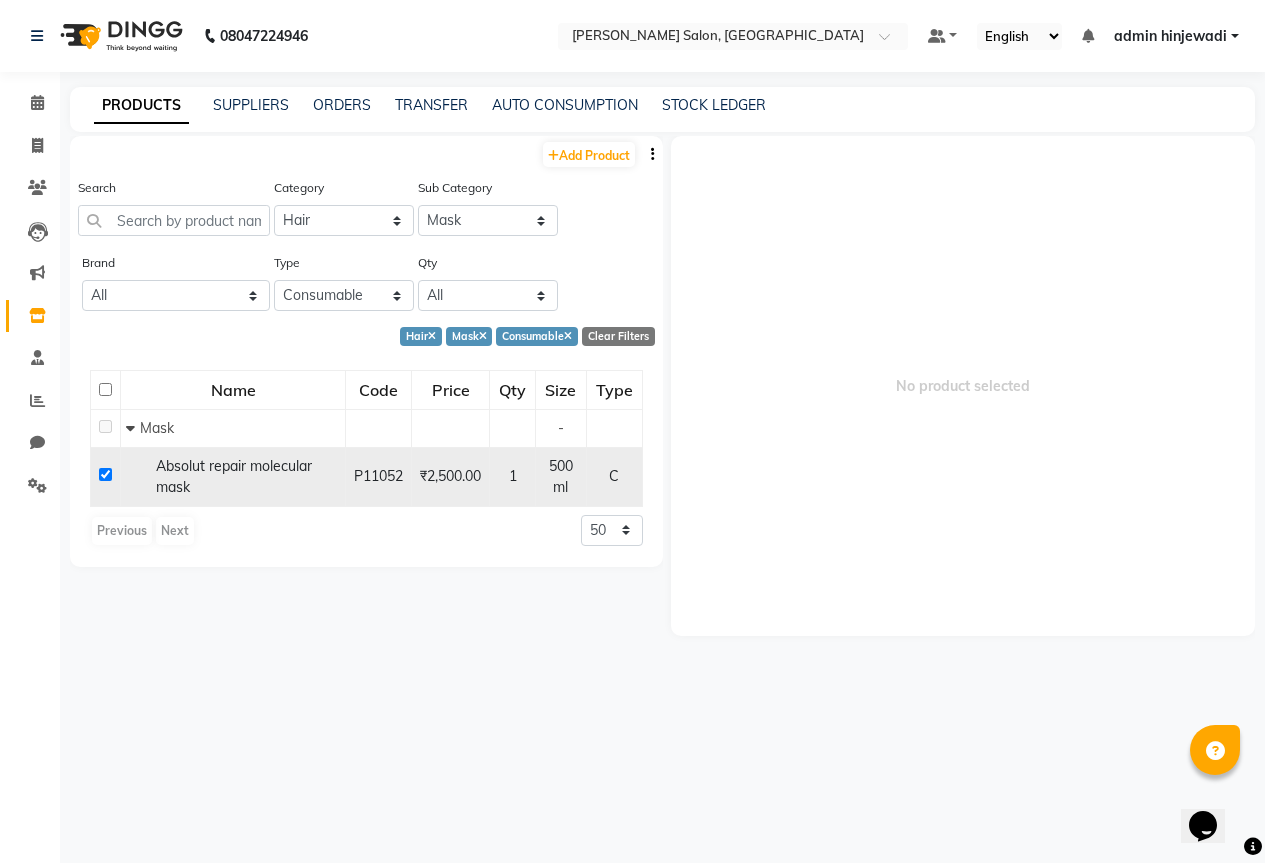 checkbox on "true" 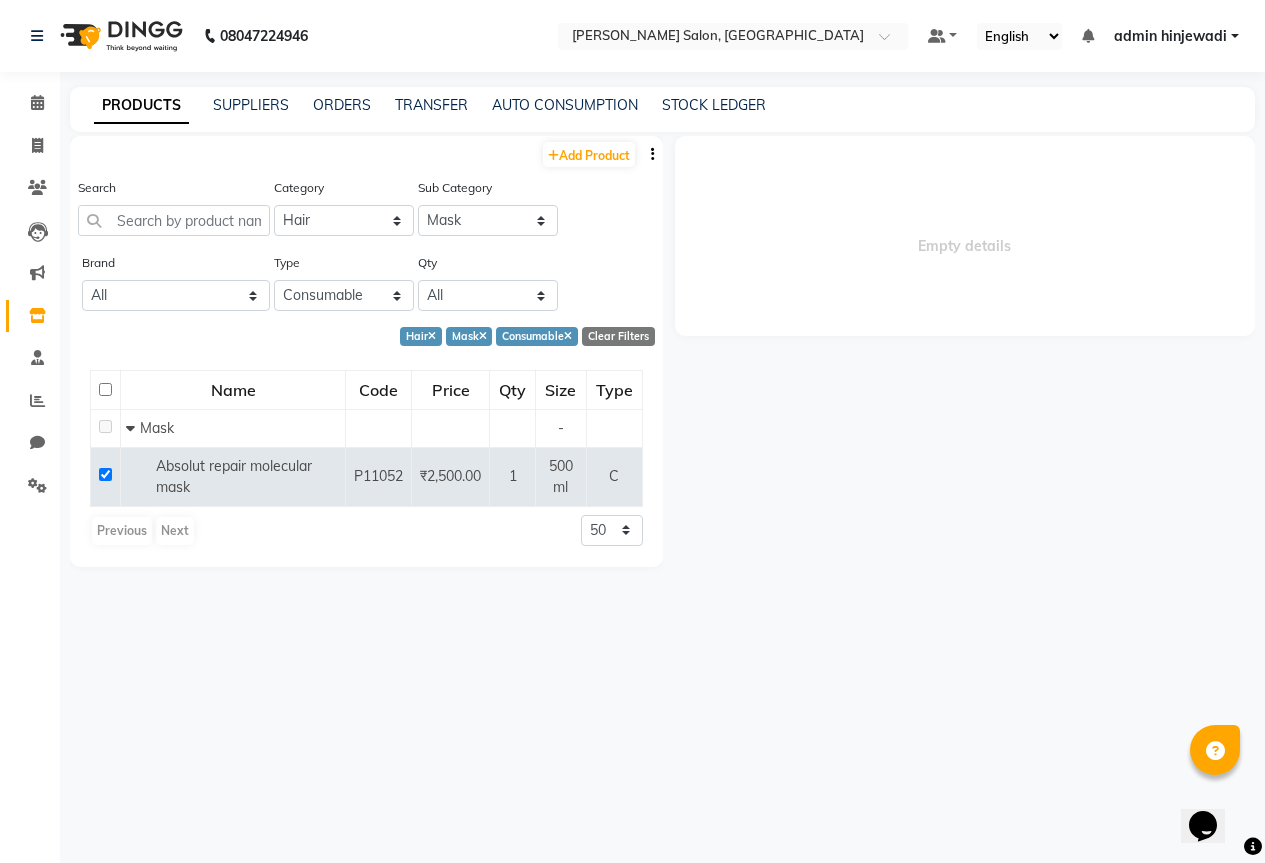 select 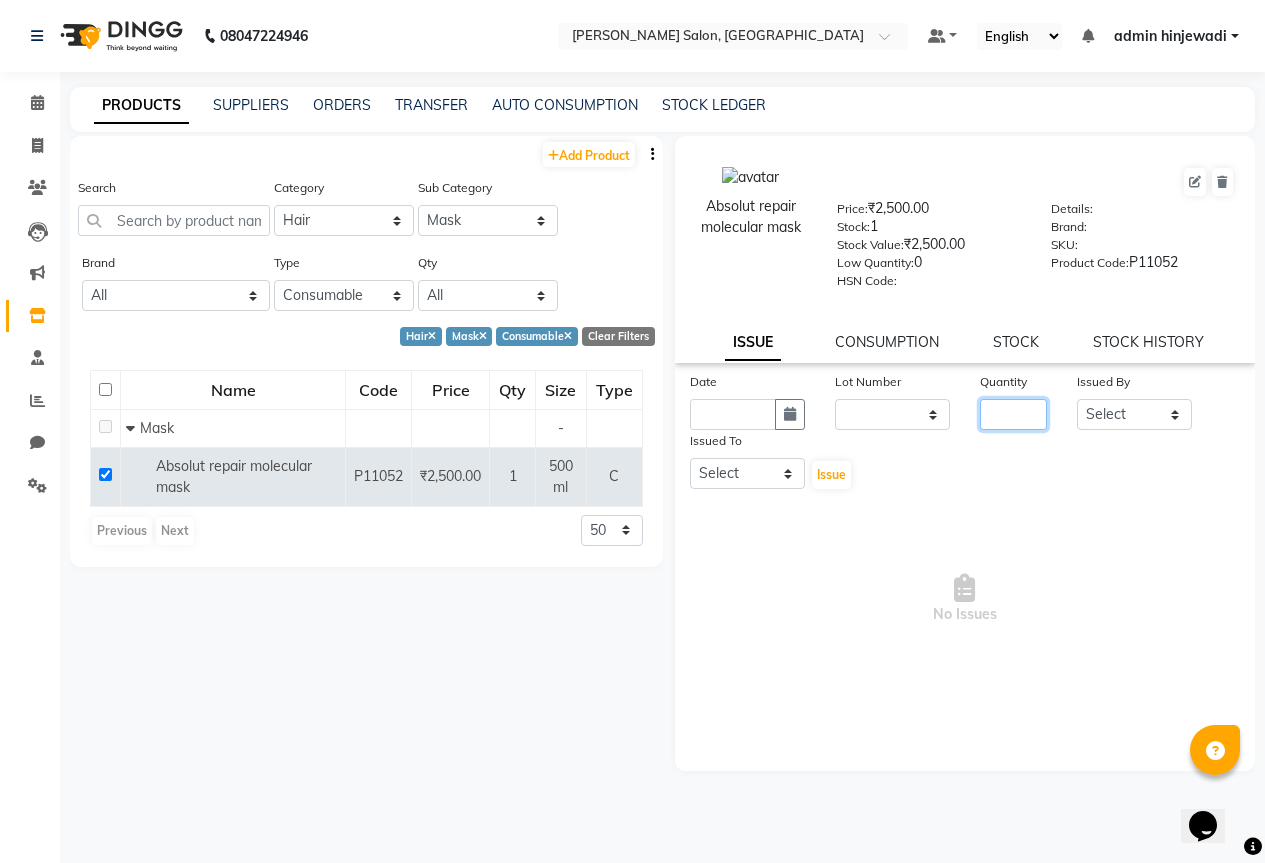 click 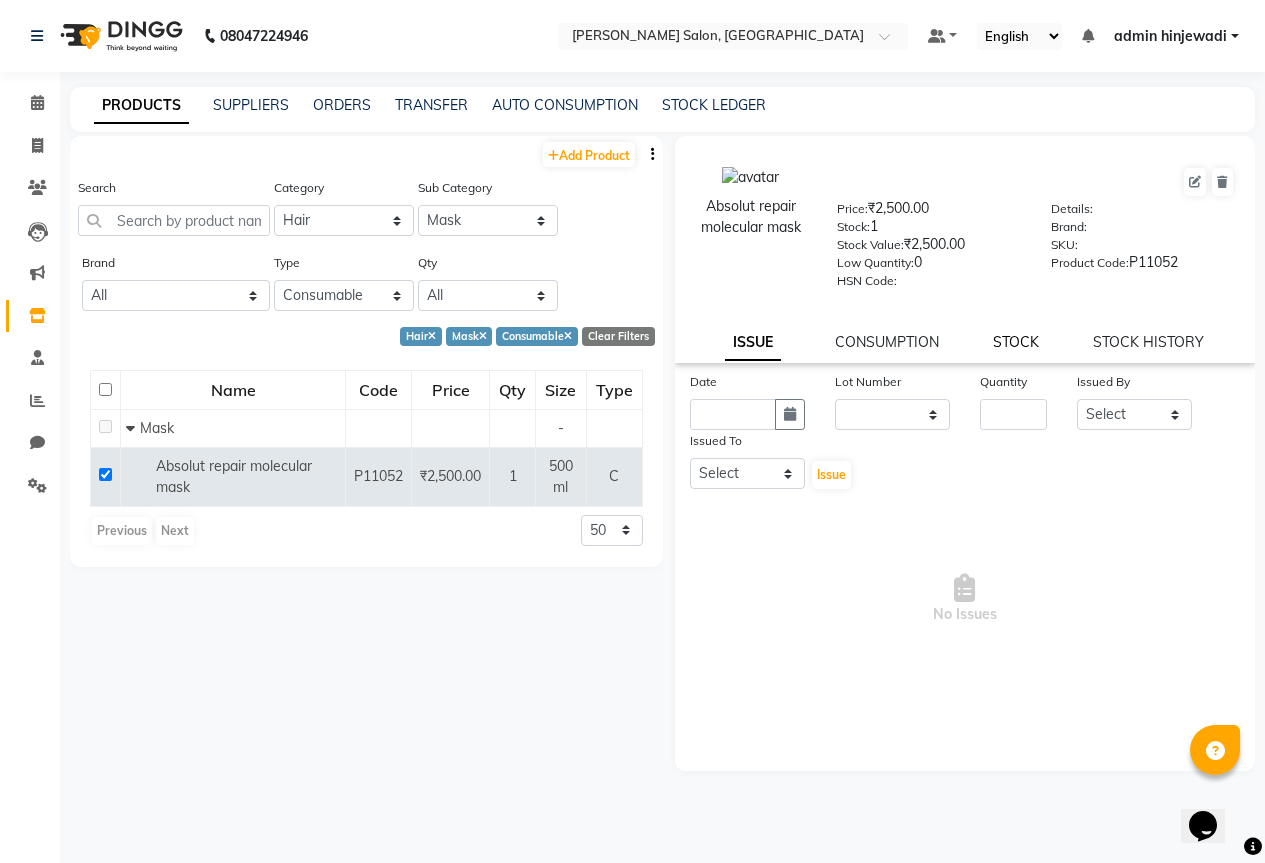 click on "ISSUE CONSUMPTION STOCK STOCK HISTORY" 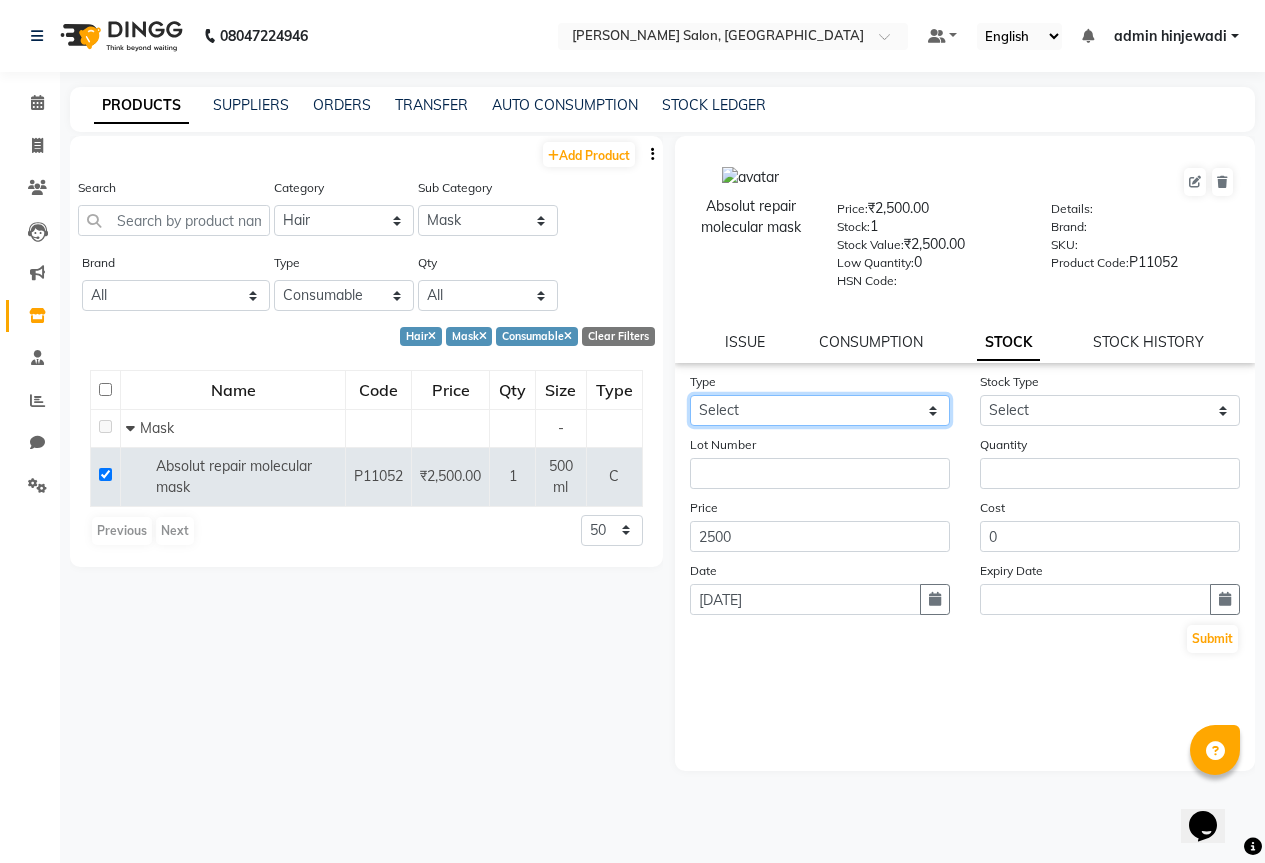 click on "Select In Out" 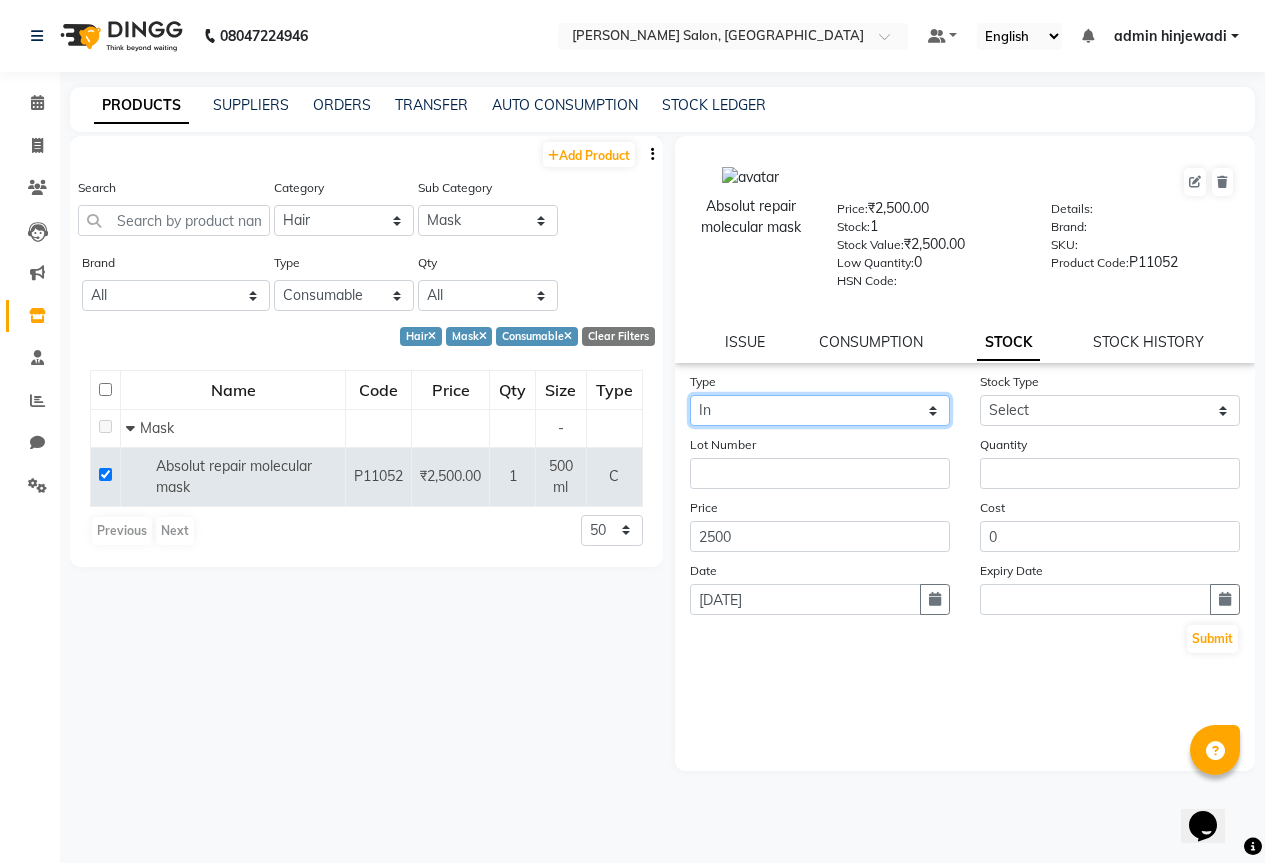 click on "Select In Out" 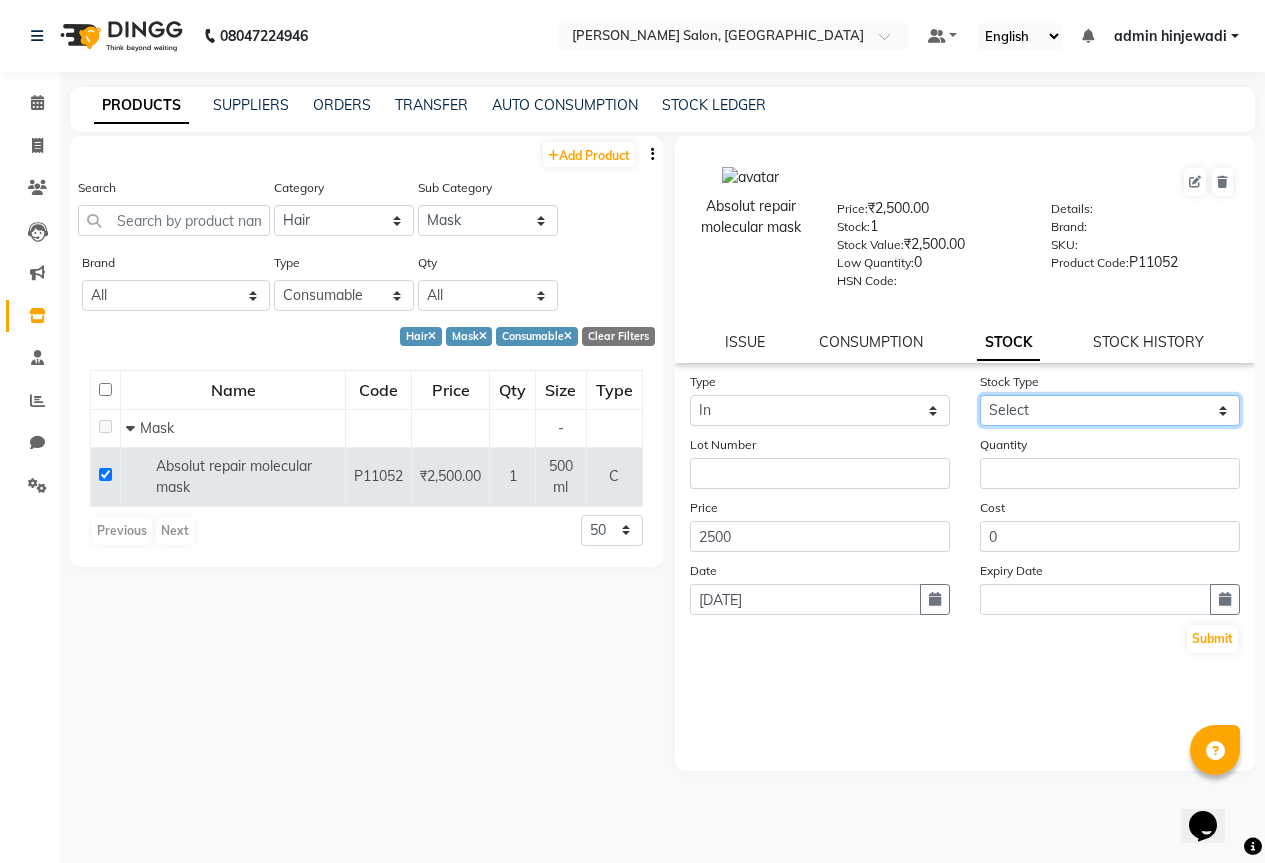 click on "Select New Stock Adjustment Return Other" 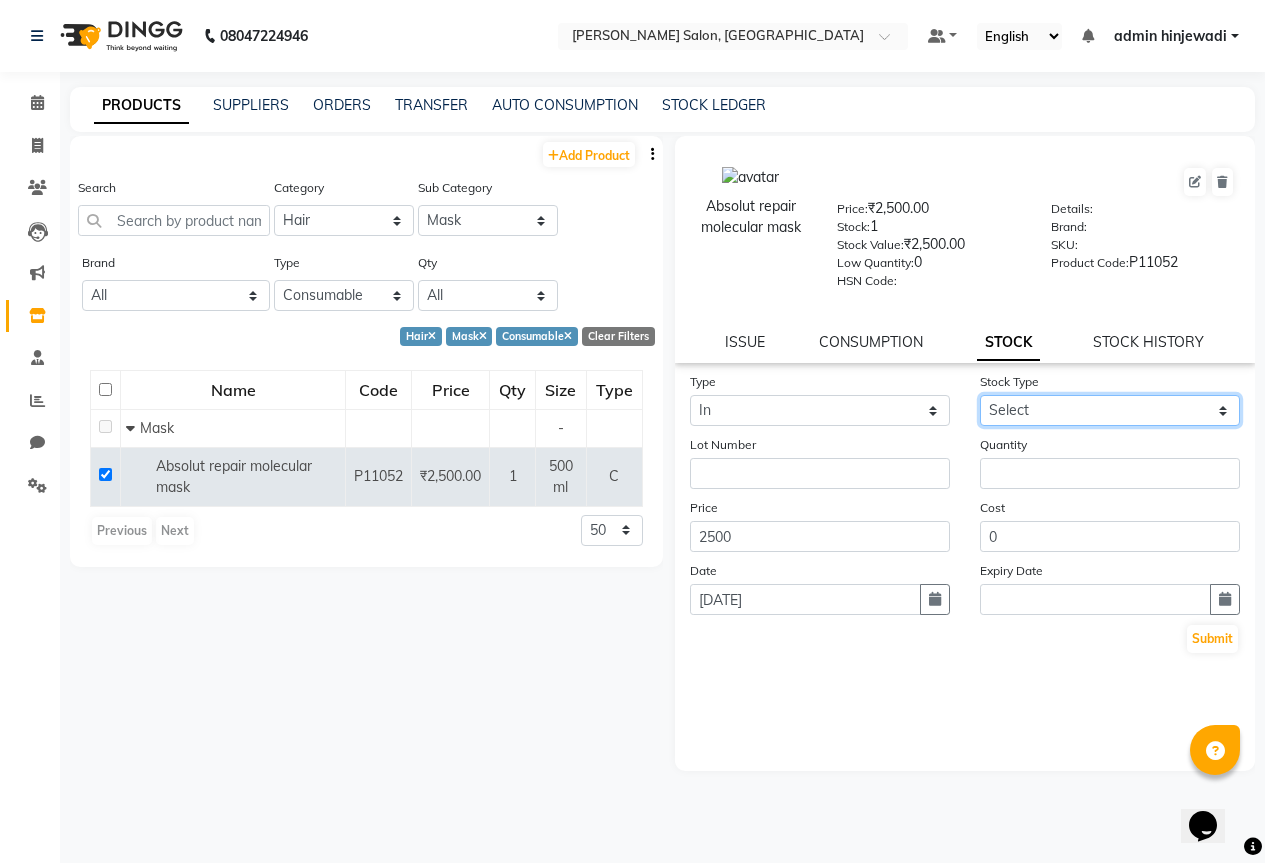 select on "new stock" 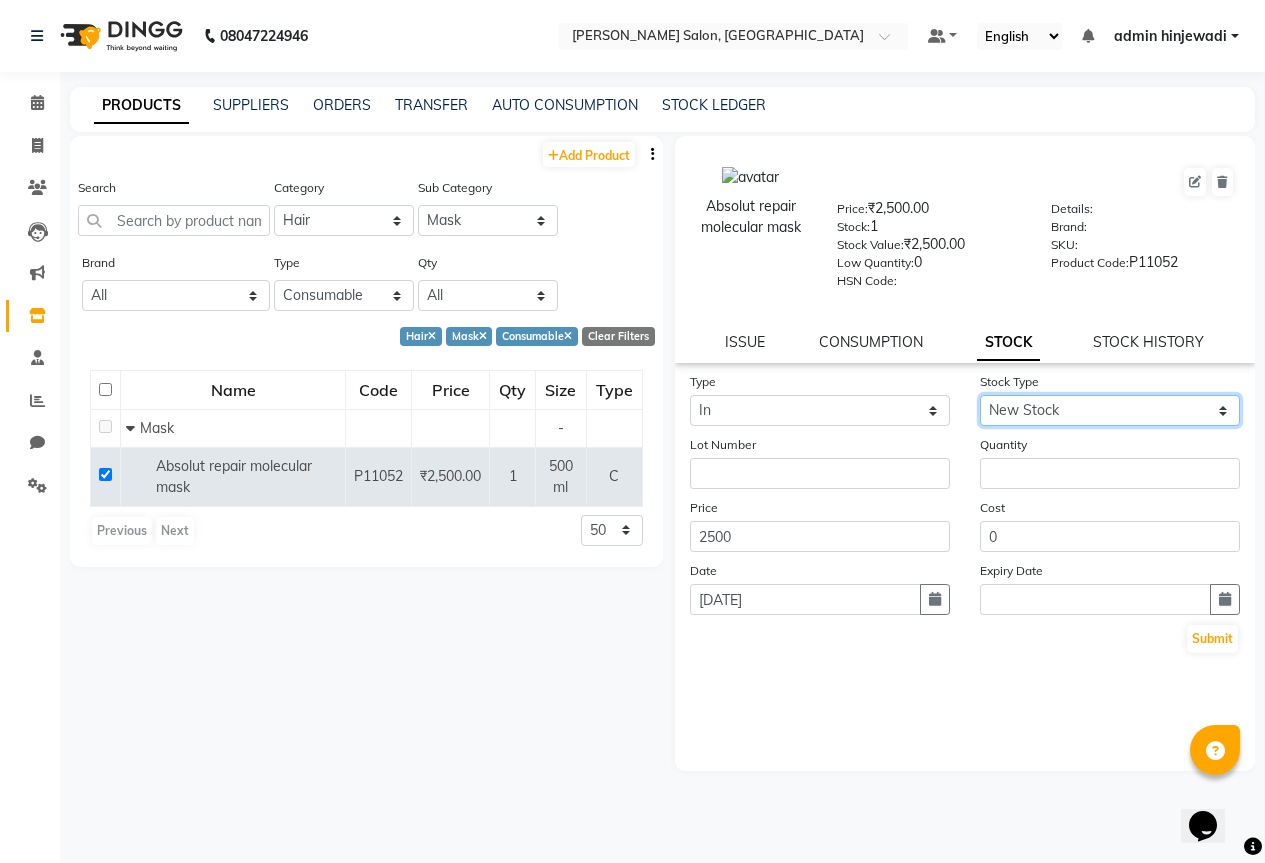 click on "Select New Stock Adjustment Return Other" 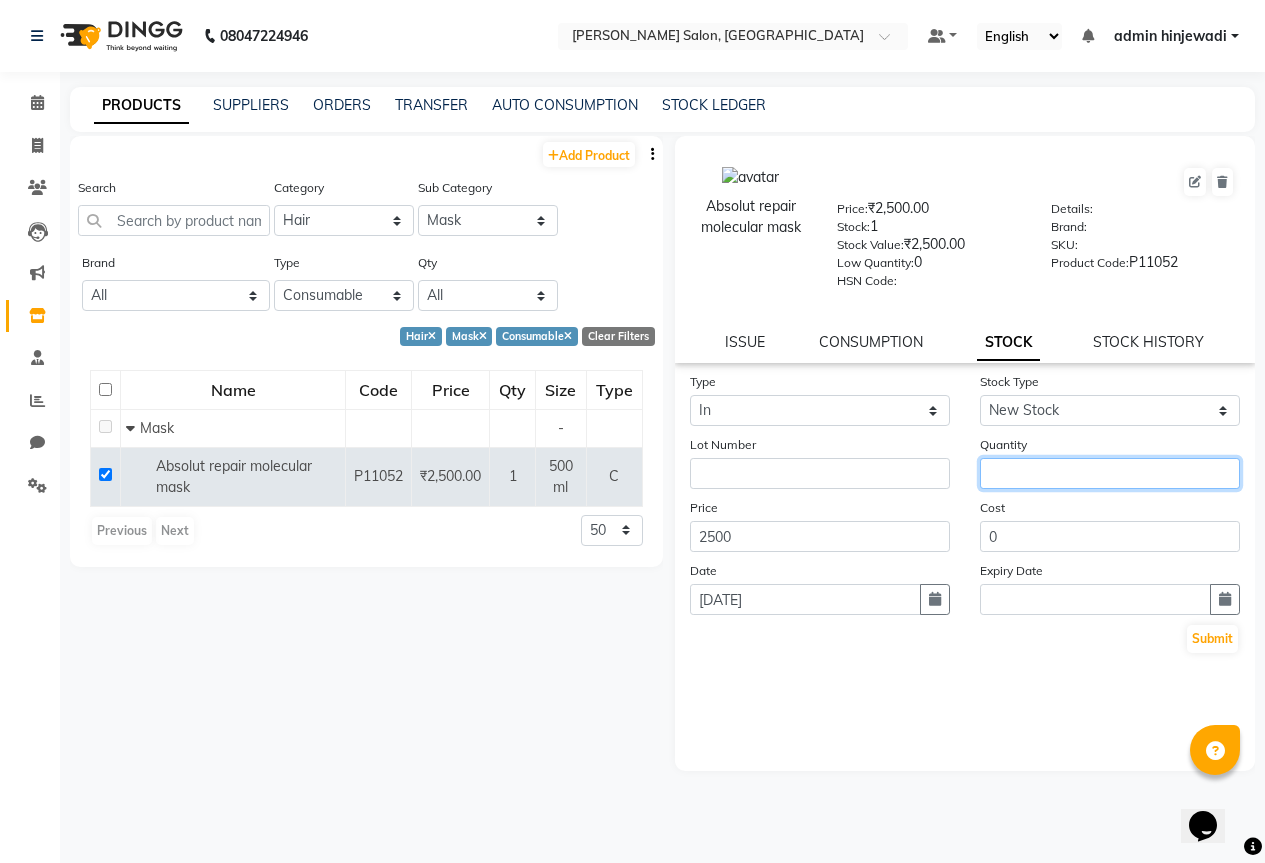 click 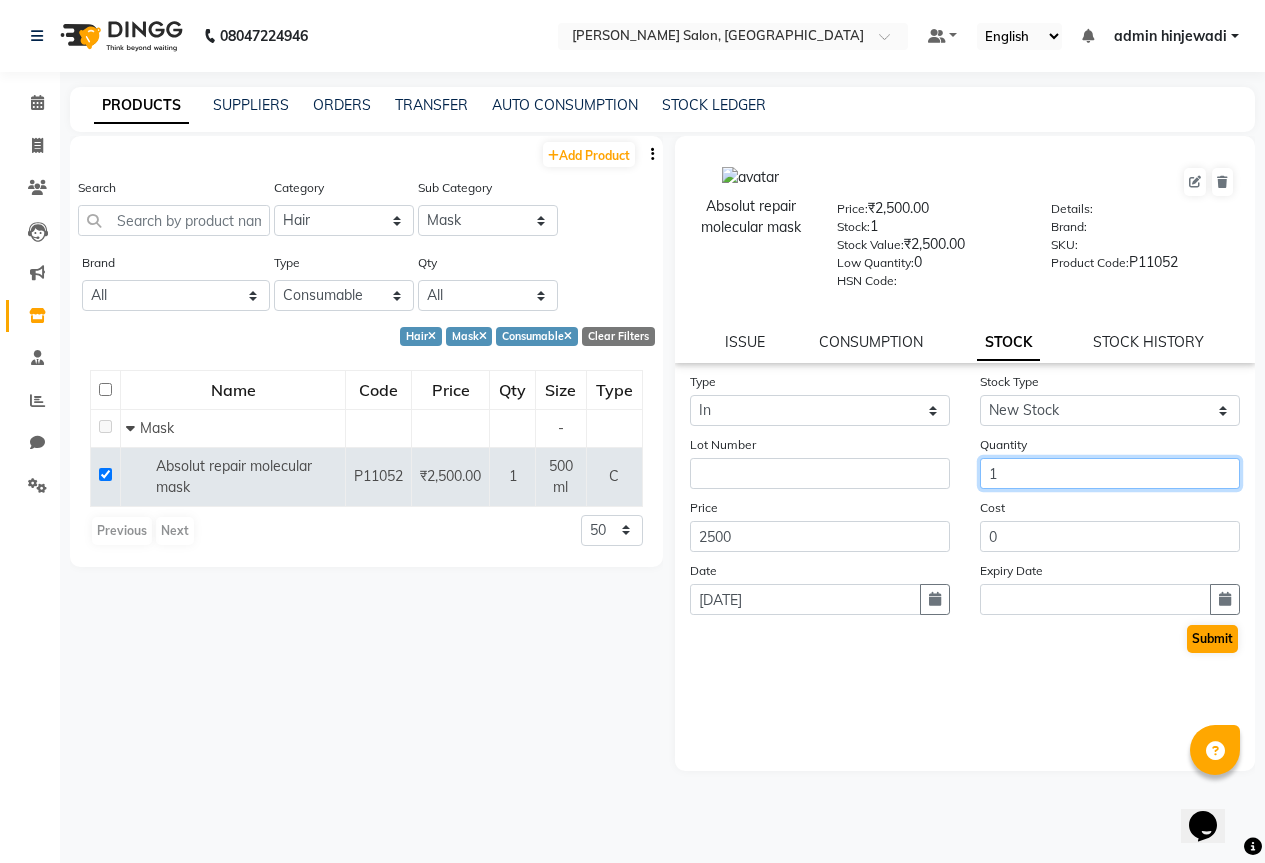 type on "1" 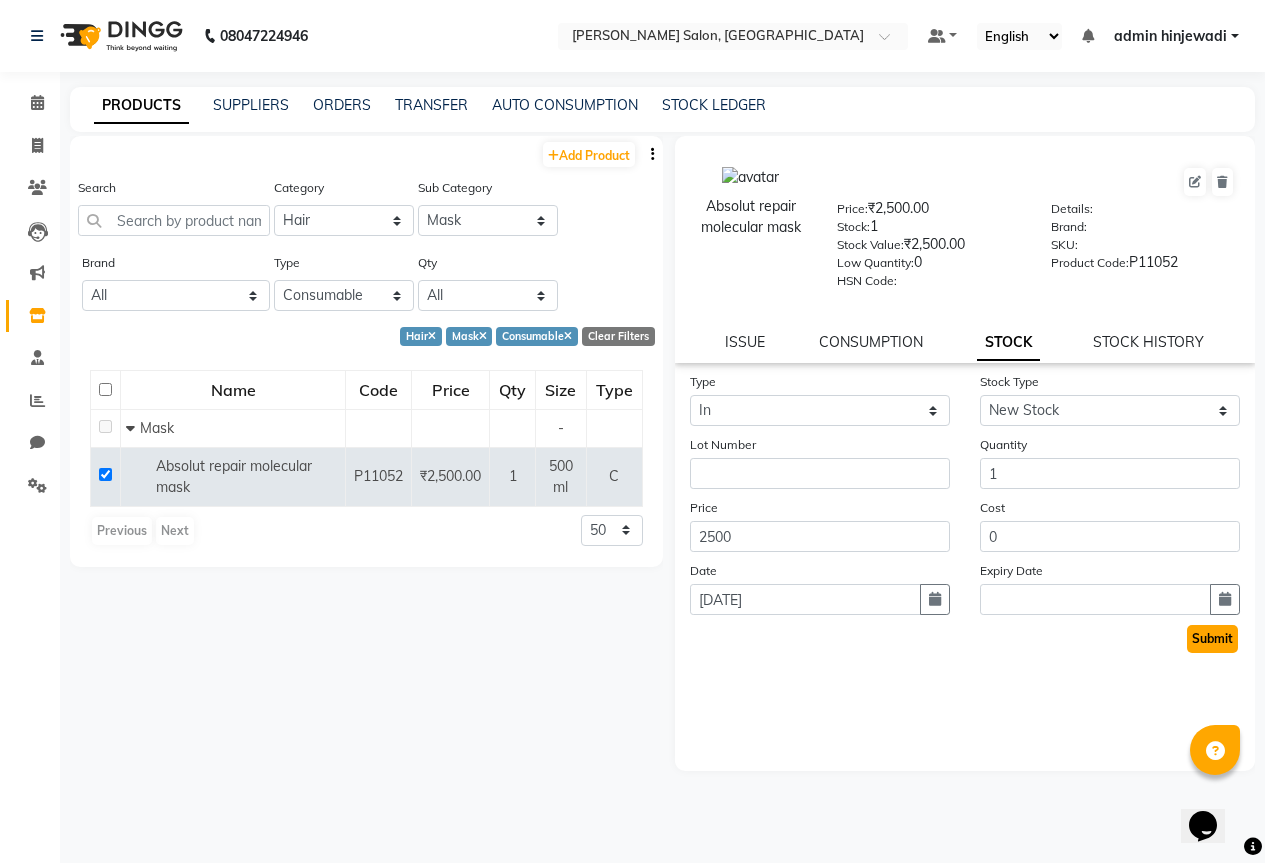click on "Submit" 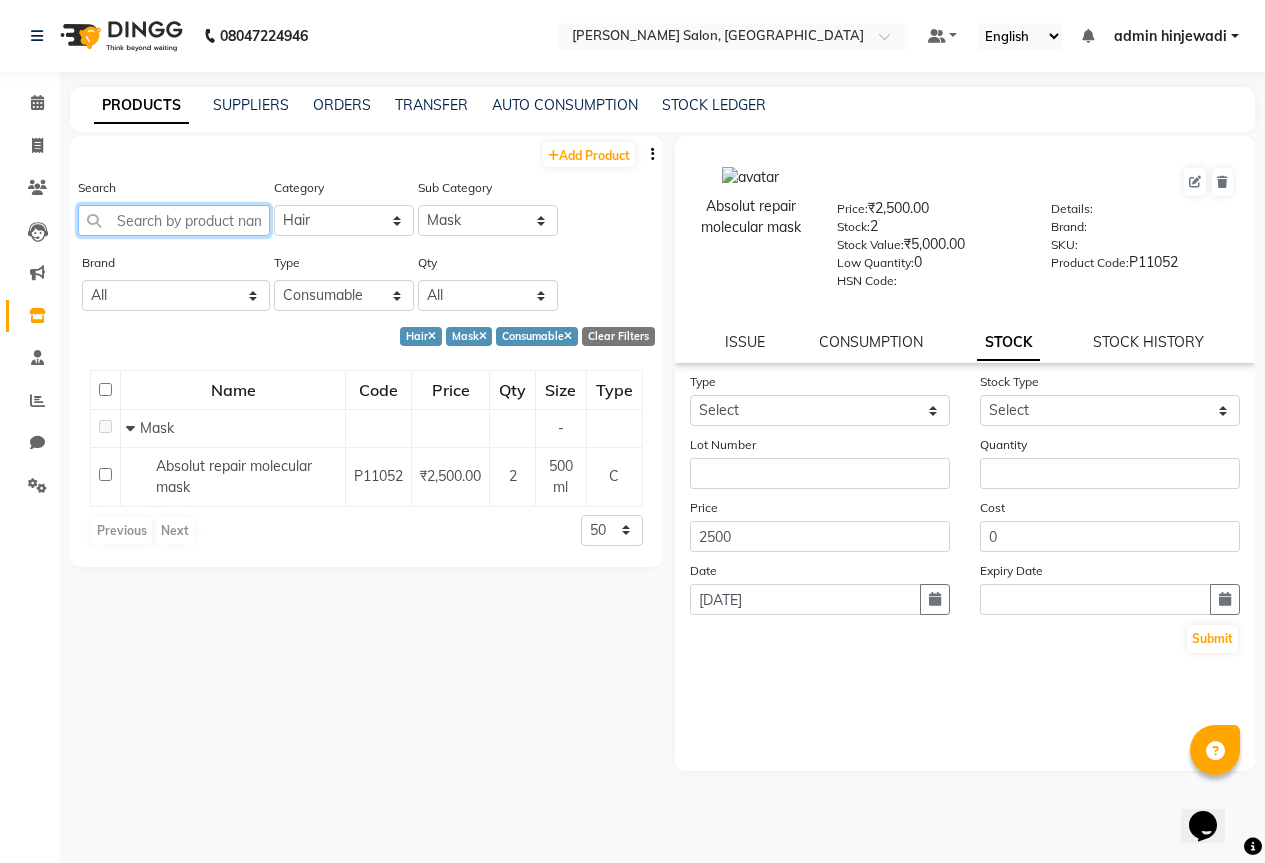 click 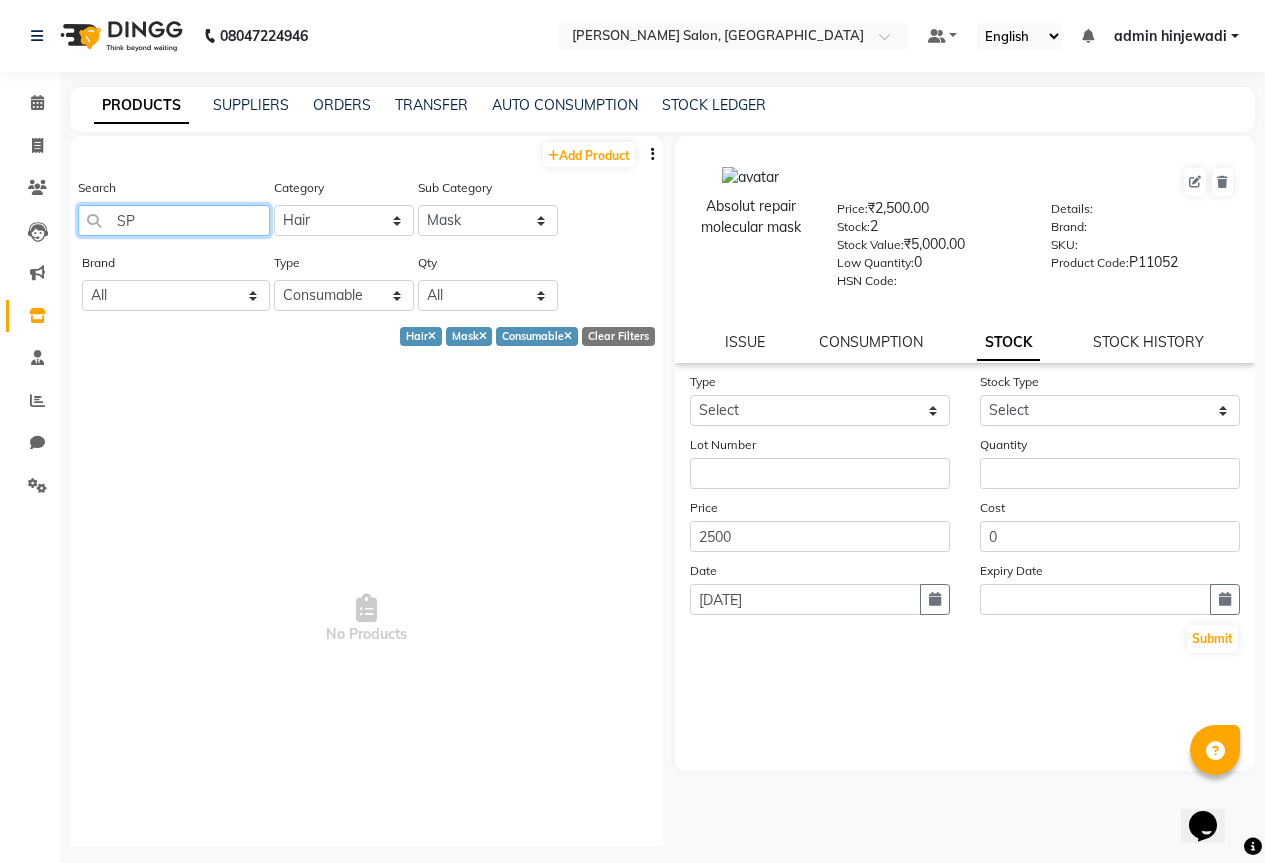 type on "S" 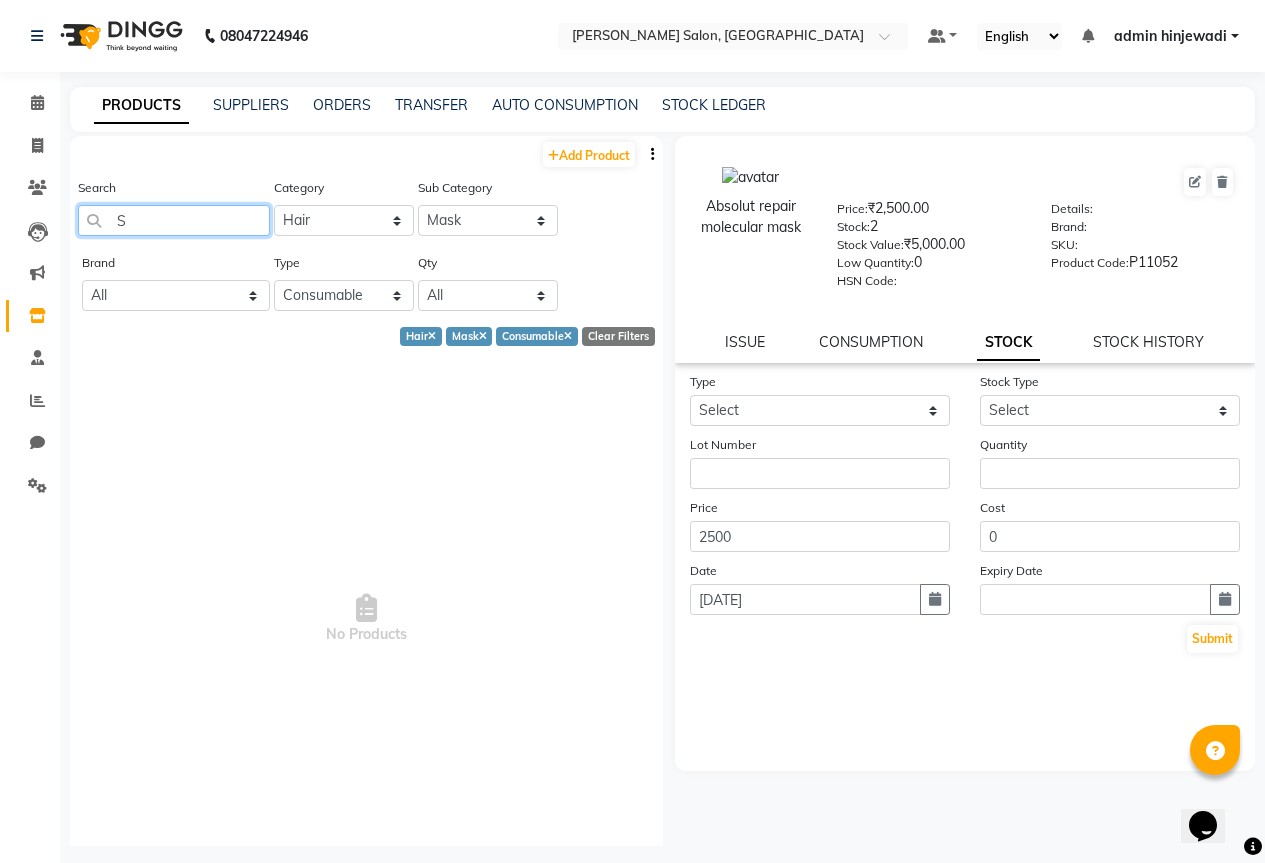 type 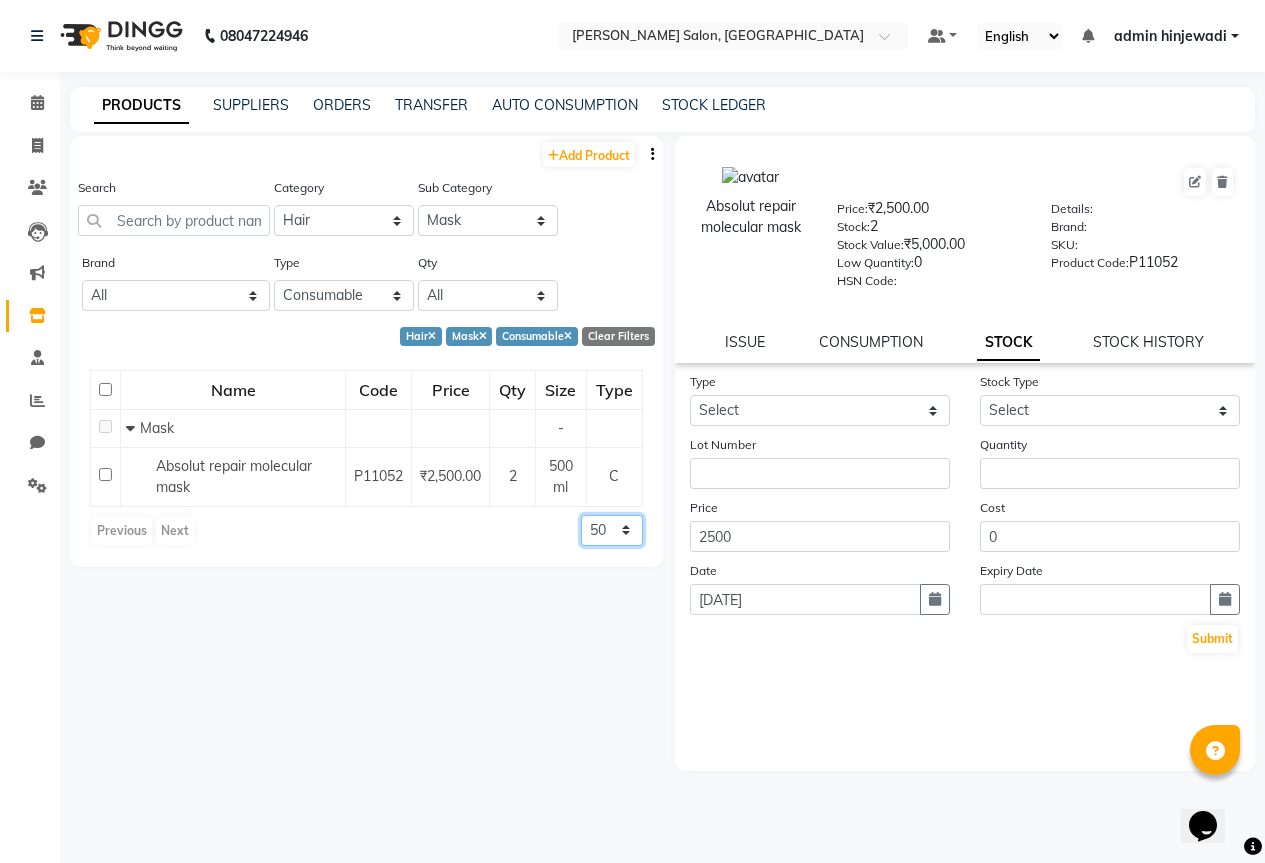 click on "50 100 500" 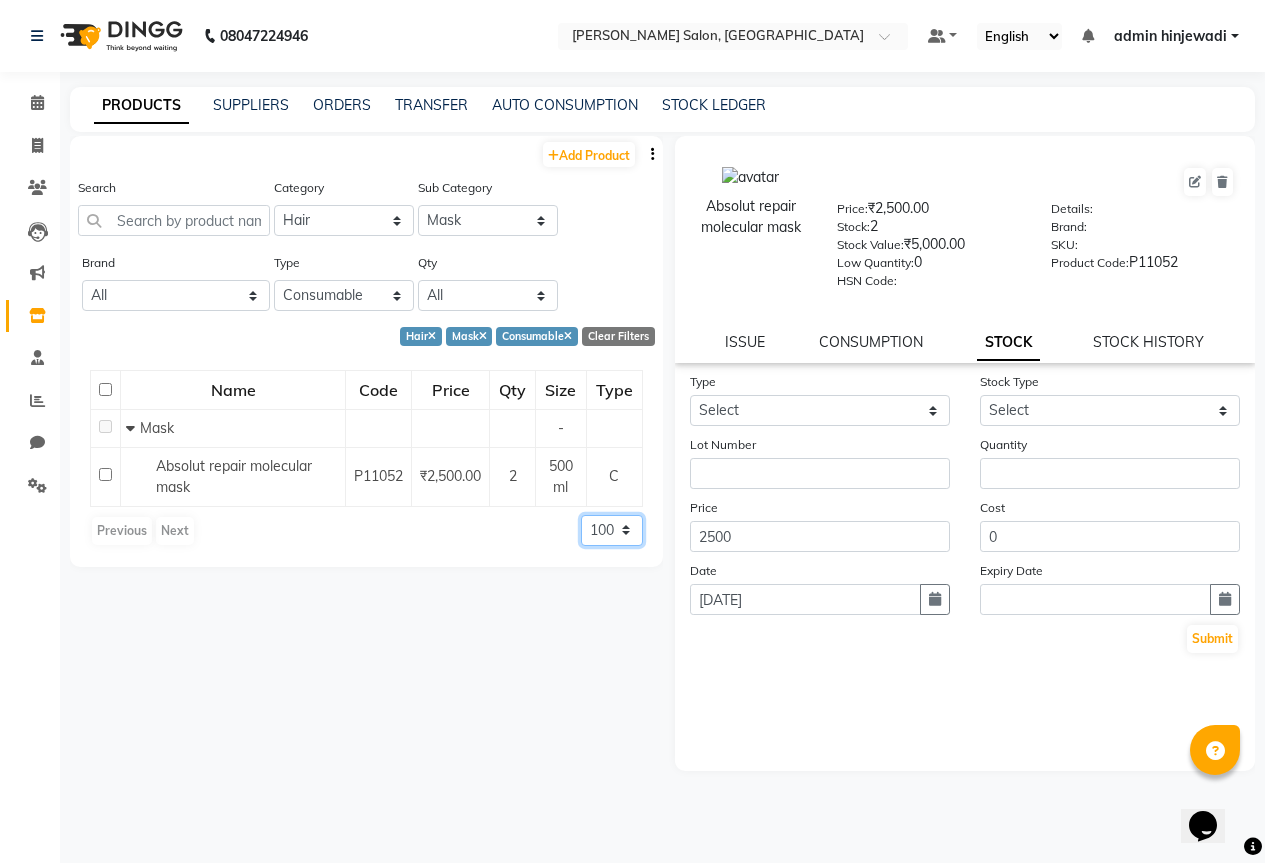 click on "50 100 500" 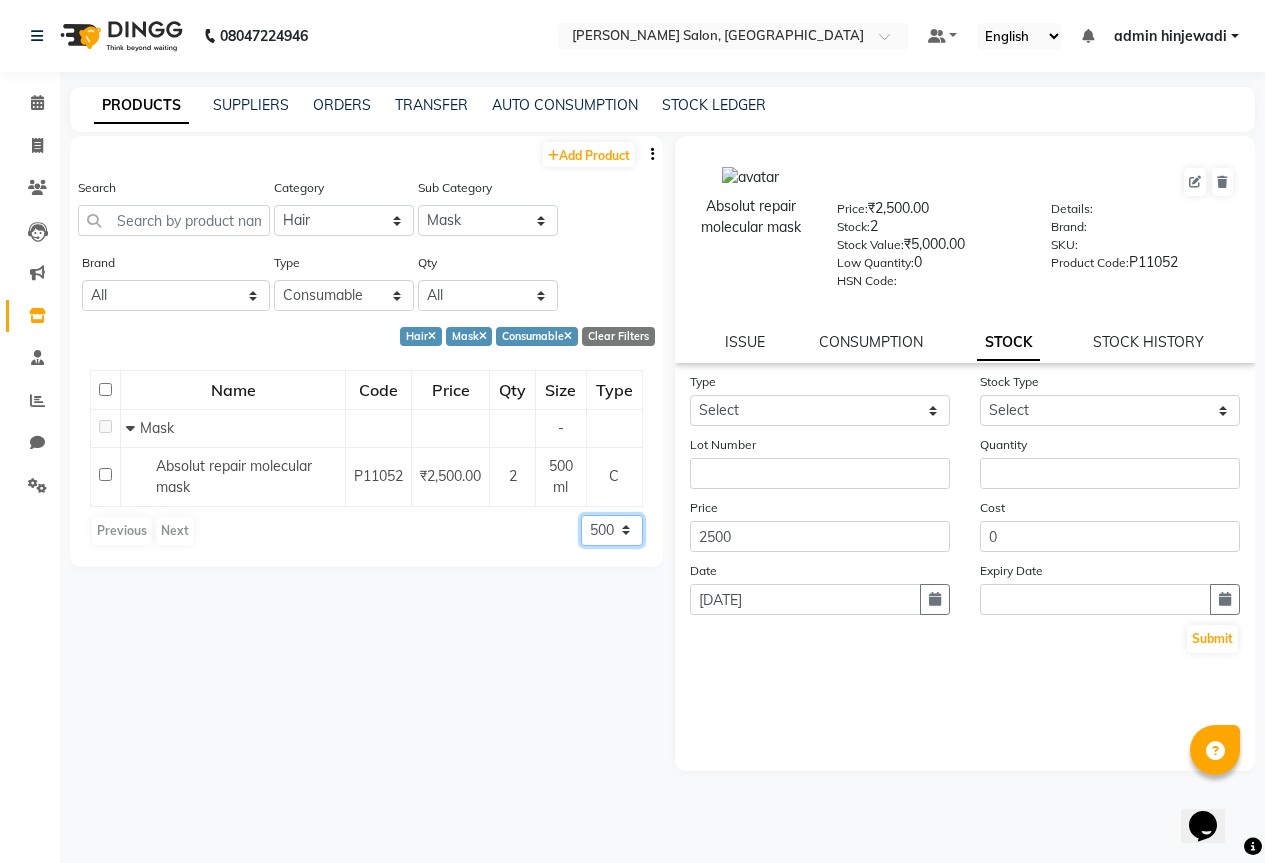 click on "50 100 500" 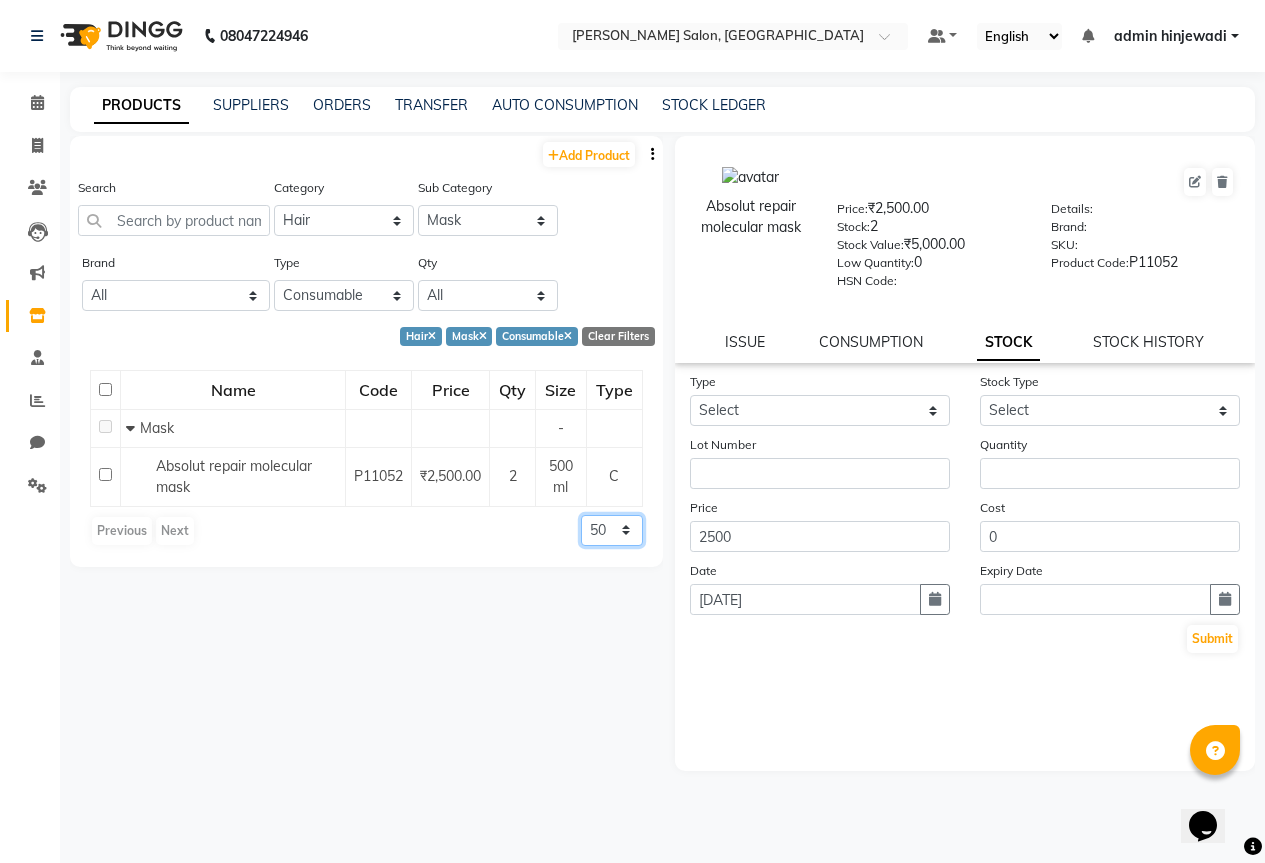 click on "50 100 500" 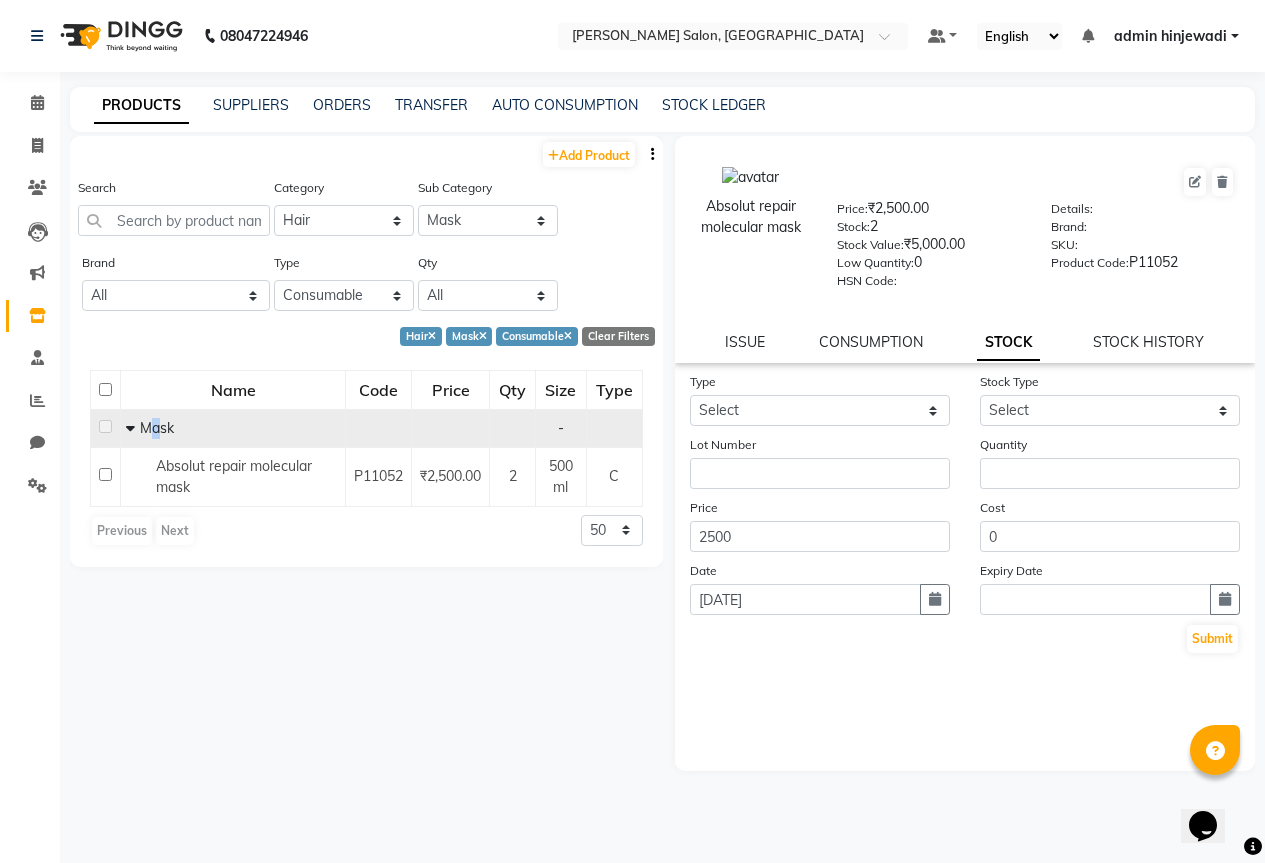 click on "Mask" 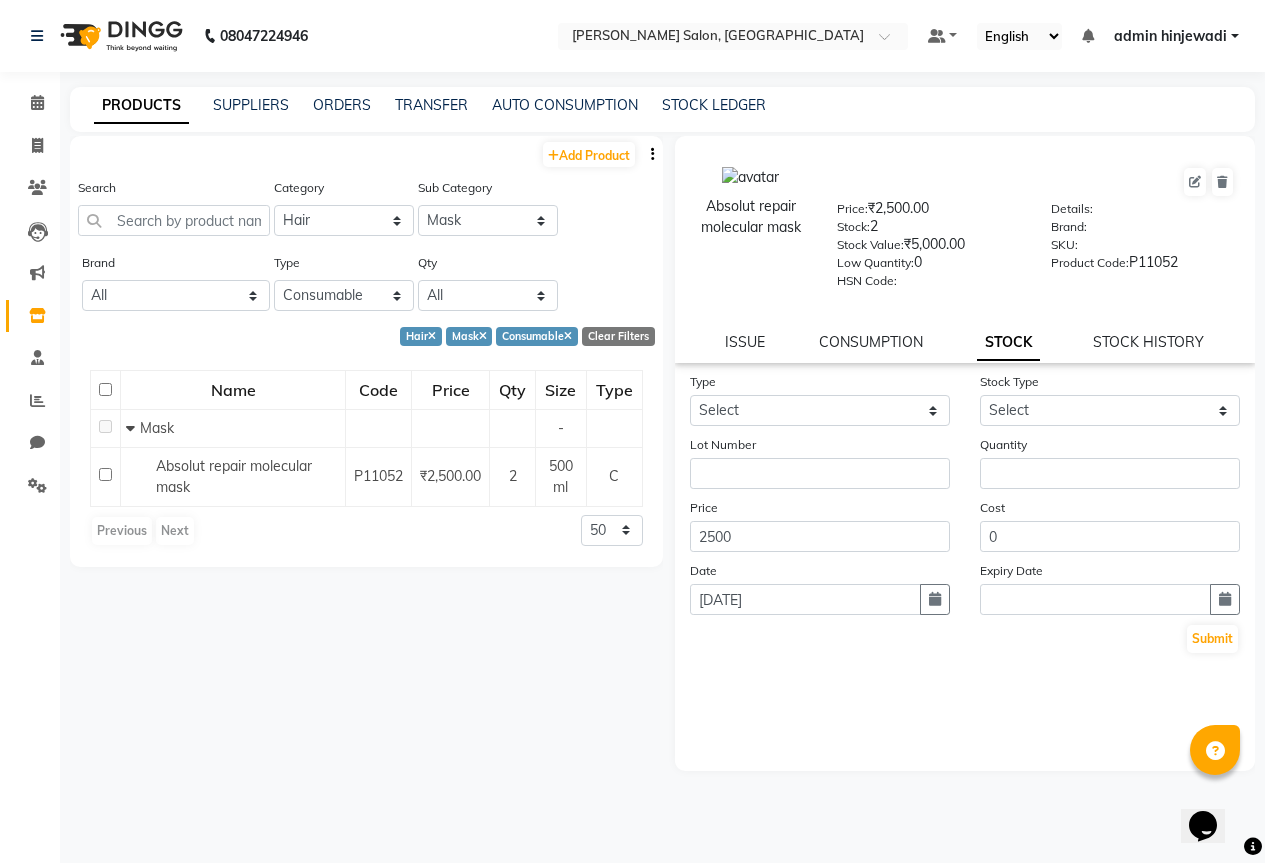 click 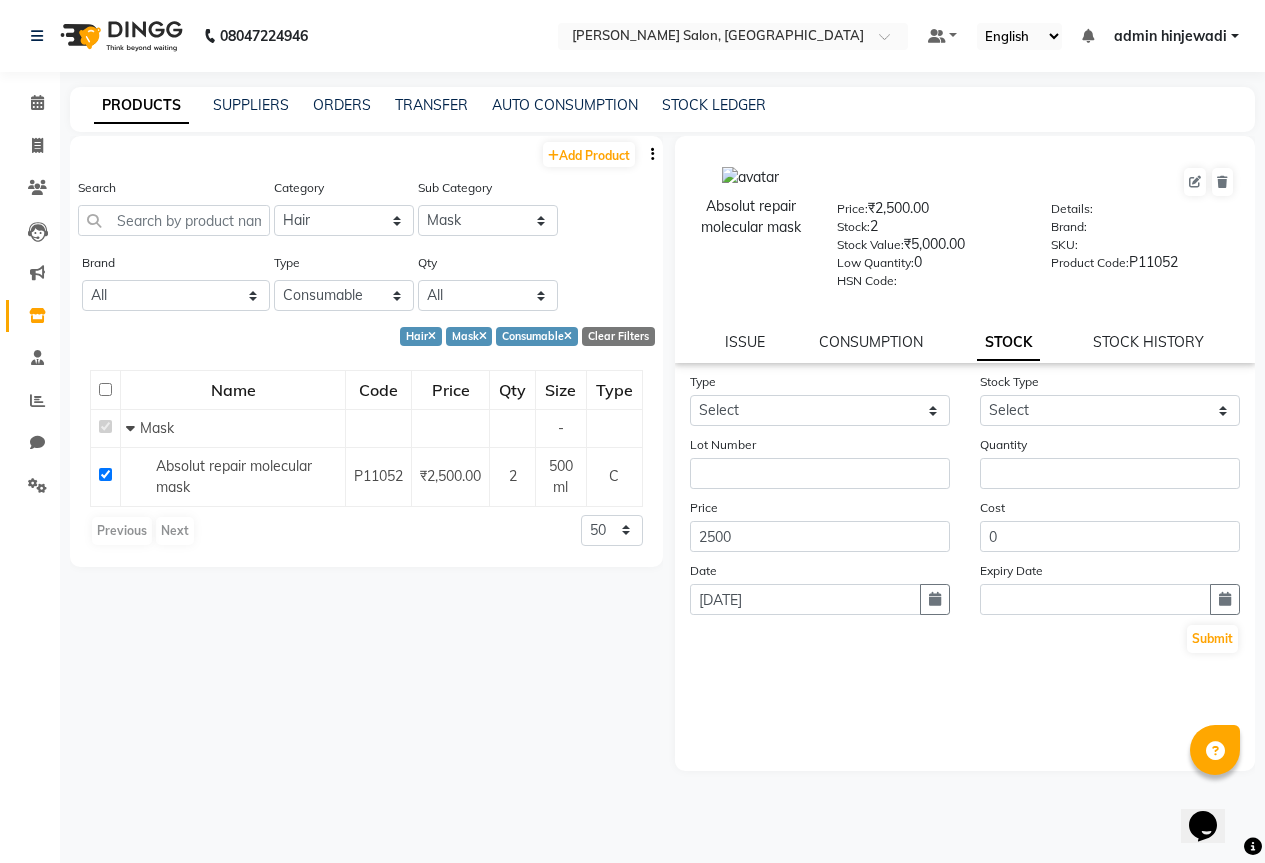 checkbox on "true" 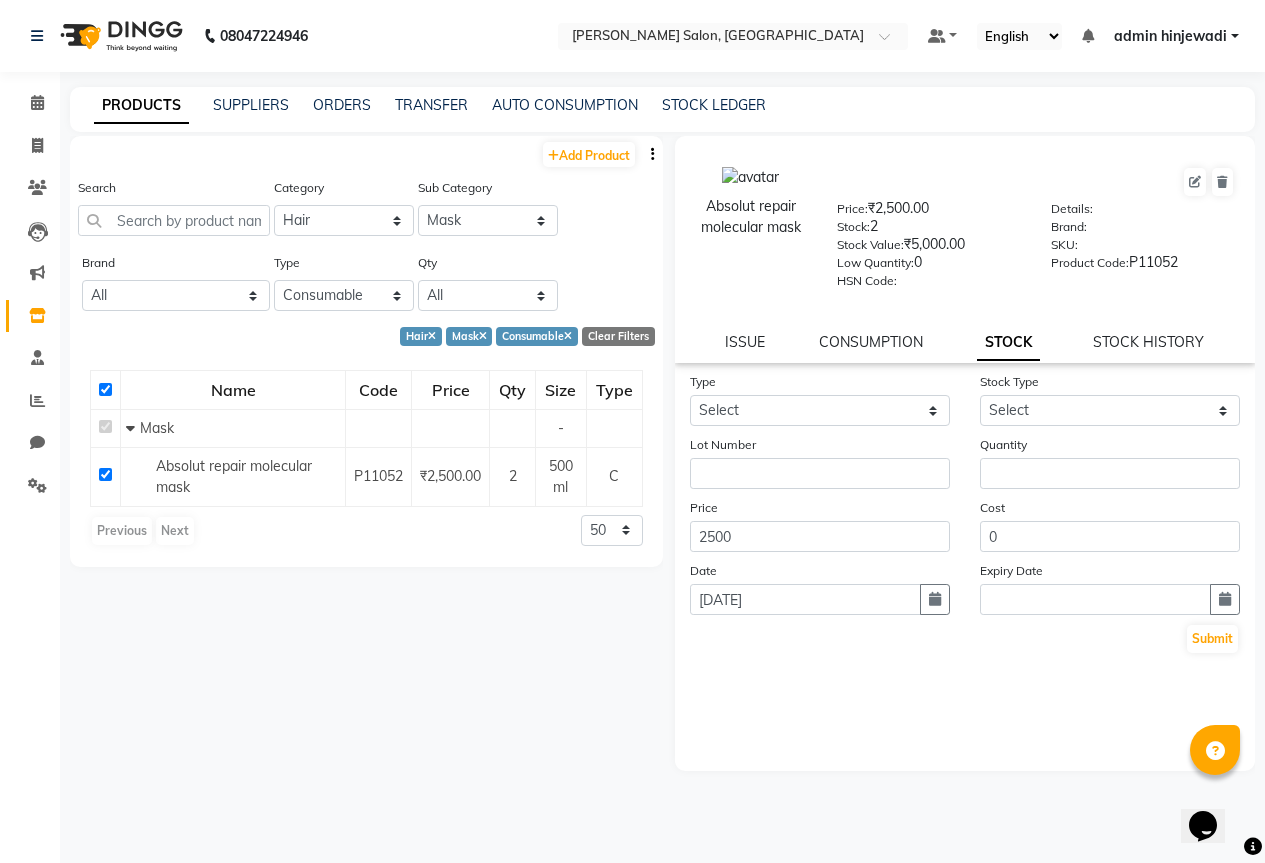 checkbox on "true" 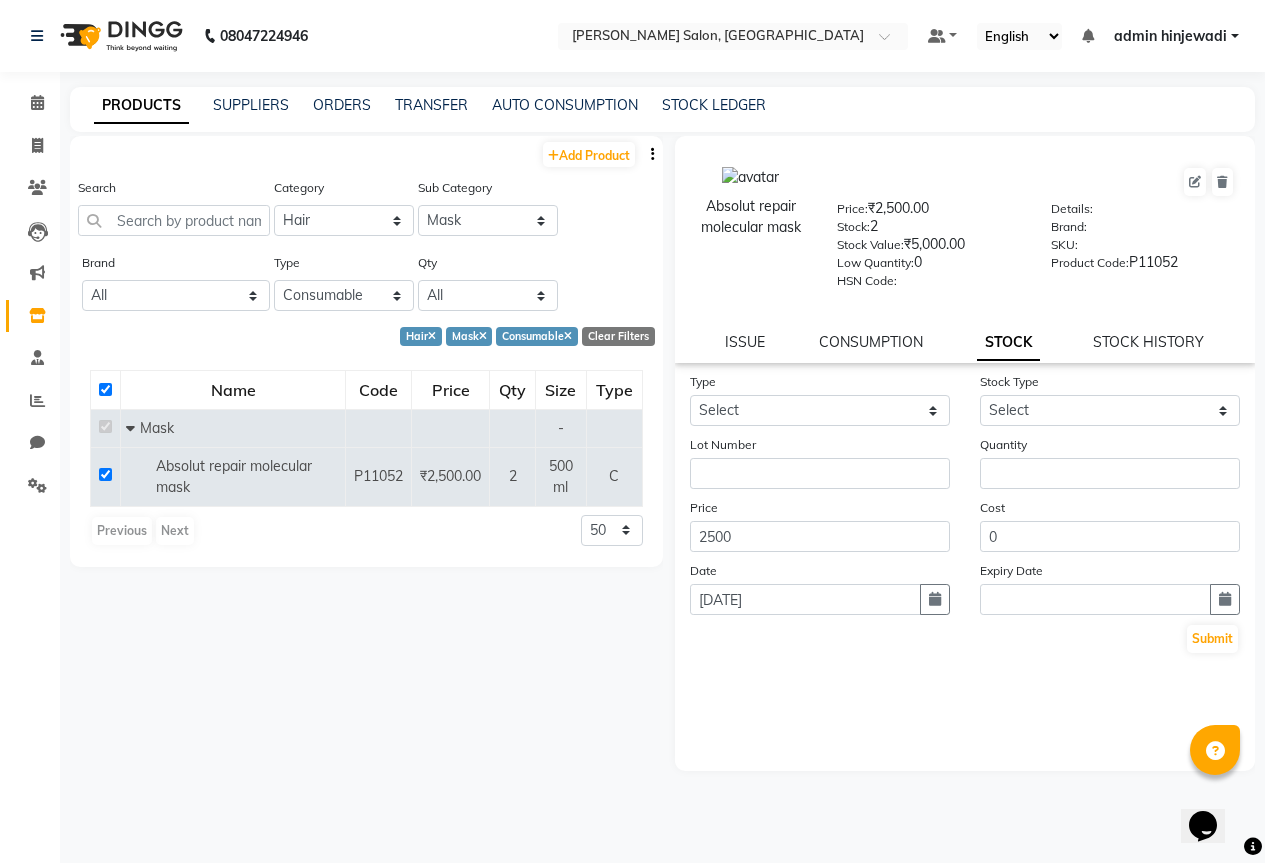 drag, startPoint x: 274, startPoint y: 617, endPoint x: 387, endPoint y: 536, distance: 139.03236 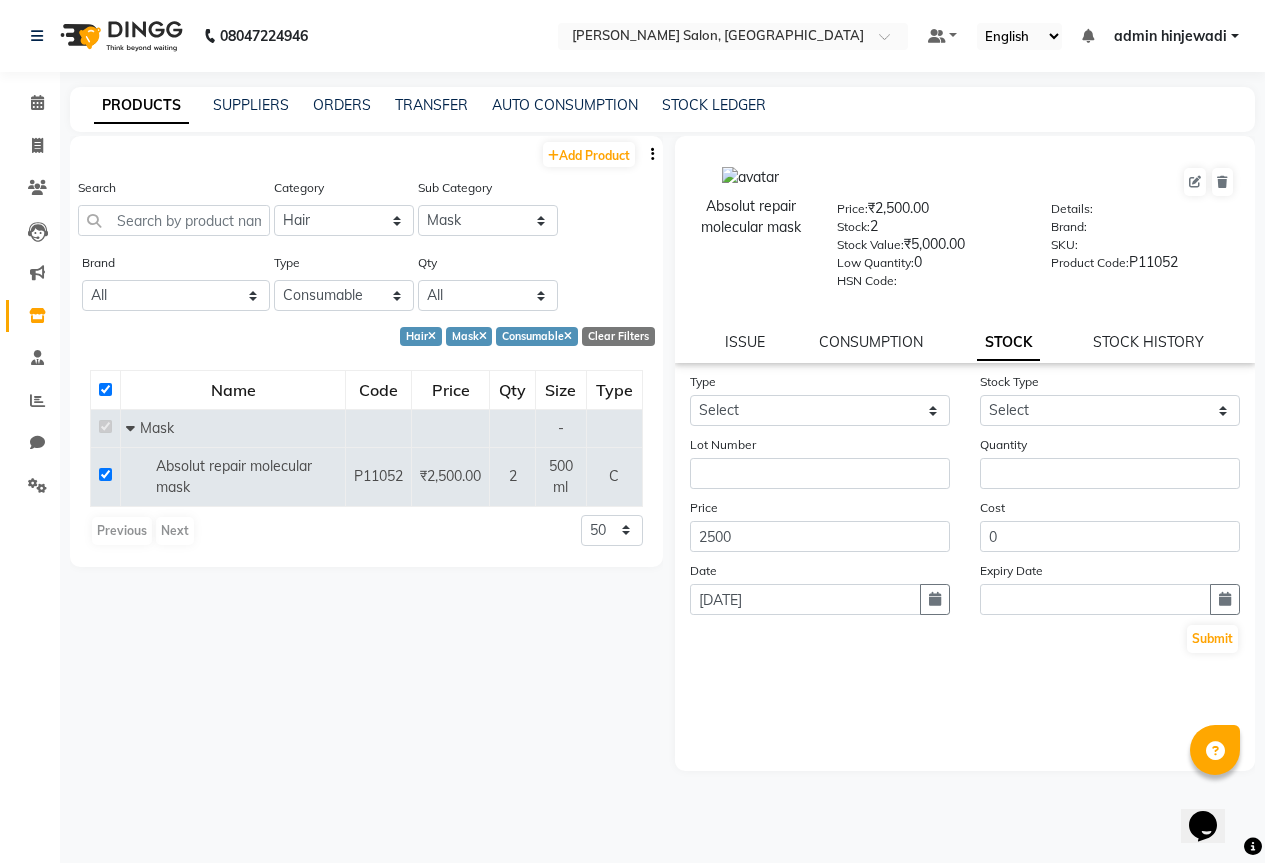 click on "Clear Filters" 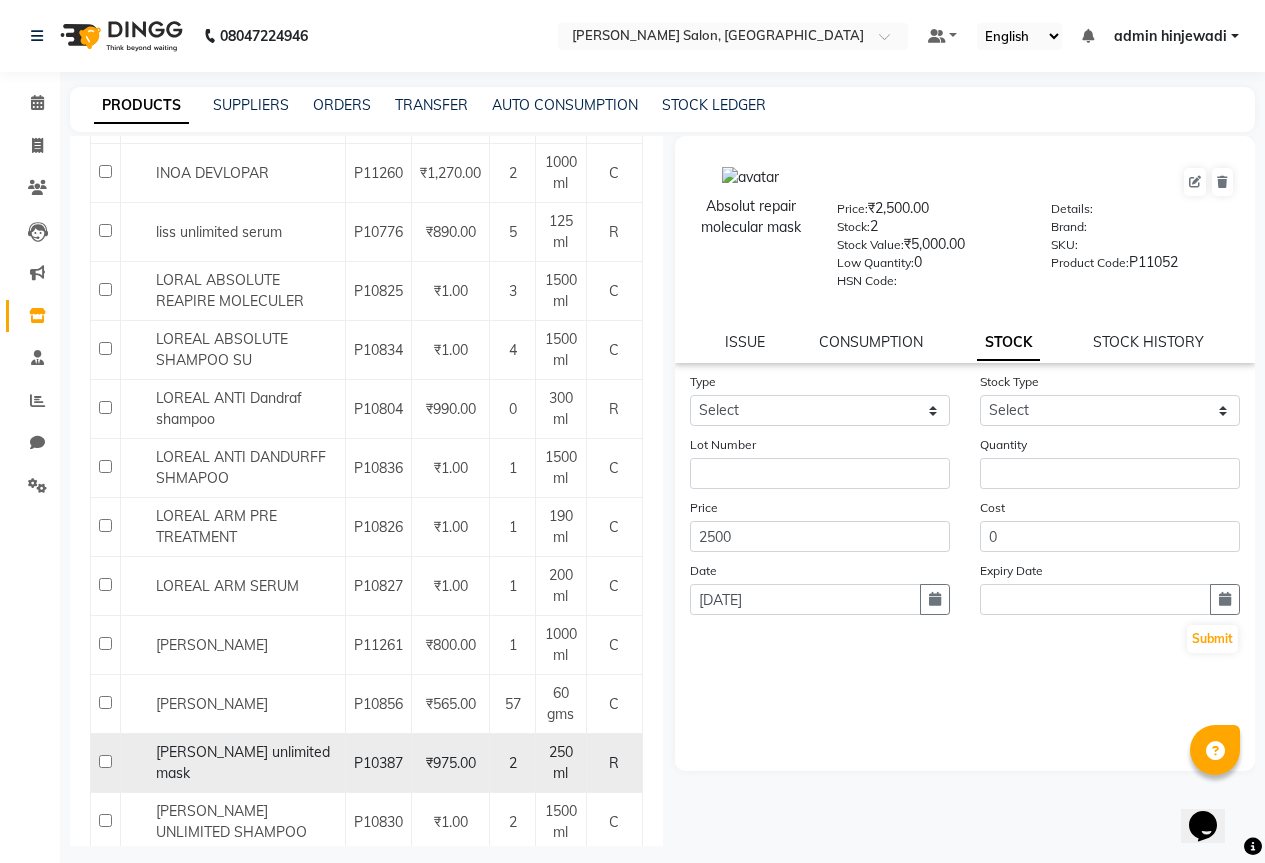 scroll, scrollTop: 2456, scrollLeft: 0, axis: vertical 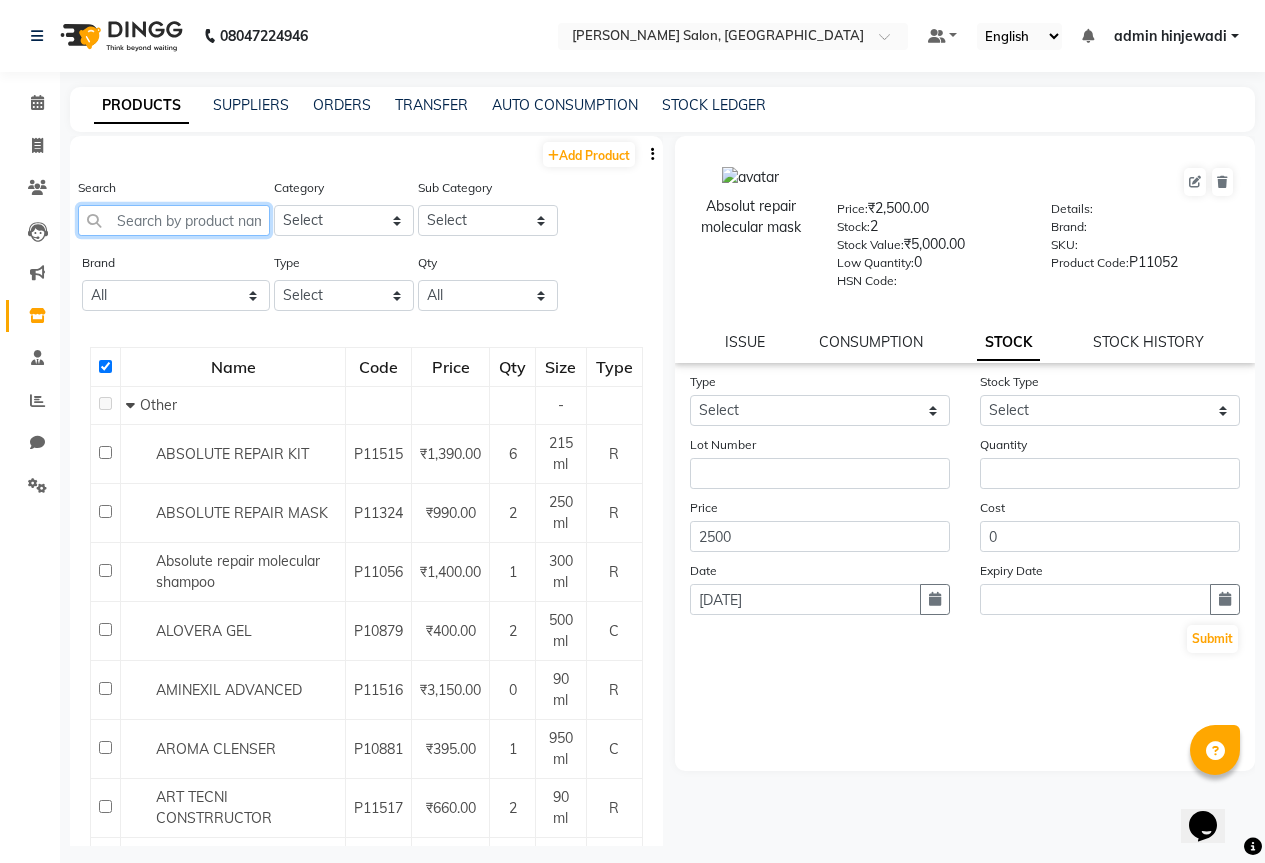 click 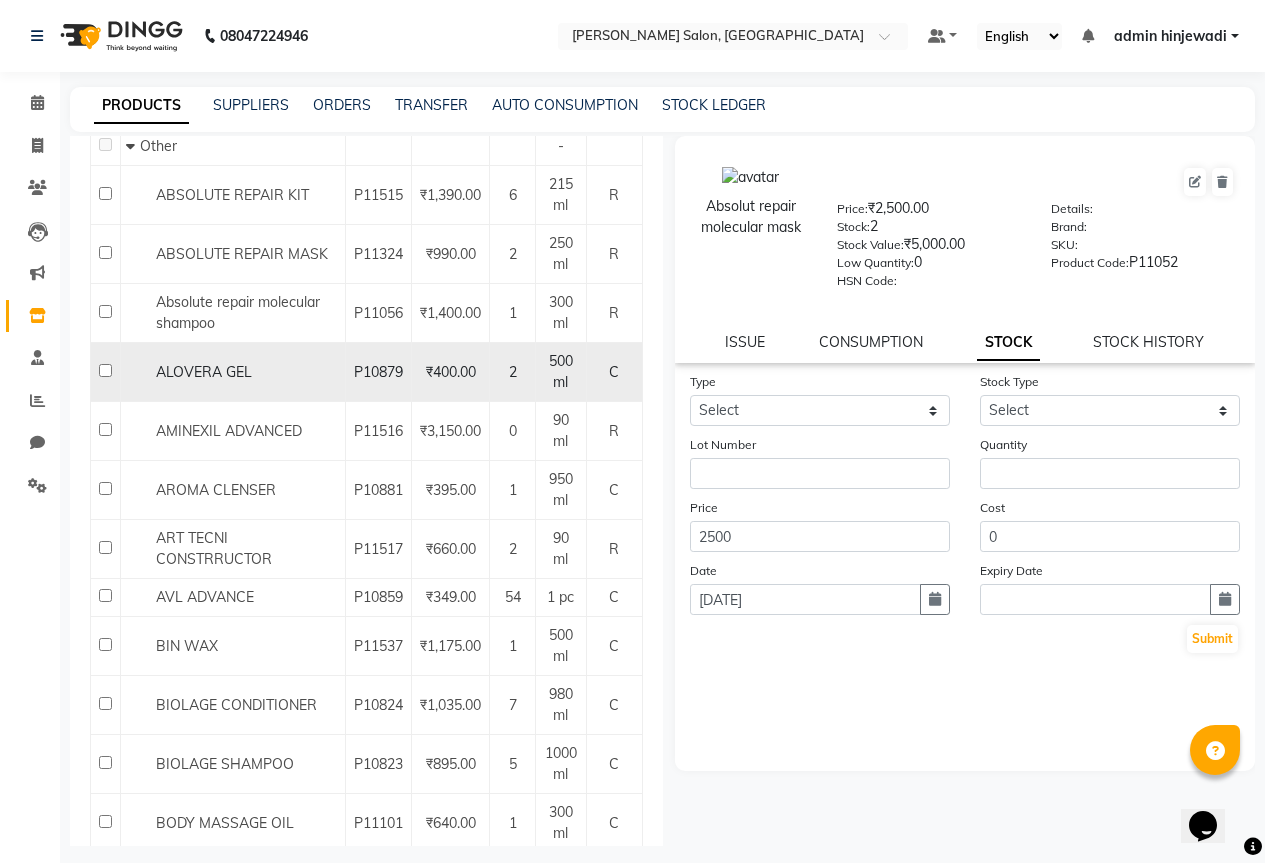 scroll, scrollTop: 0, scrollLeft: 0, axis: both 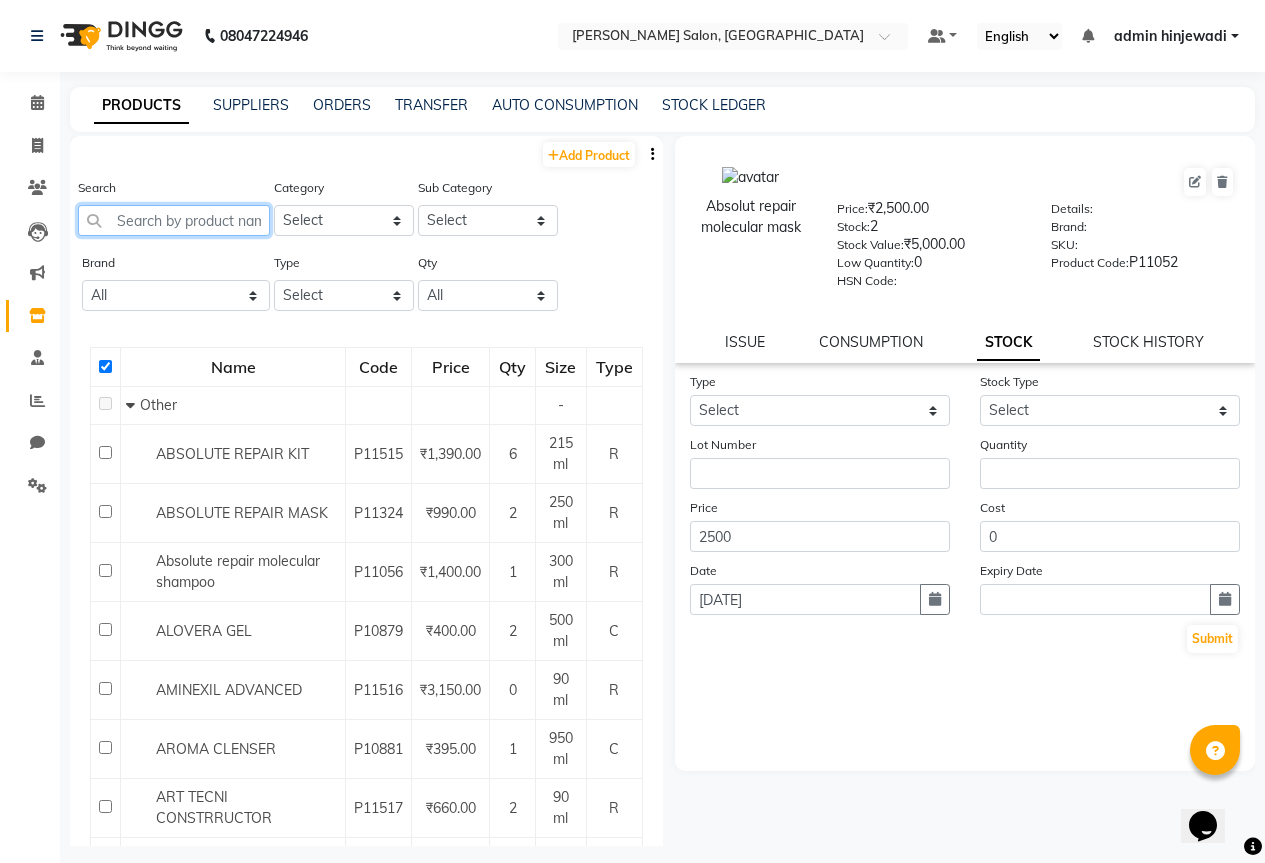 click 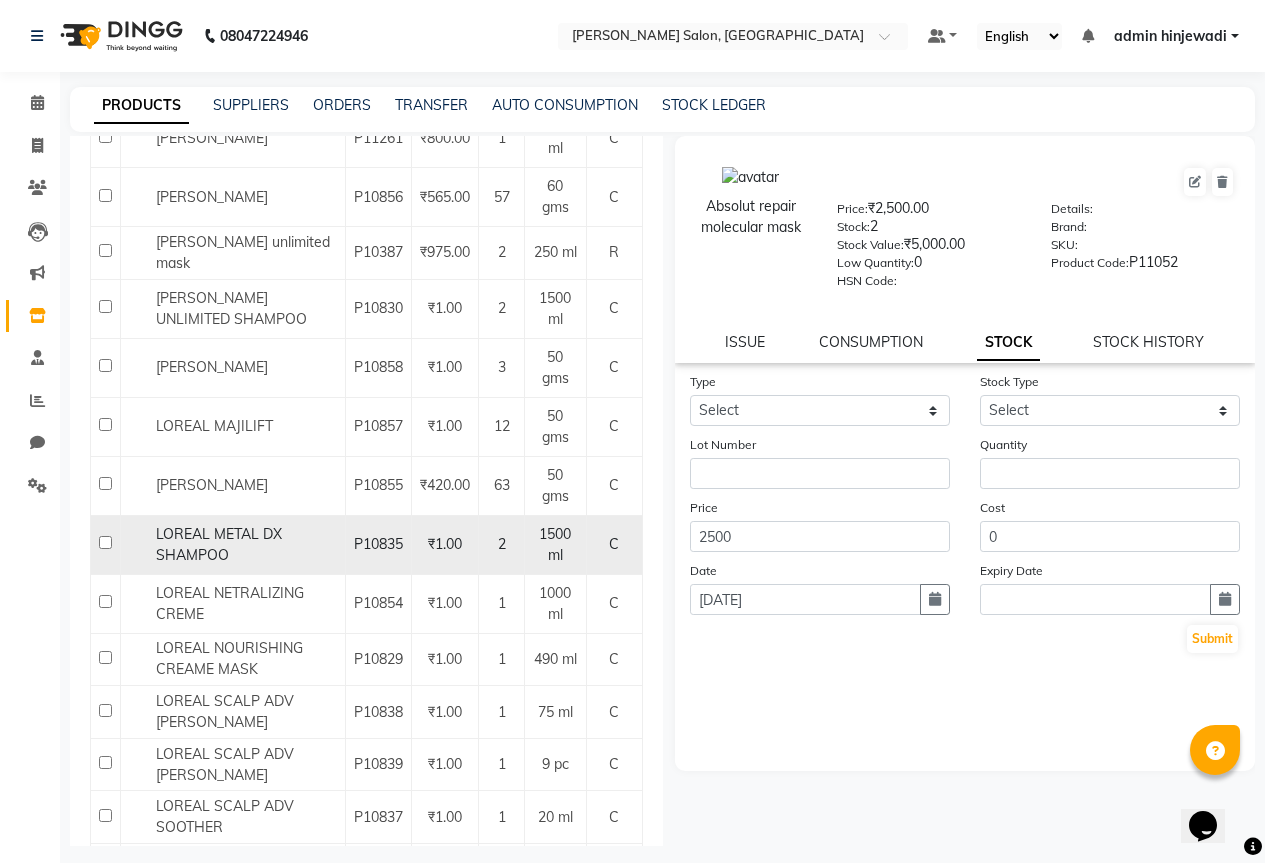 scroll, scrollTop: 600, scrollLeft: 0, axis: vertical 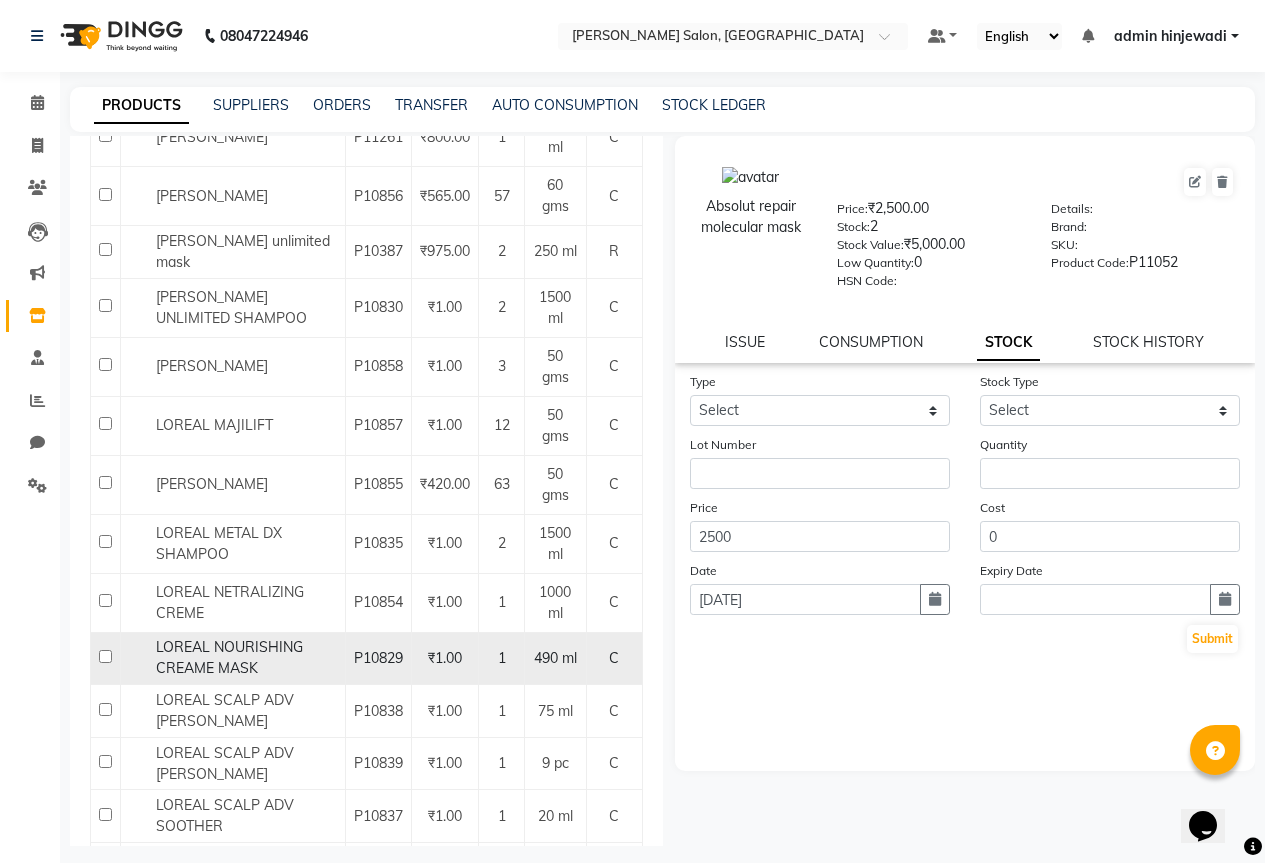 type on "LOREAL" 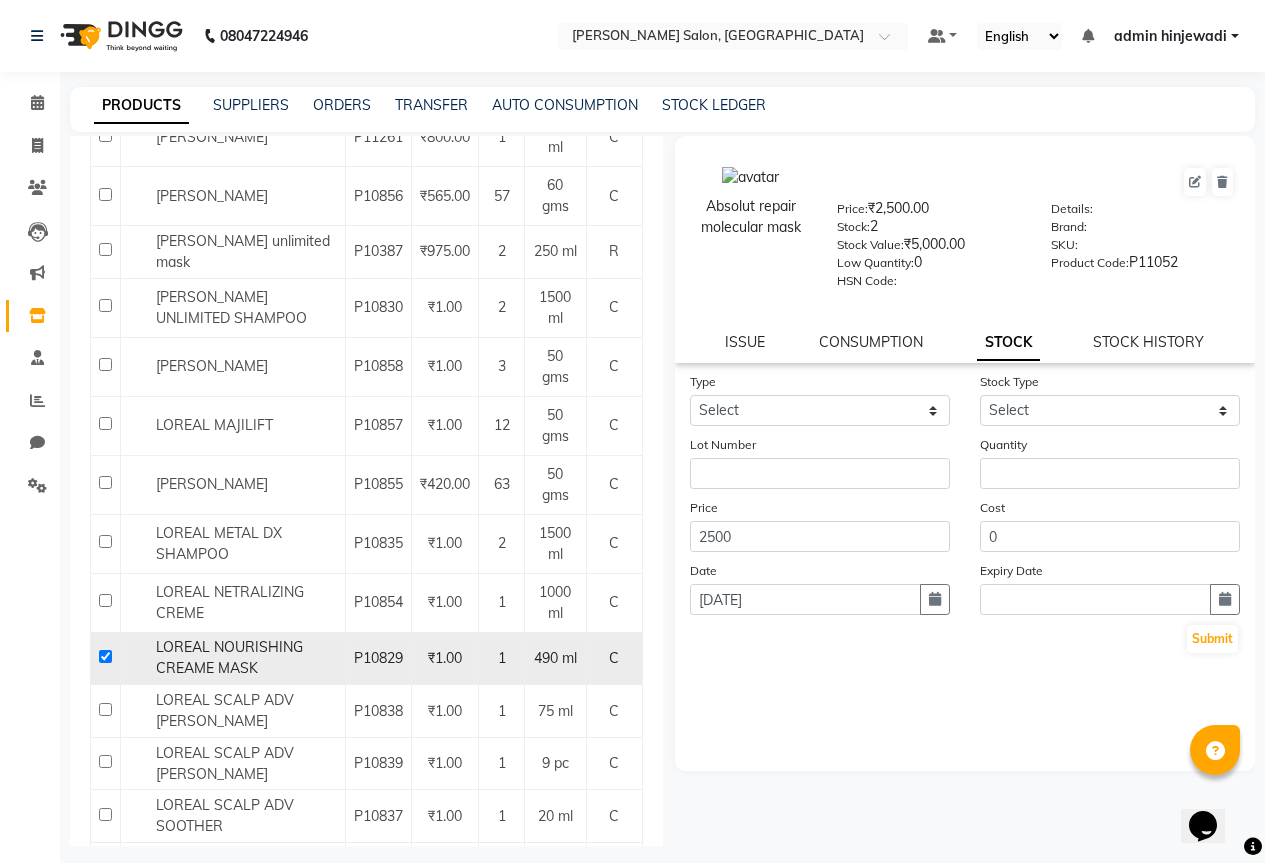 checkbox on "true" 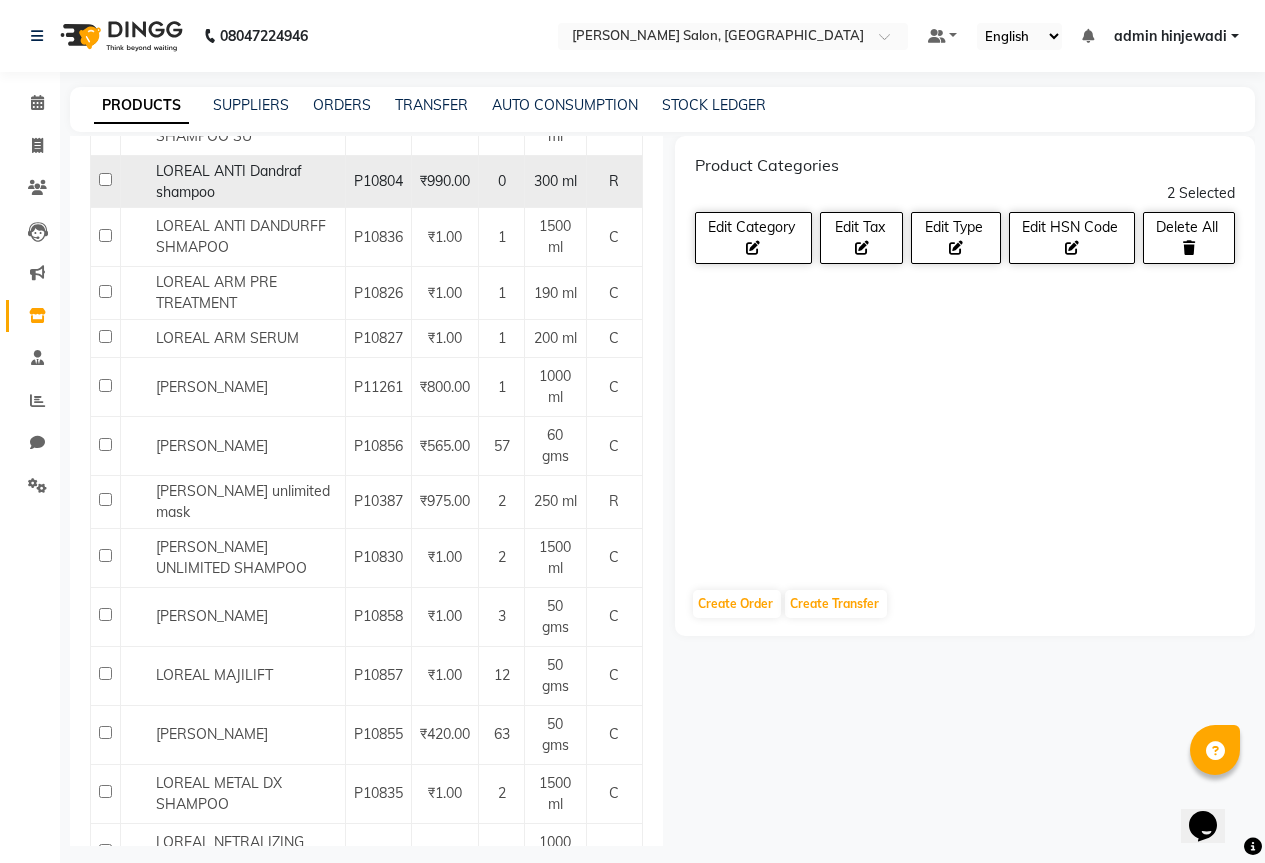 scroll, scrollTop: 0, scrollLeft: 0, axis: both 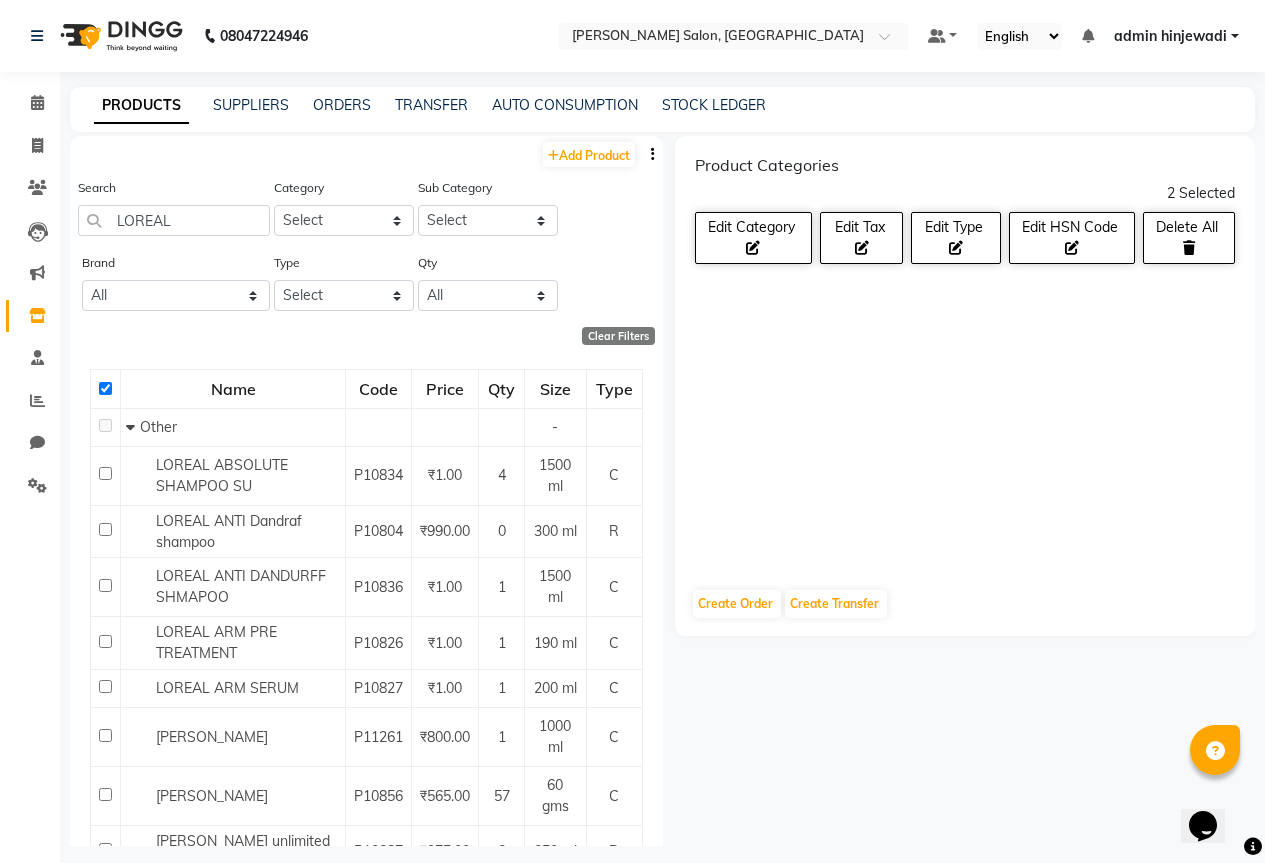 click 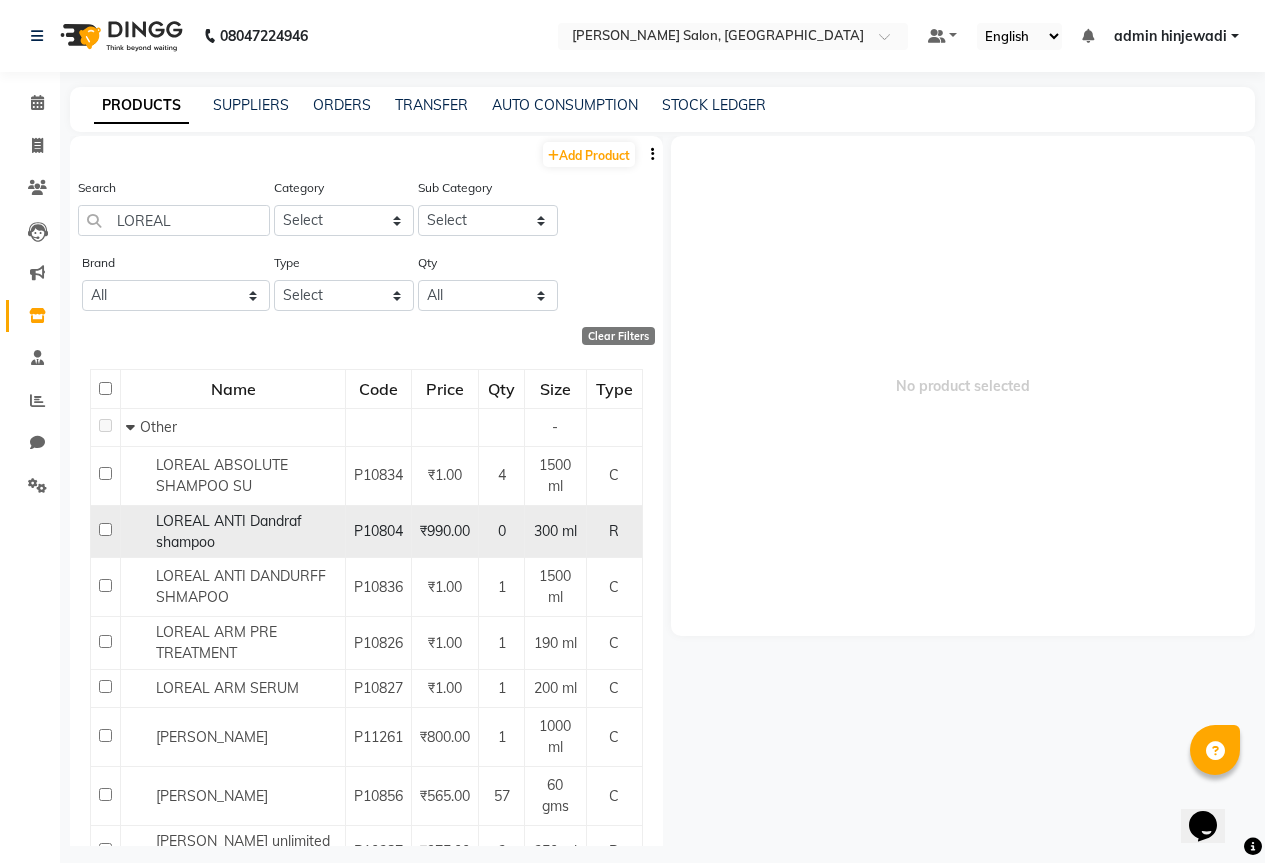 scroll, scrollTop: 13, scrollLeft: 0, axis: vertical 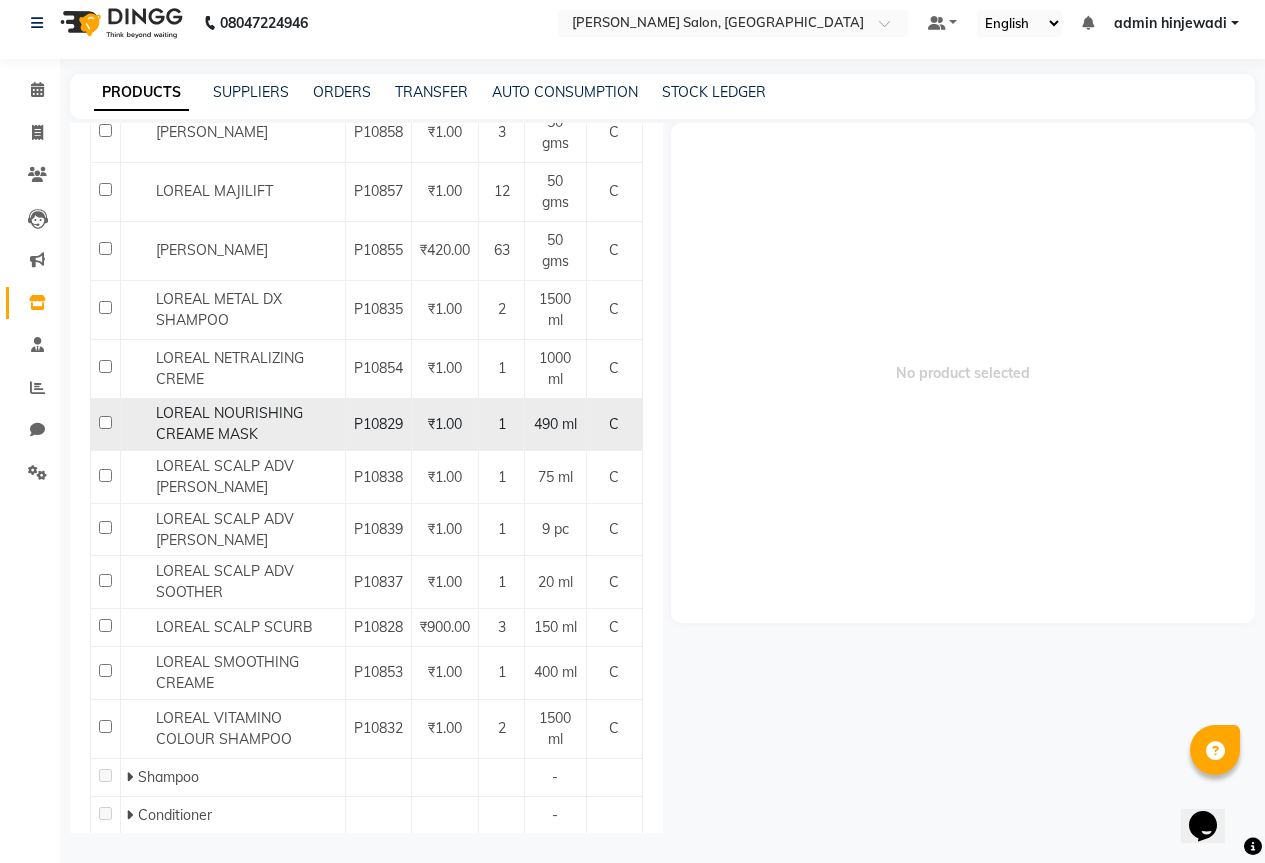 click 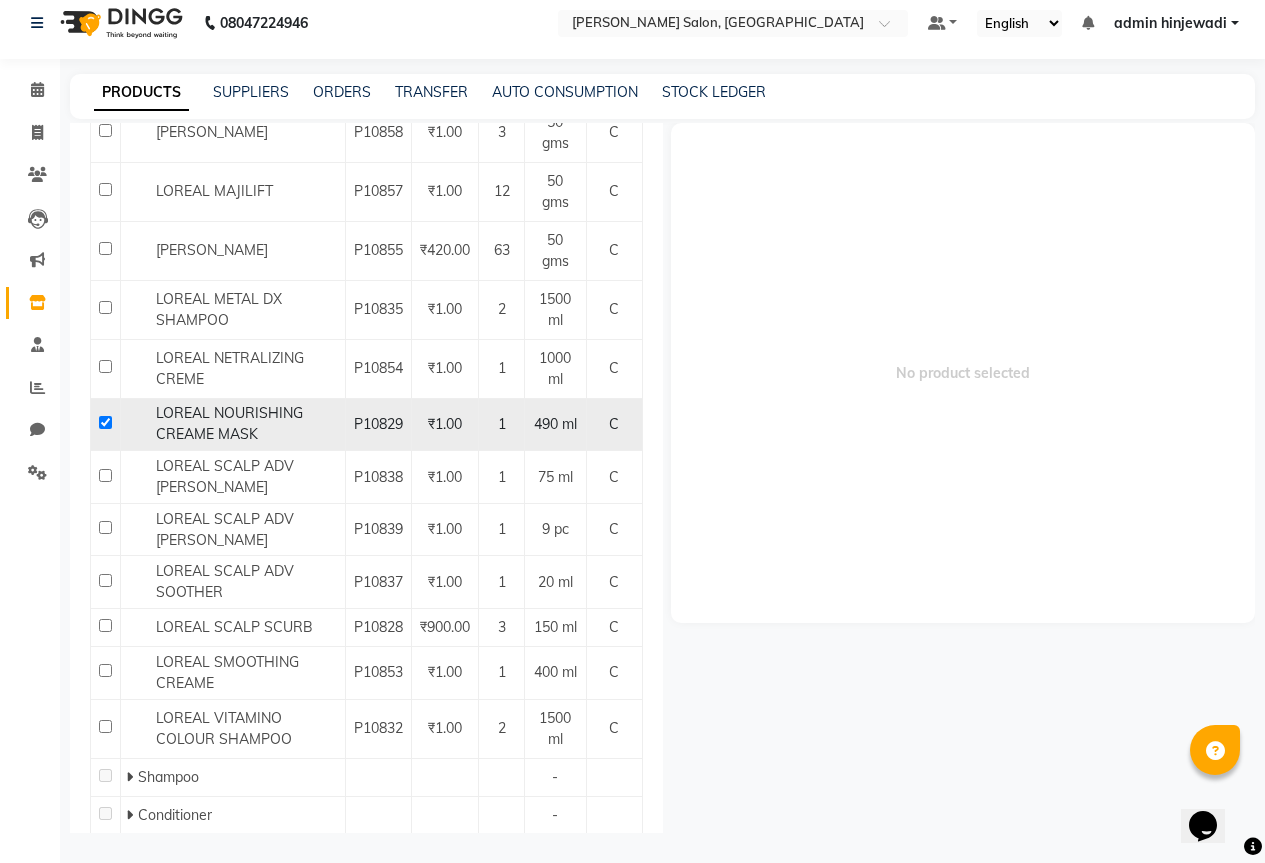 checkbox on "true" 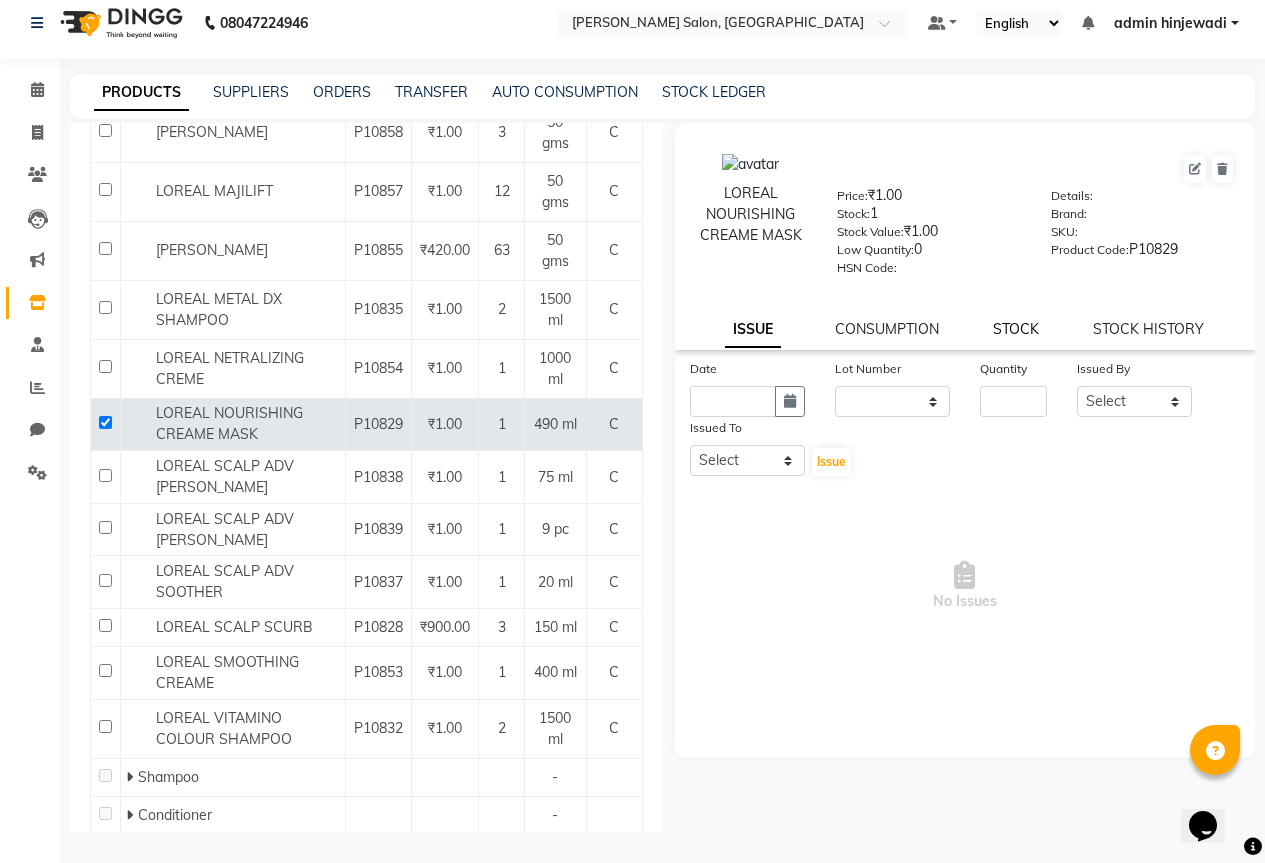 click on "STOCK" 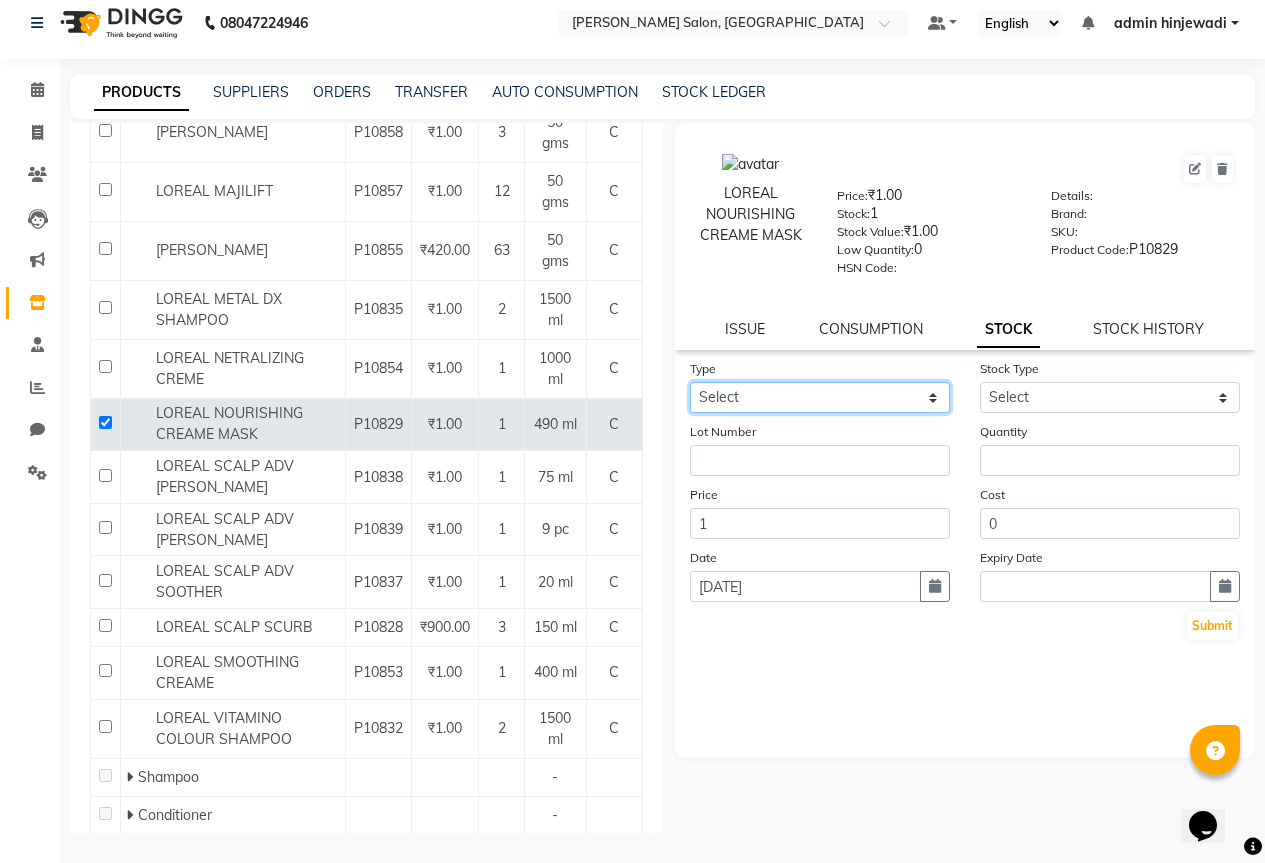 drag, startPoint x: 857, startPoint y: 391, endPoint x: 847, endPoint y: 398, distance: 12.206555 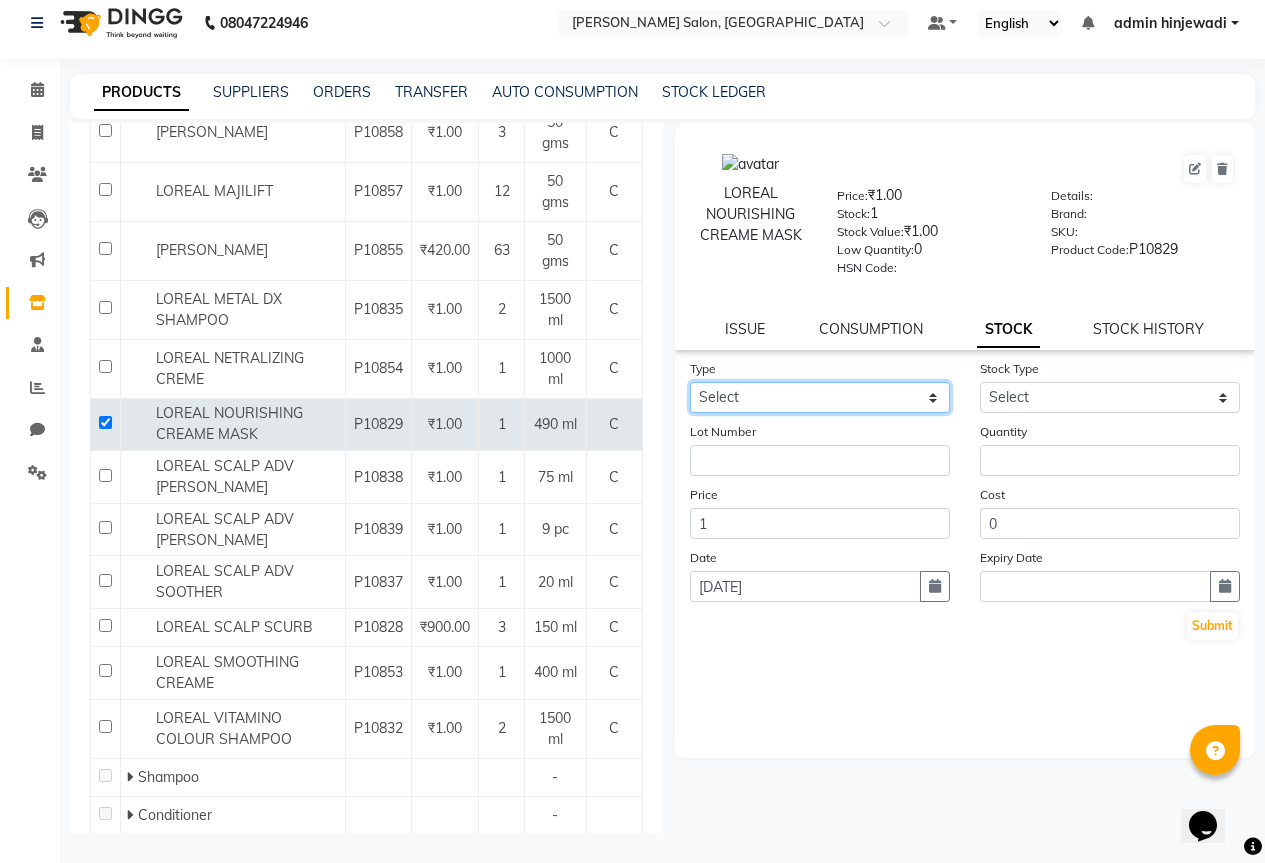 select on "in" 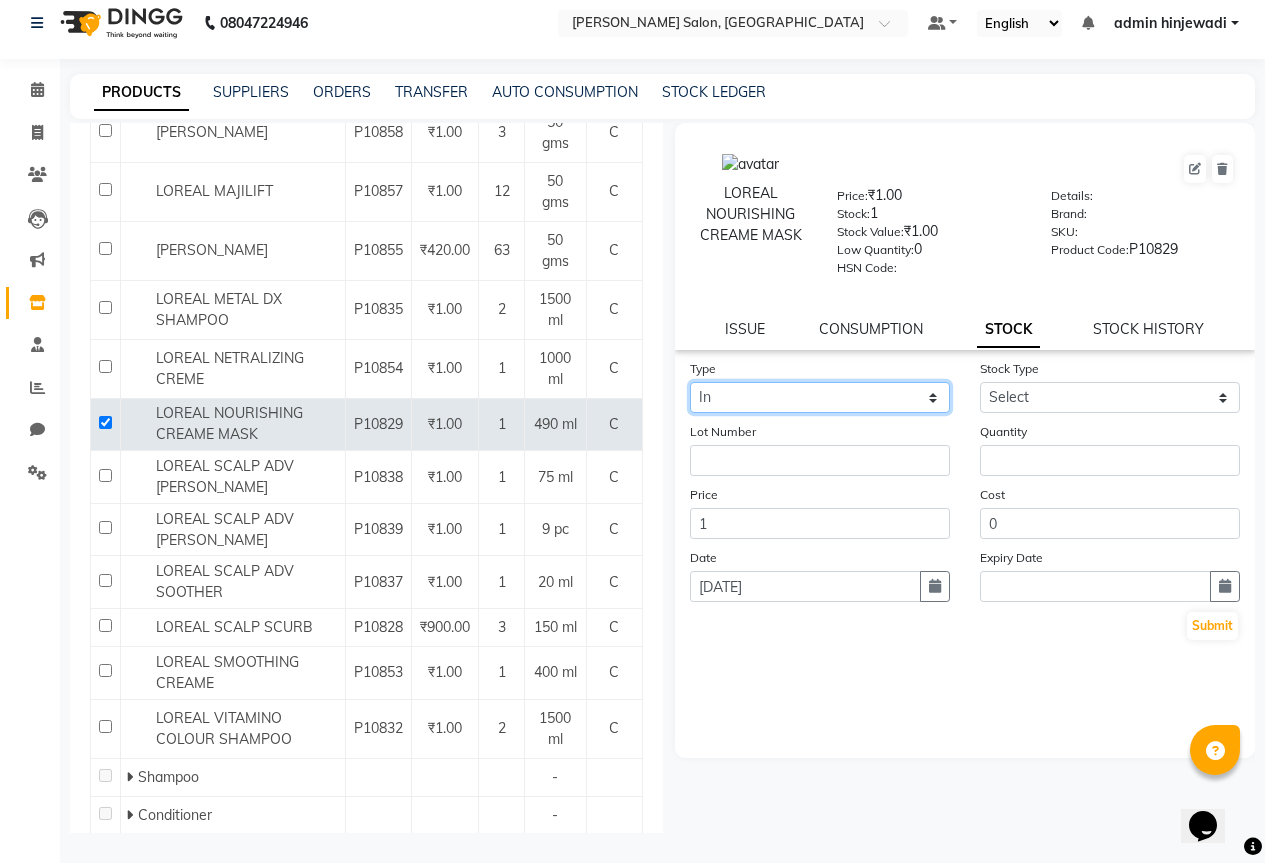 click on "Select In Out" 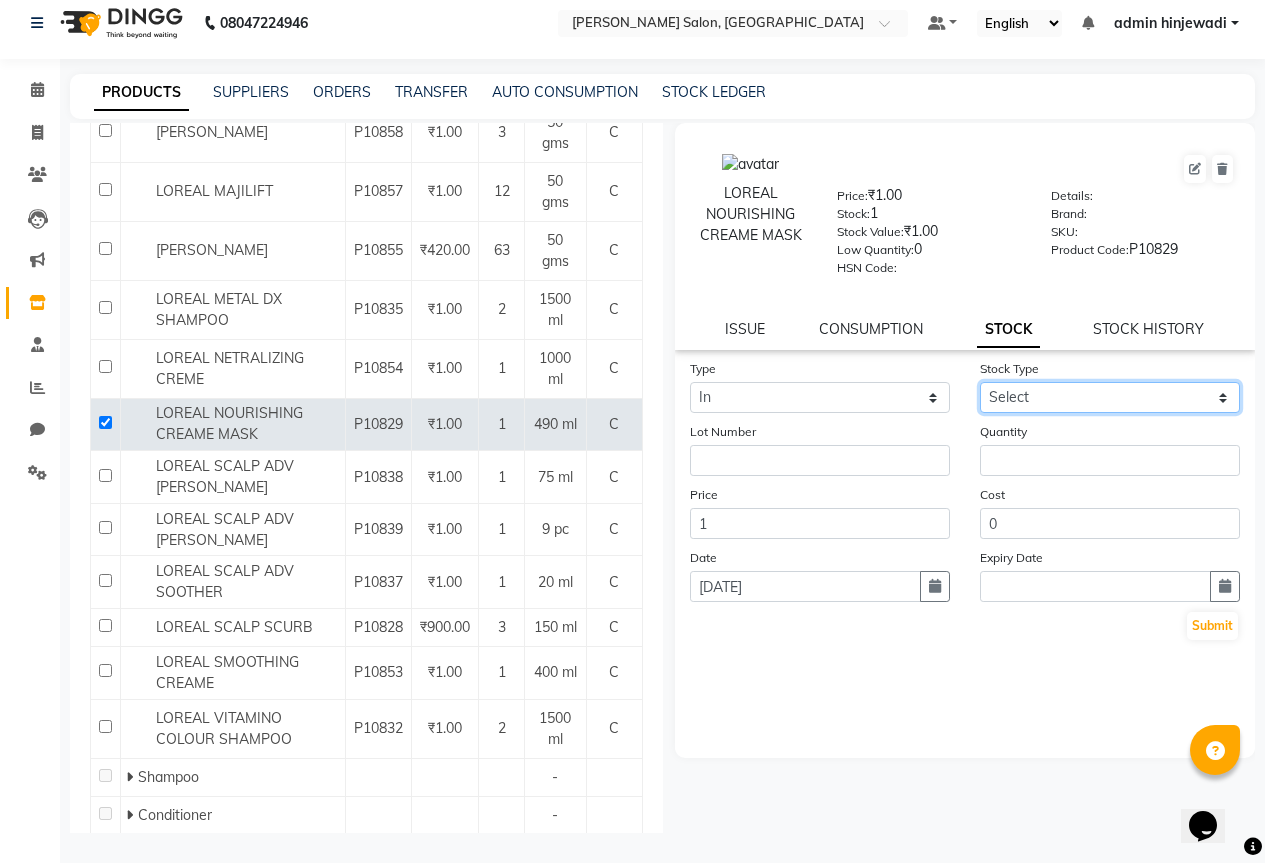 click on "Select New Stock Adjustment Return Other" 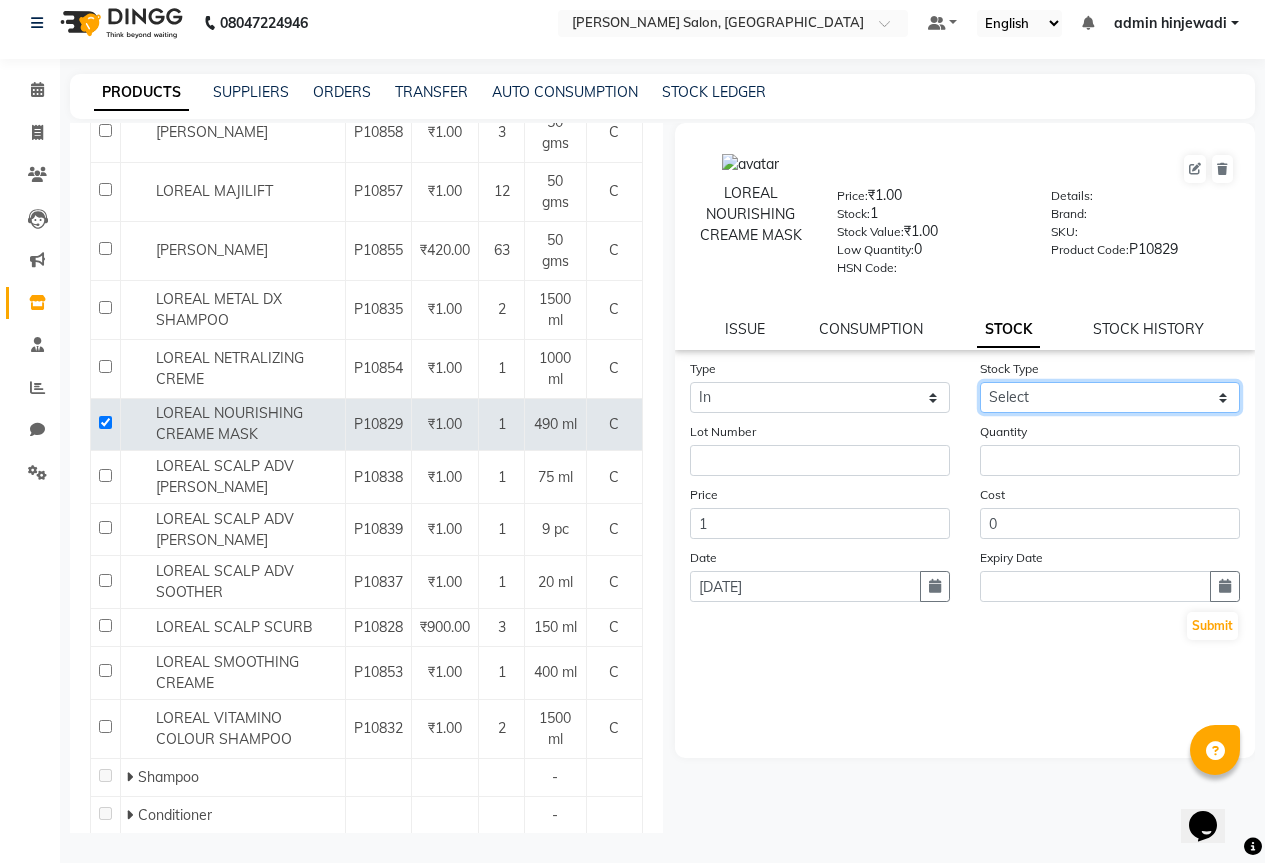 select on "new stock" 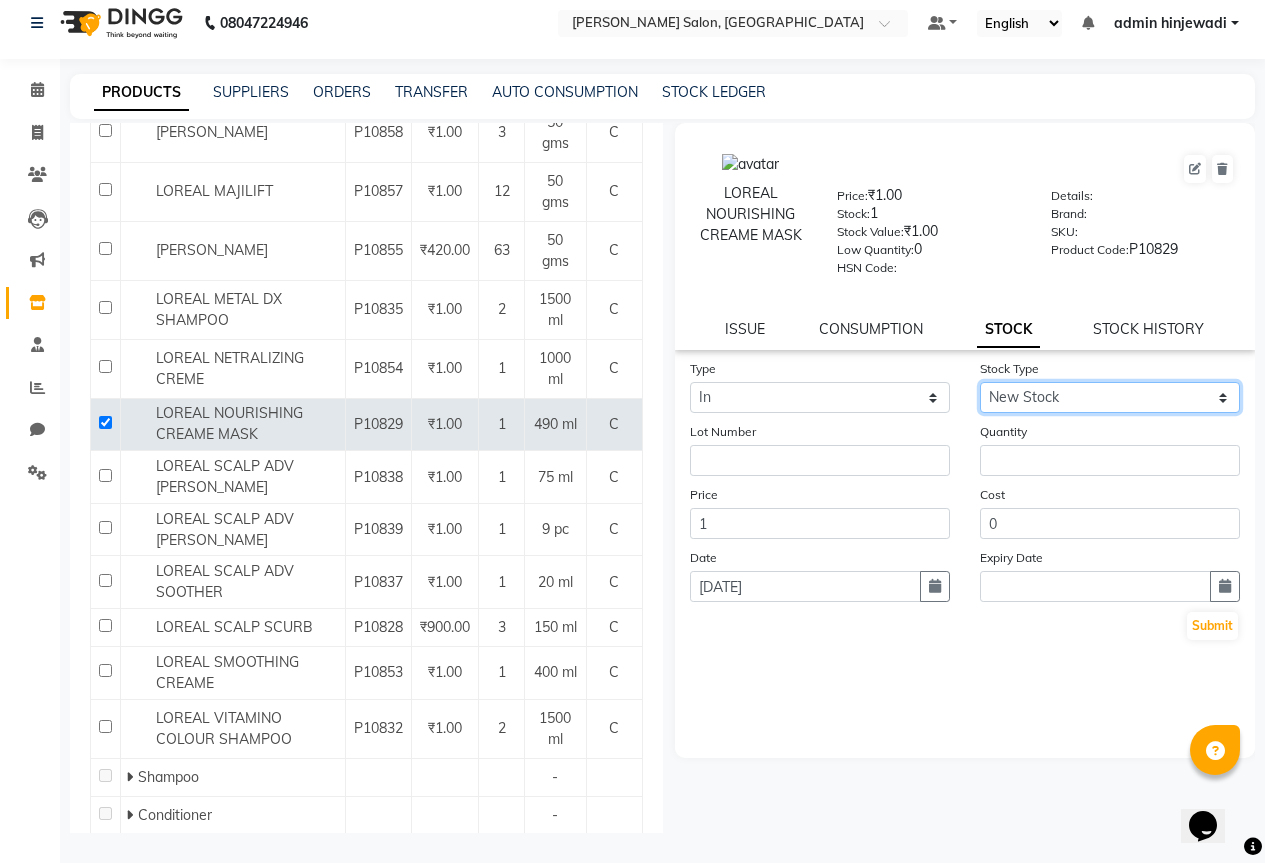 click on "Select New Stock Adjustment Return Other" 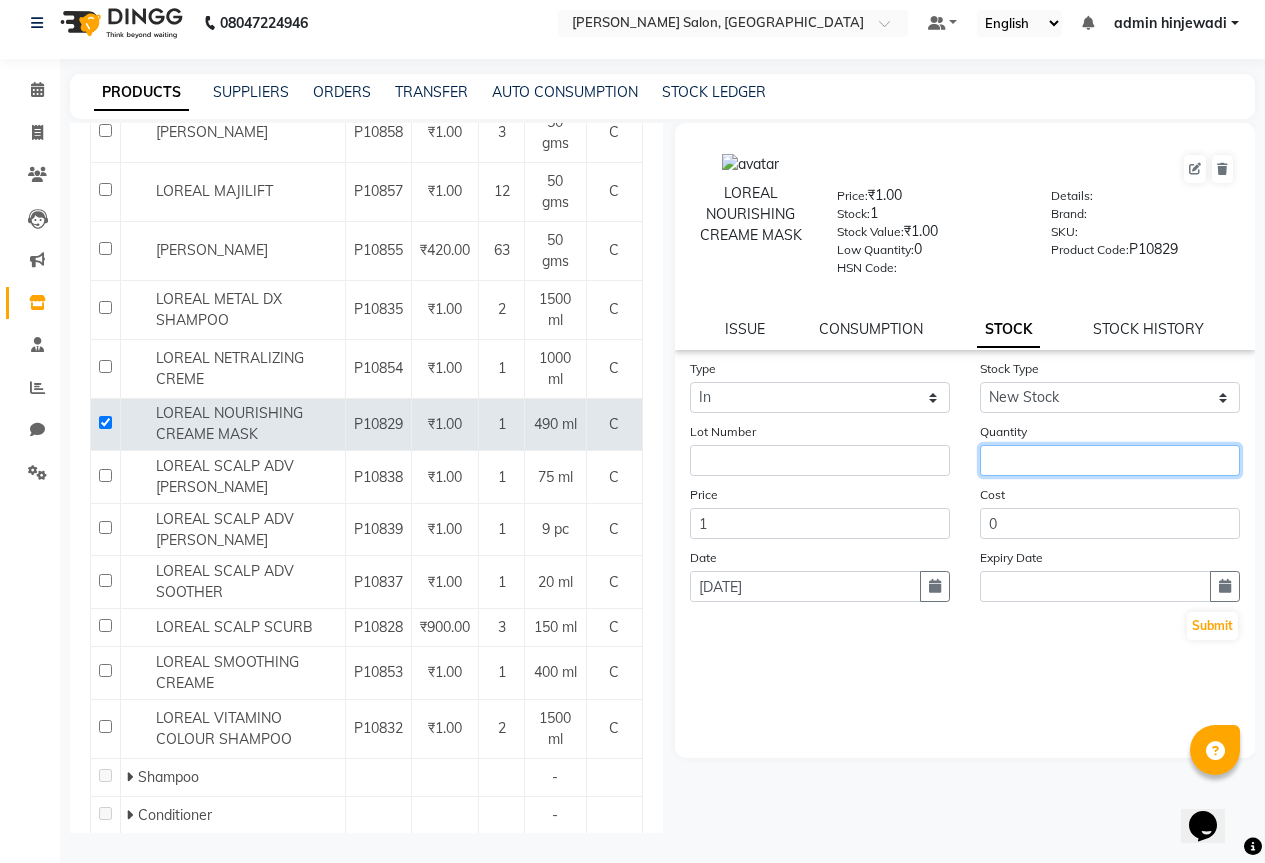 click 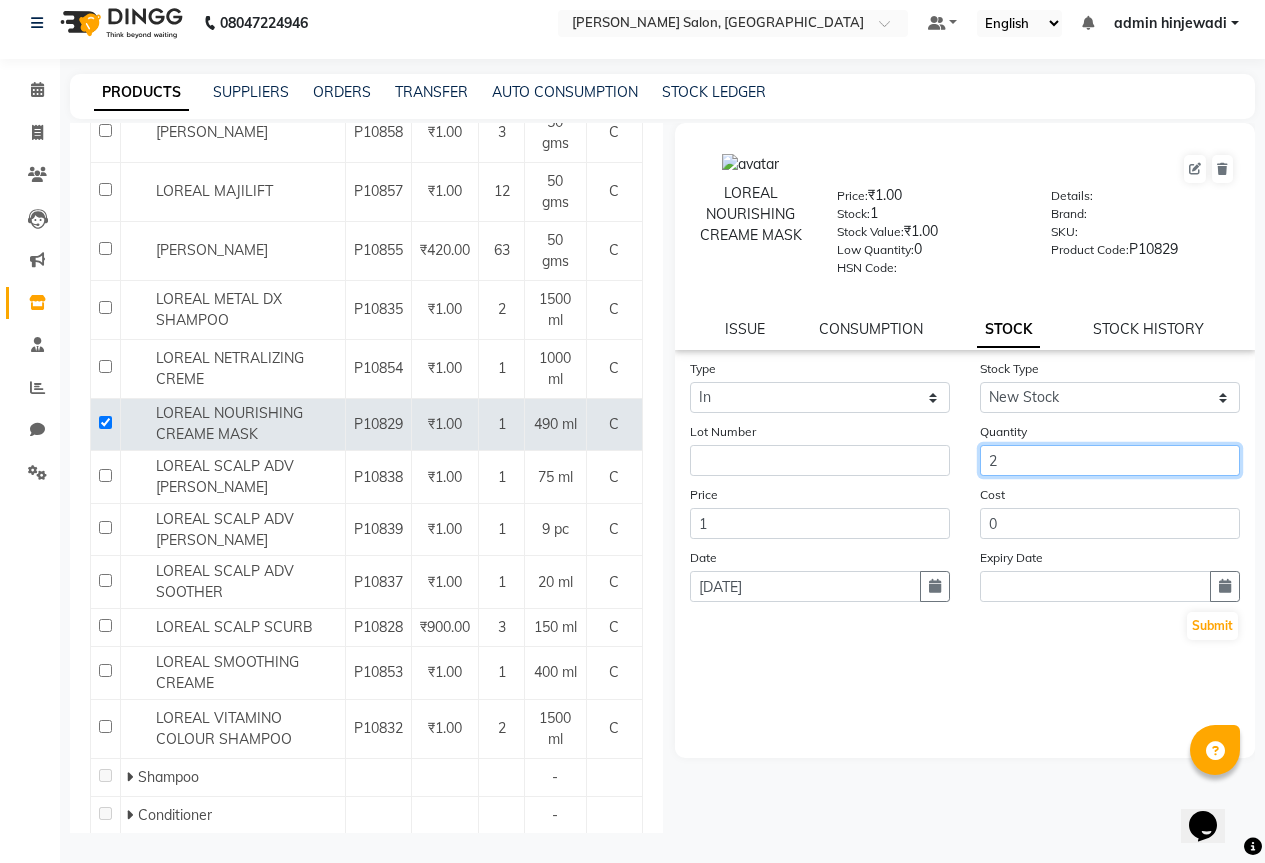 type on "2" 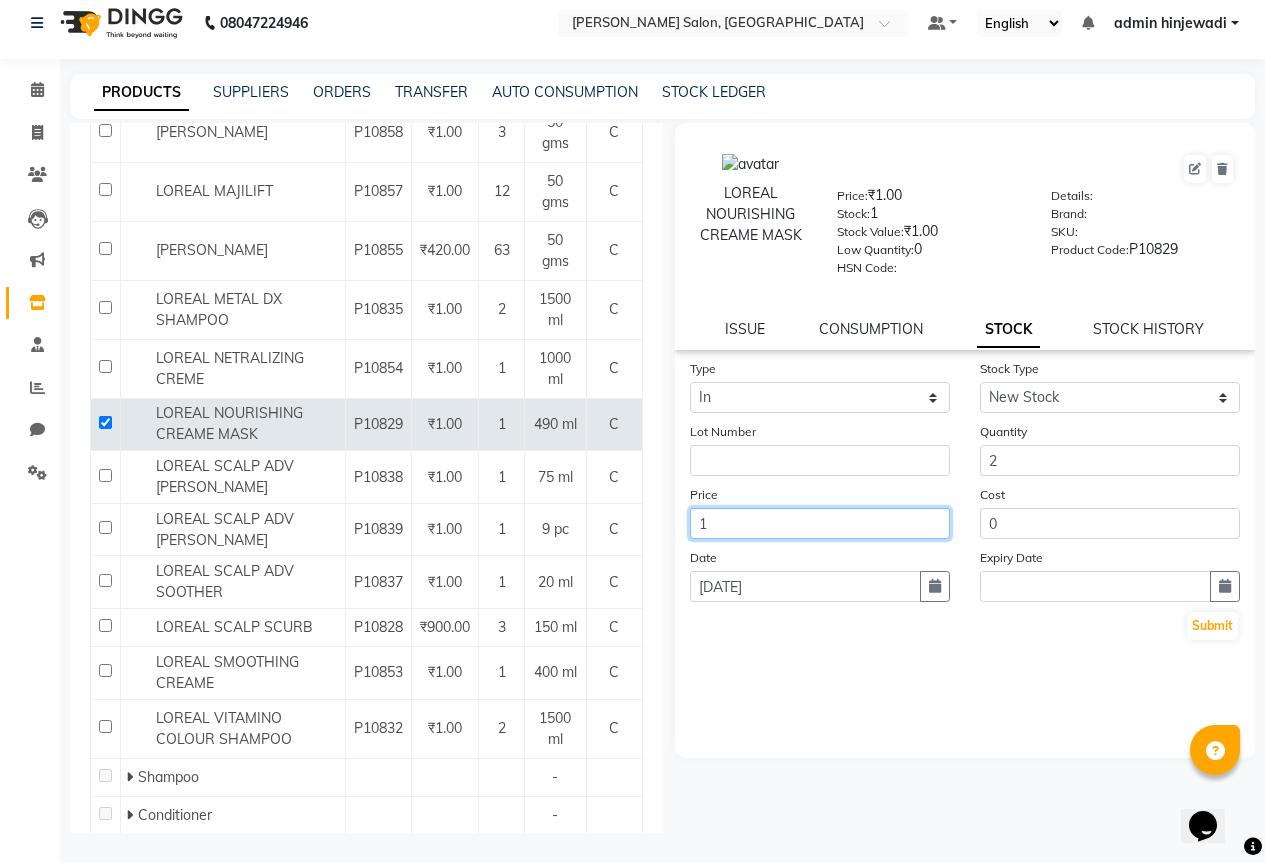 click on "1" 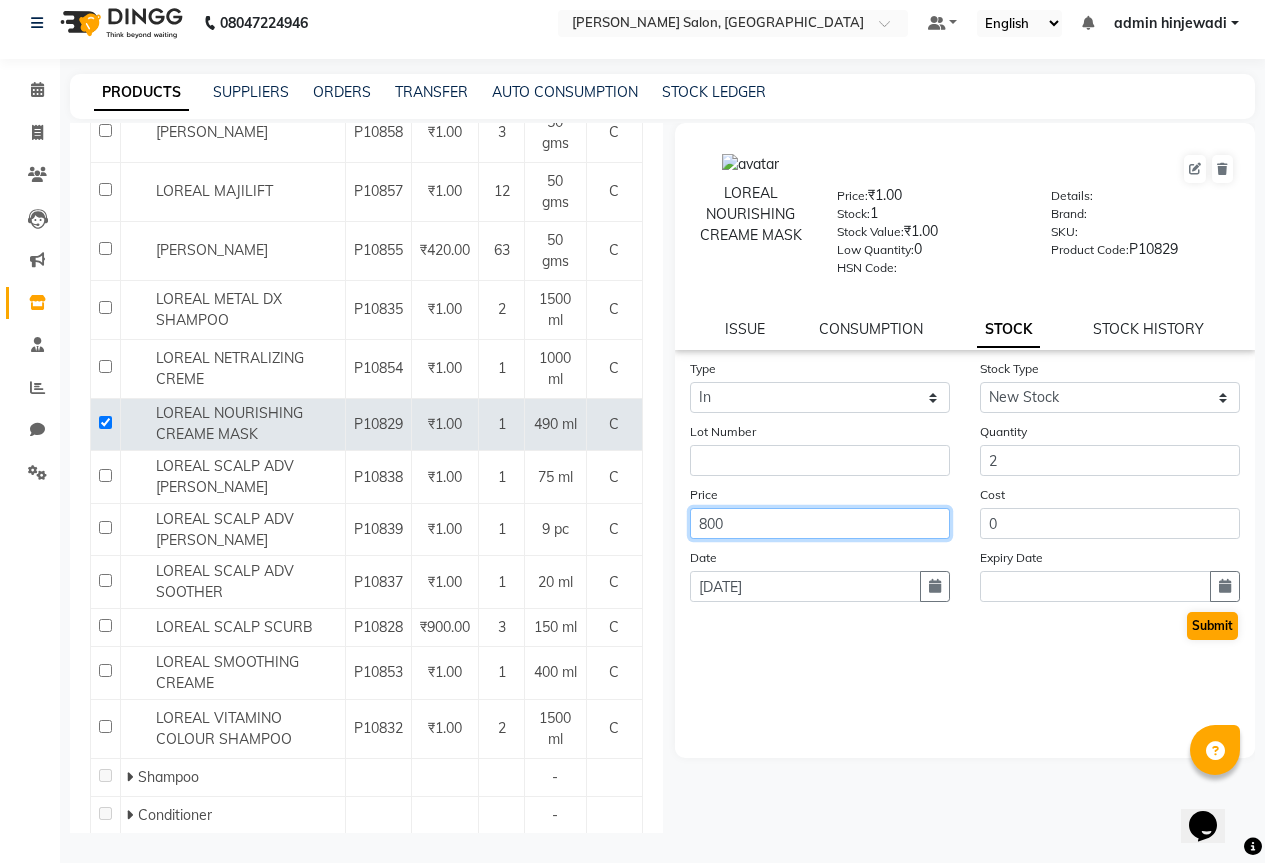 type on "800" 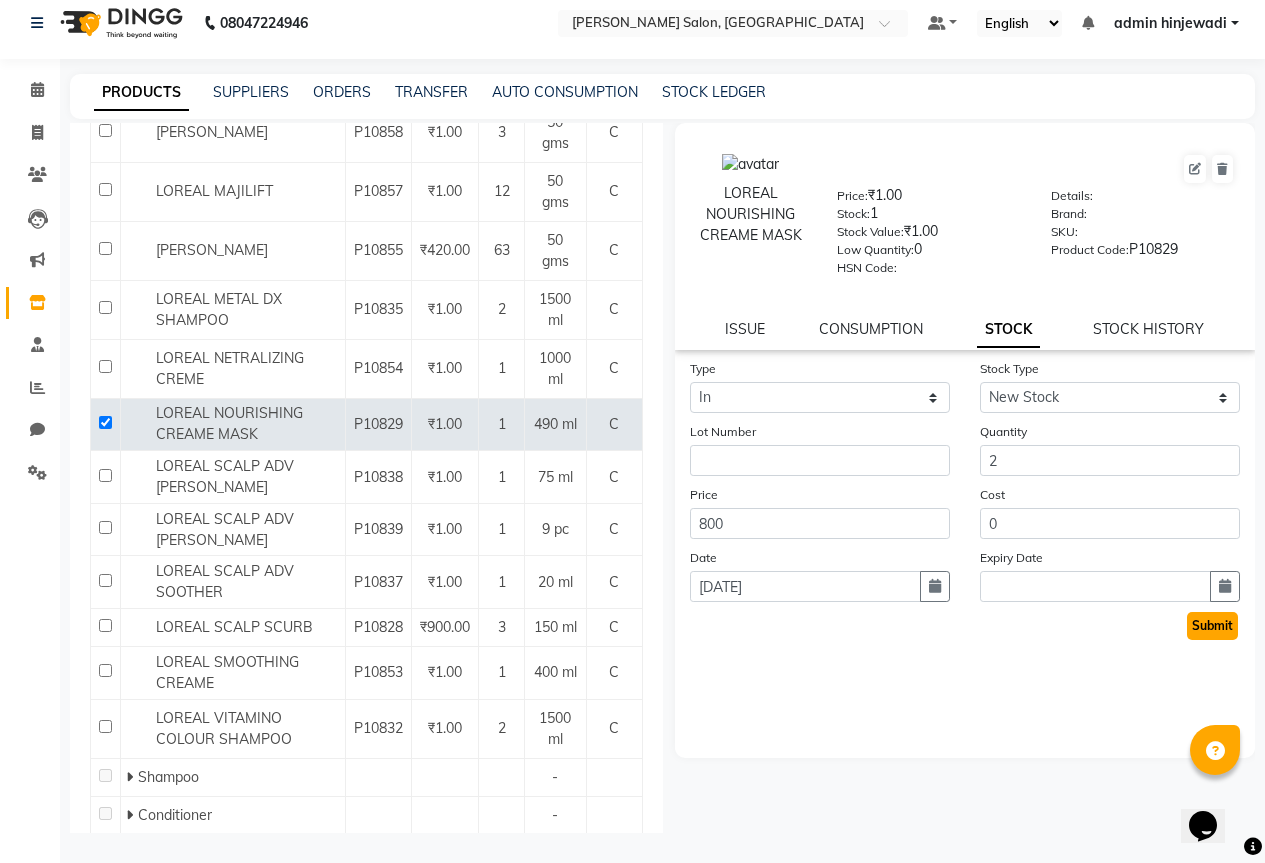 click on "Submit" 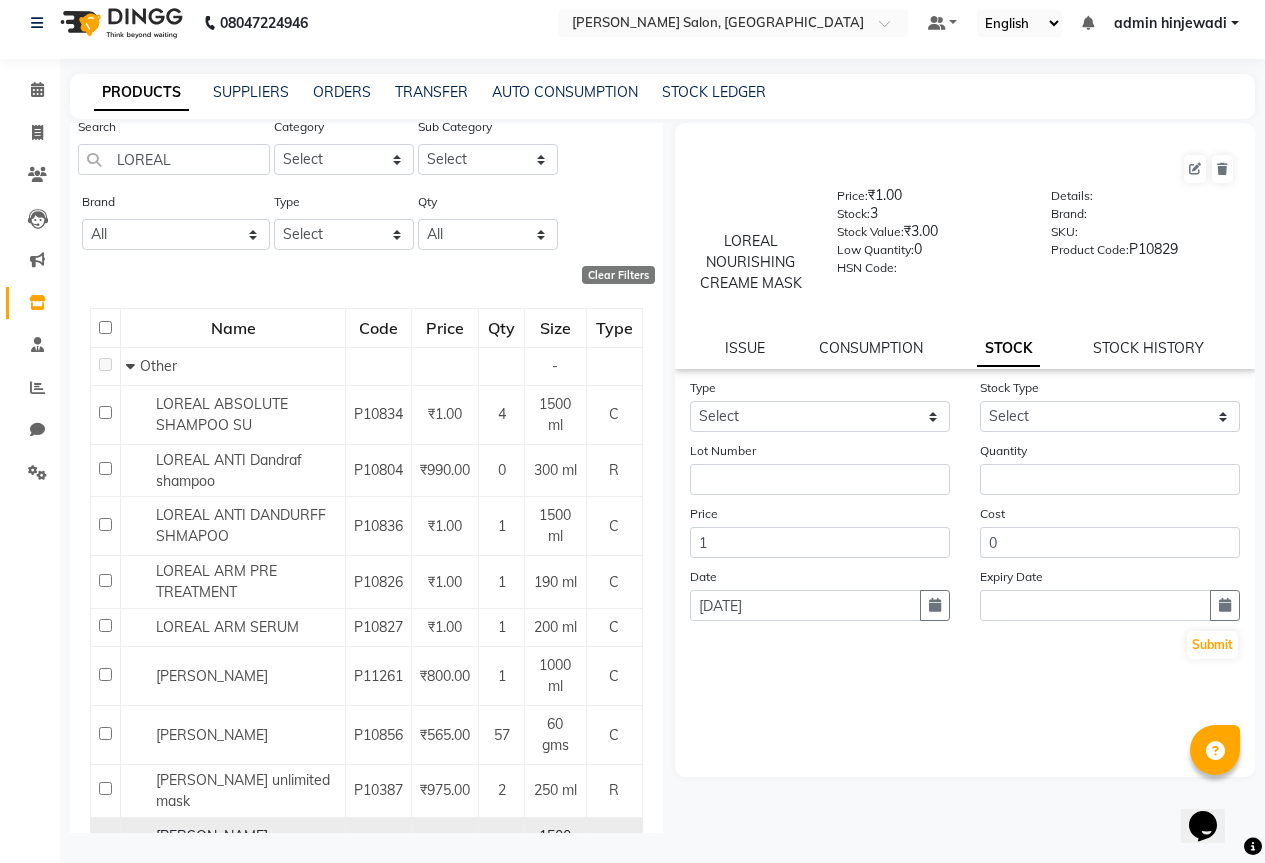 scroll, scrollTop: 0, scrollLeft: 0, axis: both 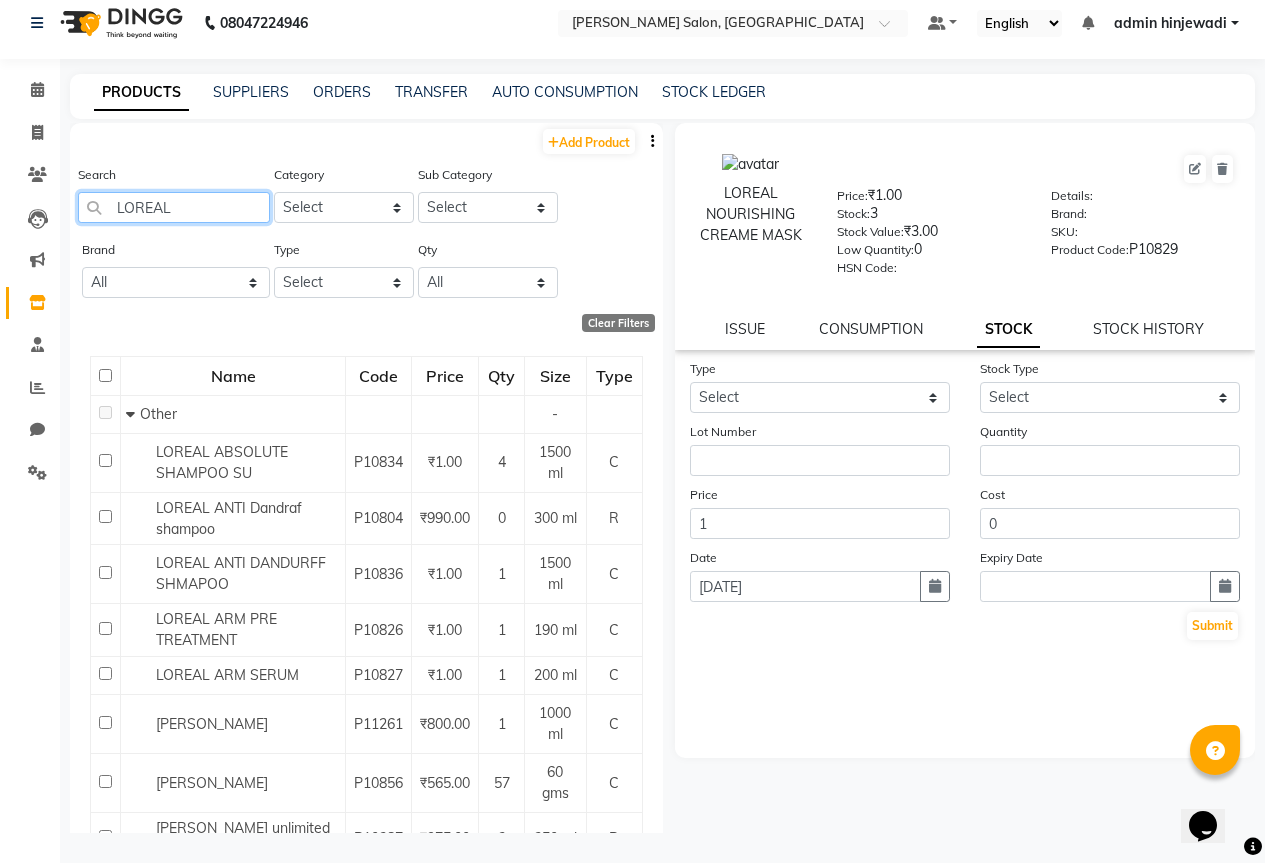 click on "LOREAL" 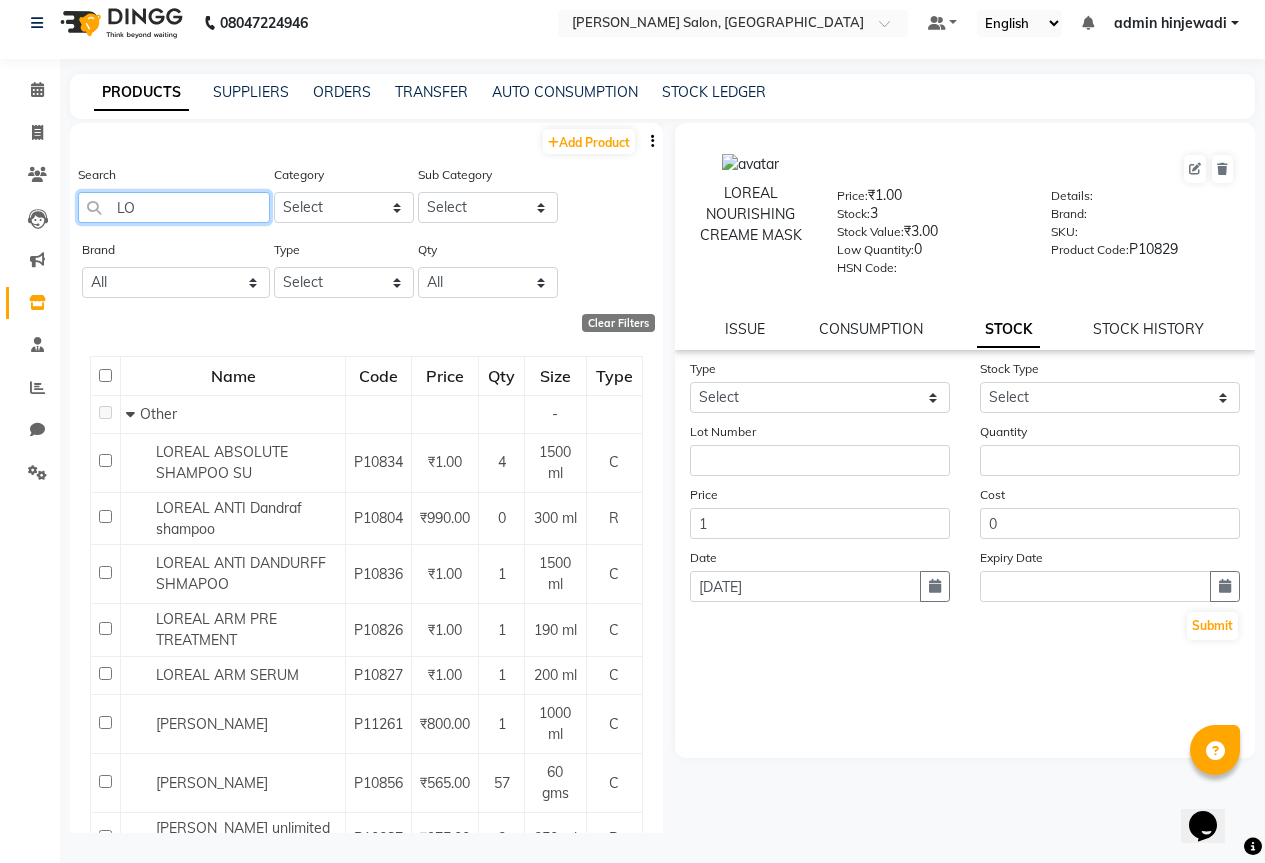 type on "L" 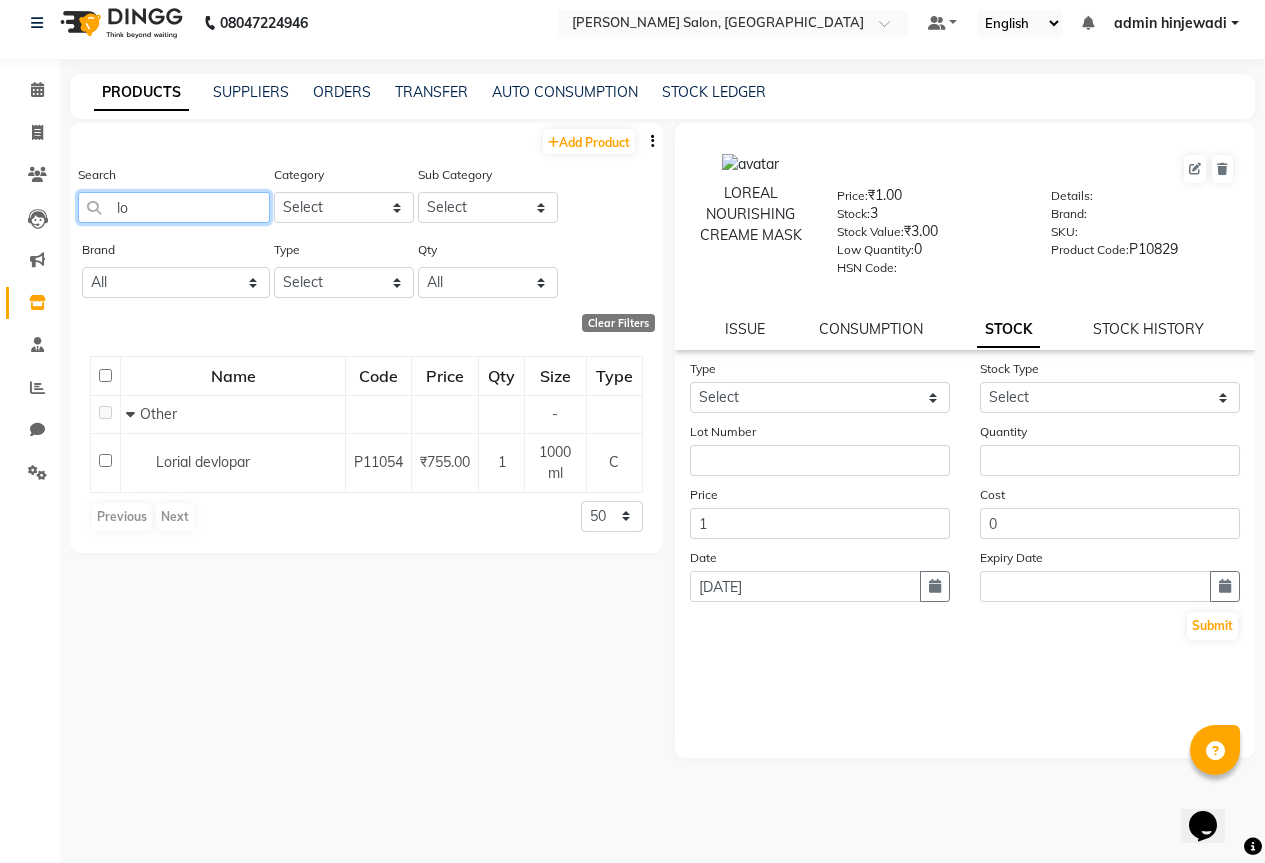 type on "l" 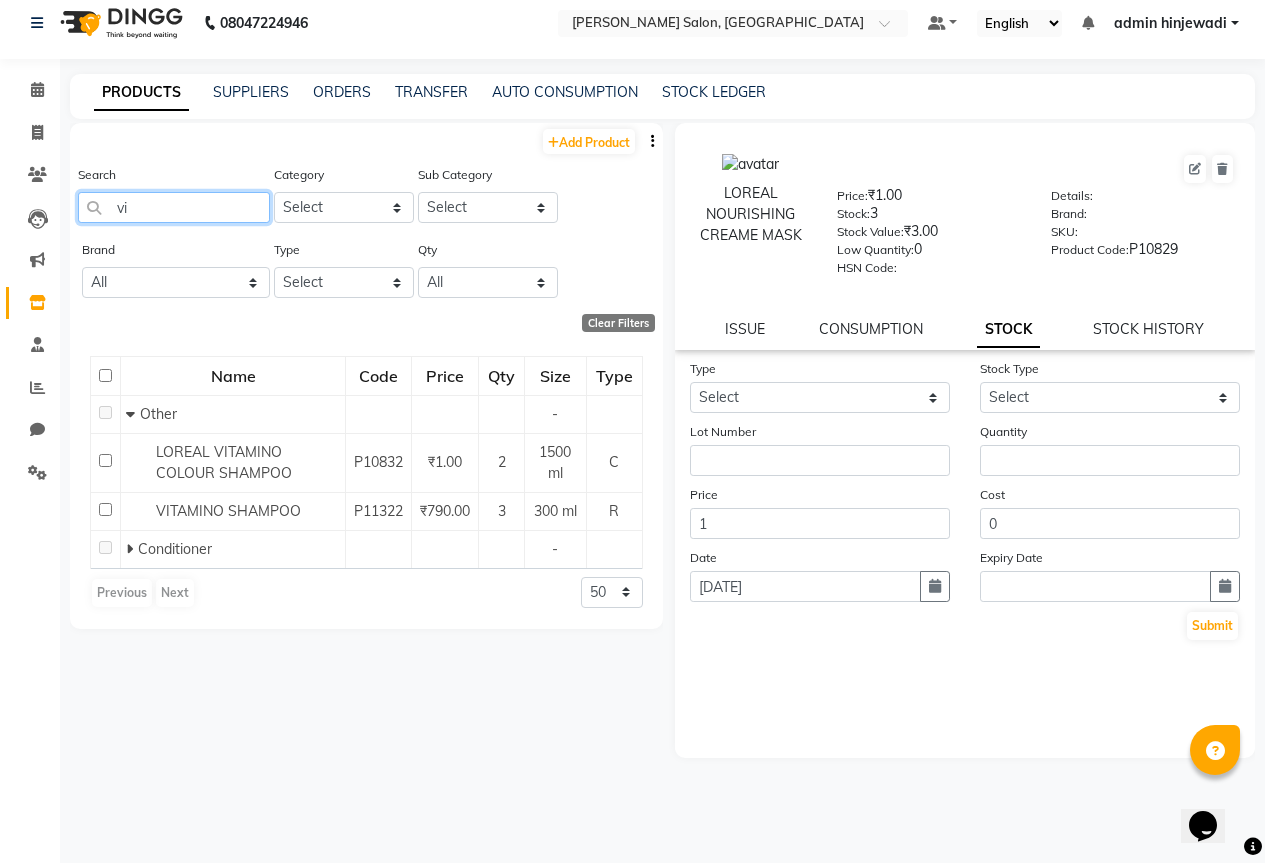 type on "v" 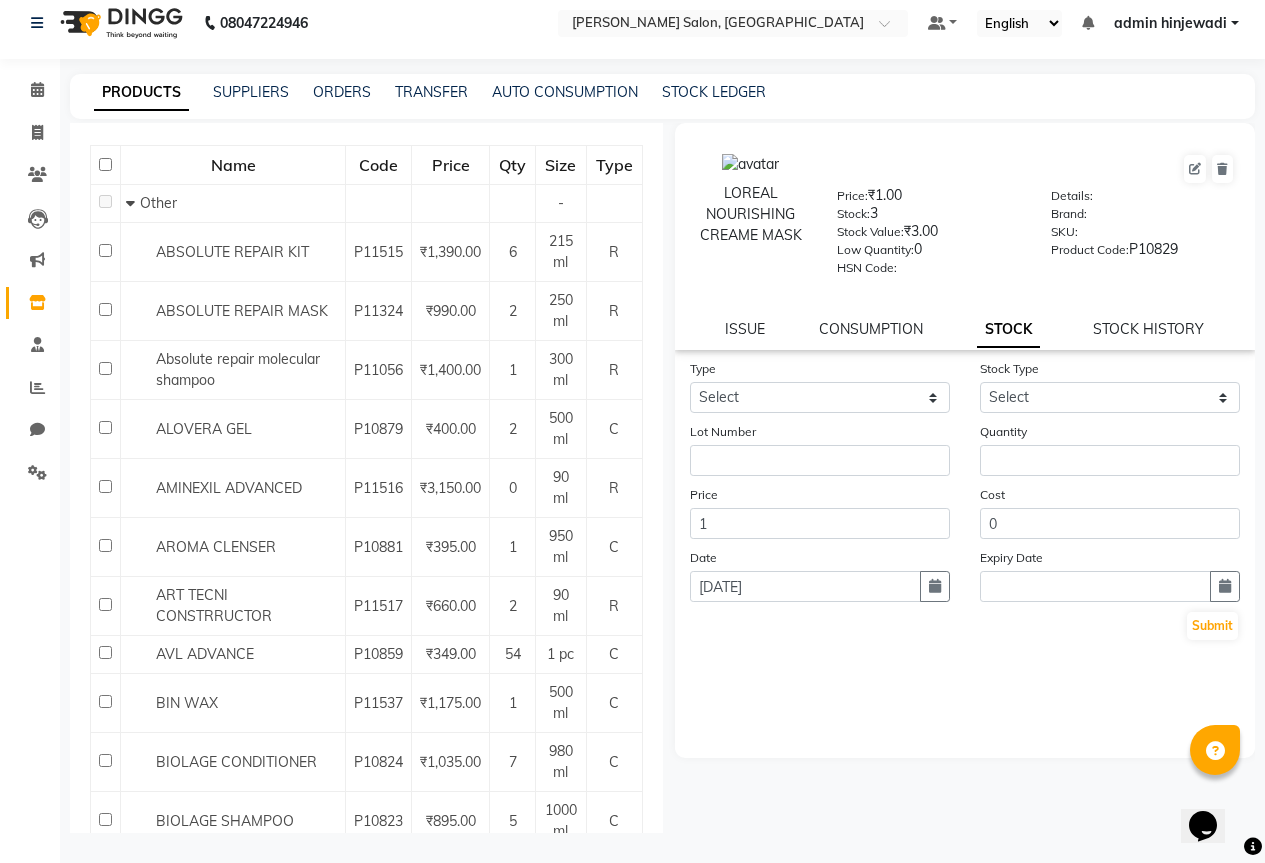 scroll, scrollTop: 0, scrollLeft: 0, axis: both 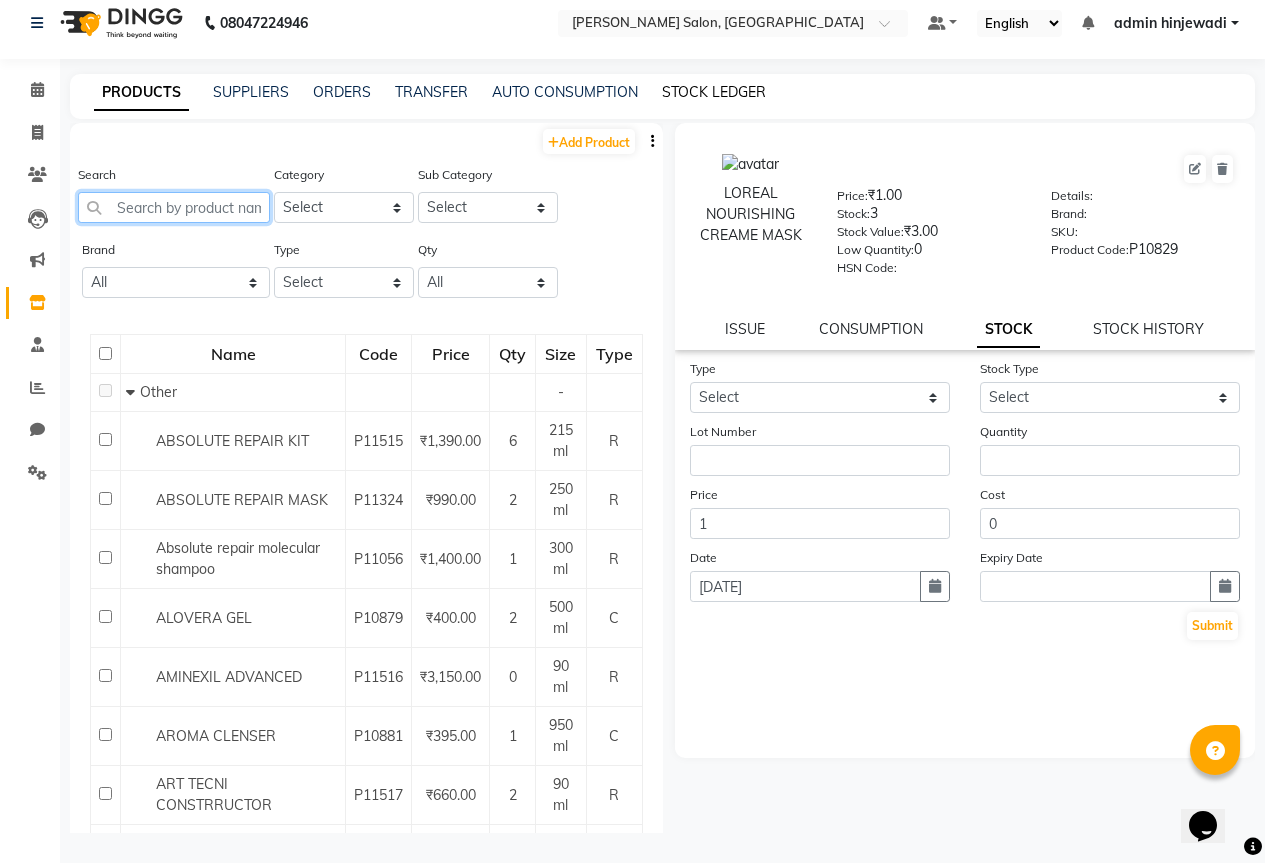 type 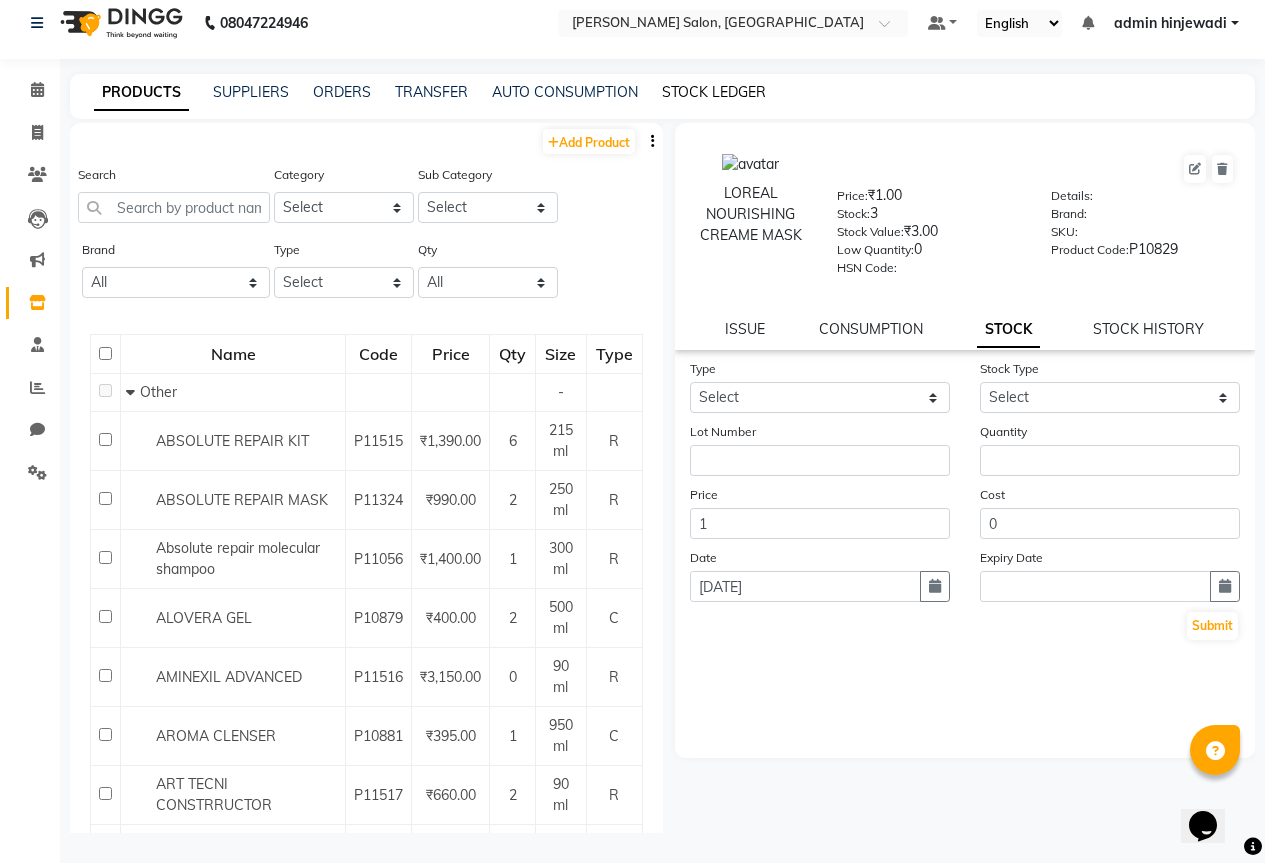 click on "STOCK LEDGER" 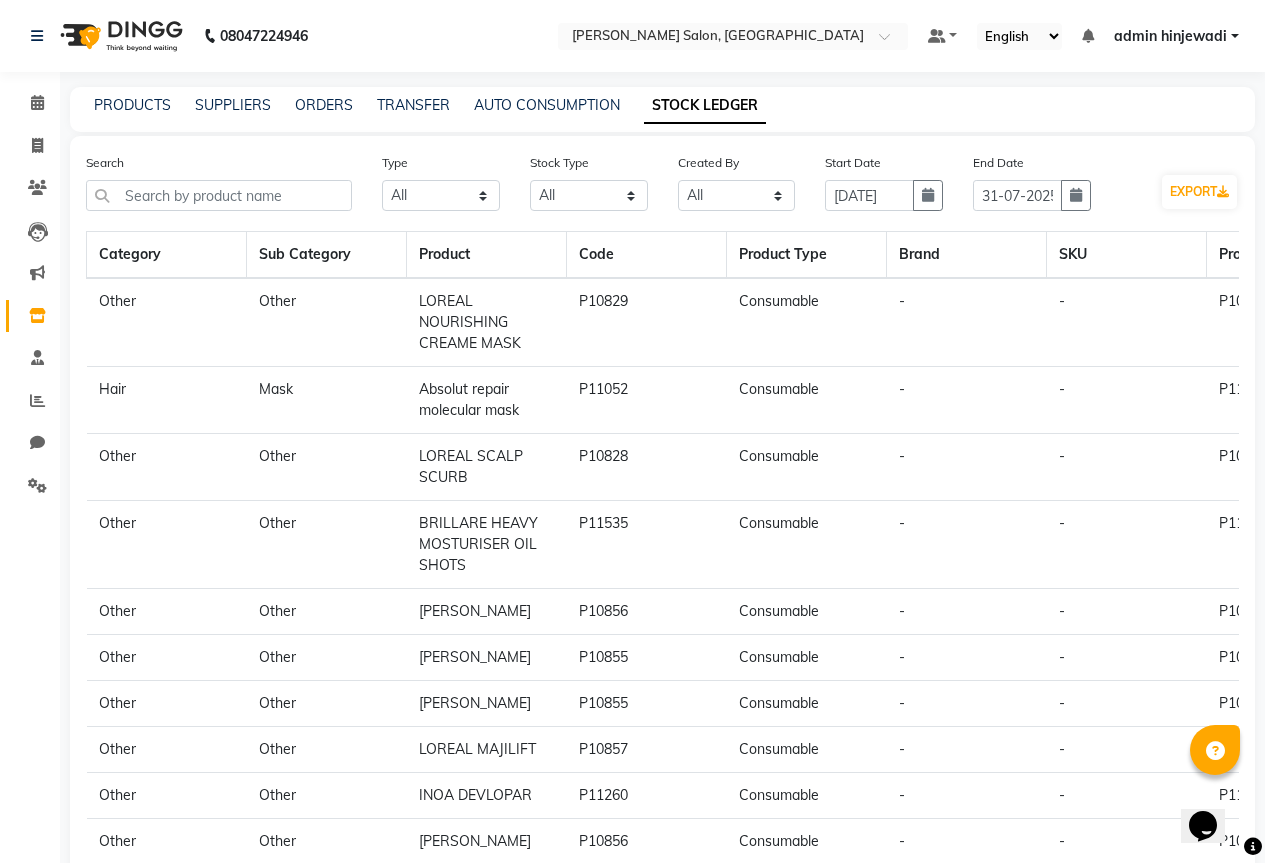 scroll, scrollTop: 111, scrollLeft: 0, axis: vertical 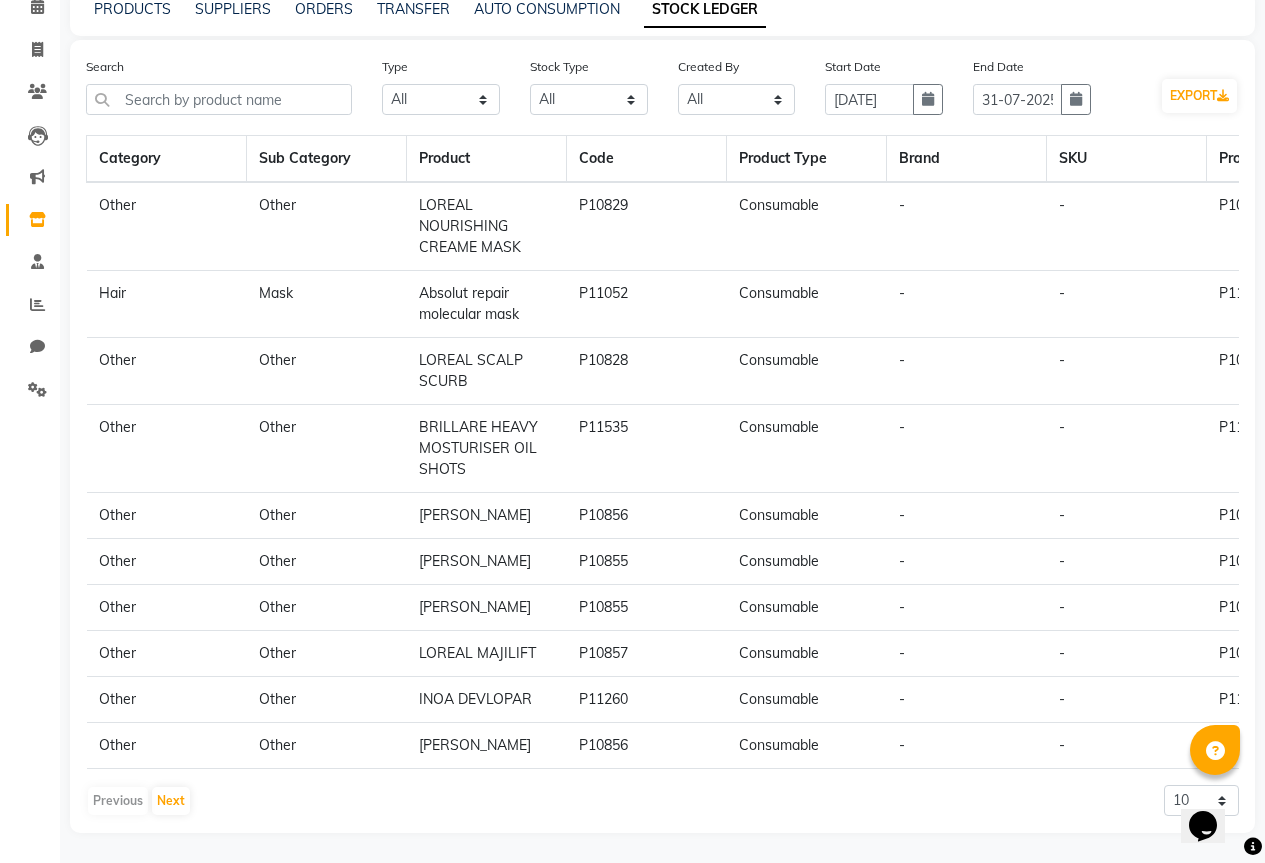 click on "Opens Chat This icon Opens the chat window." at bounding box center (1213, 791) 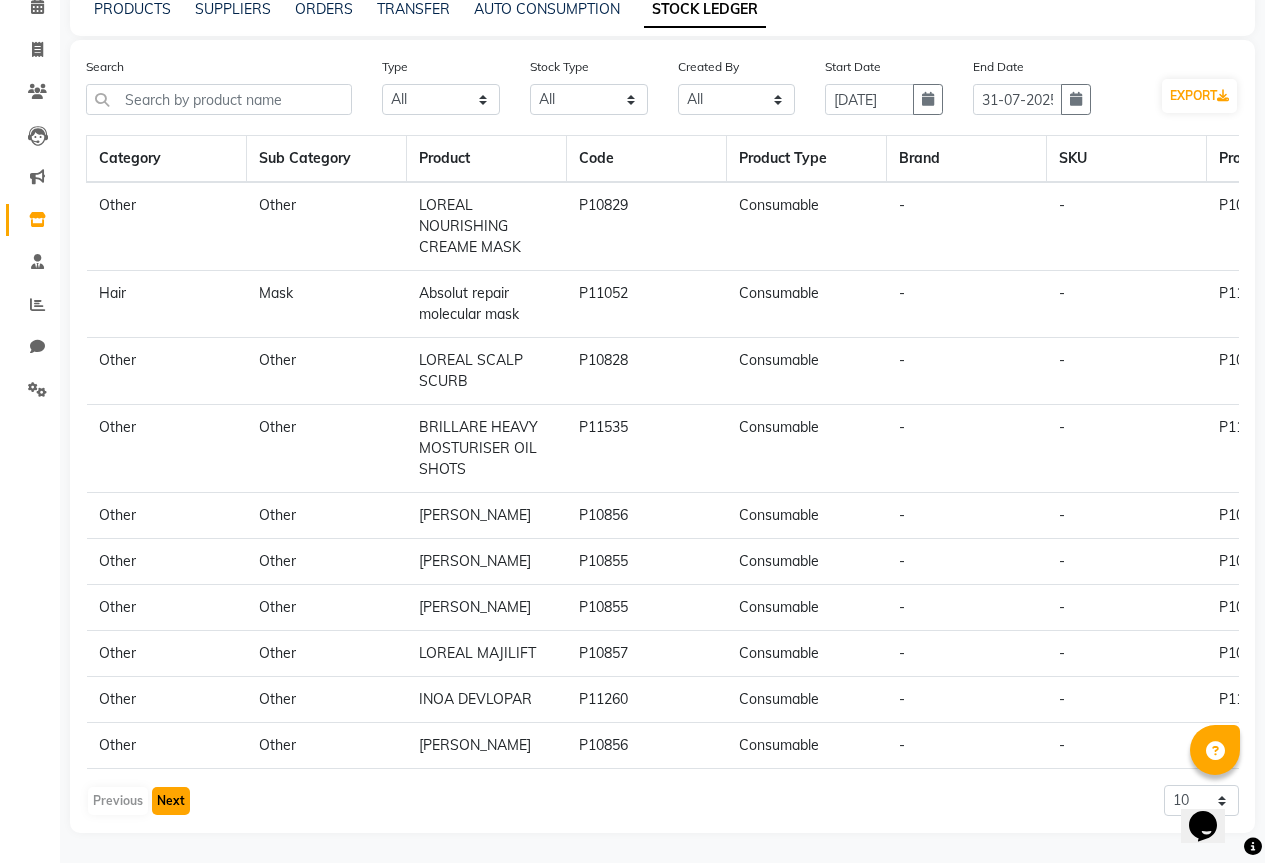 click on "Next" 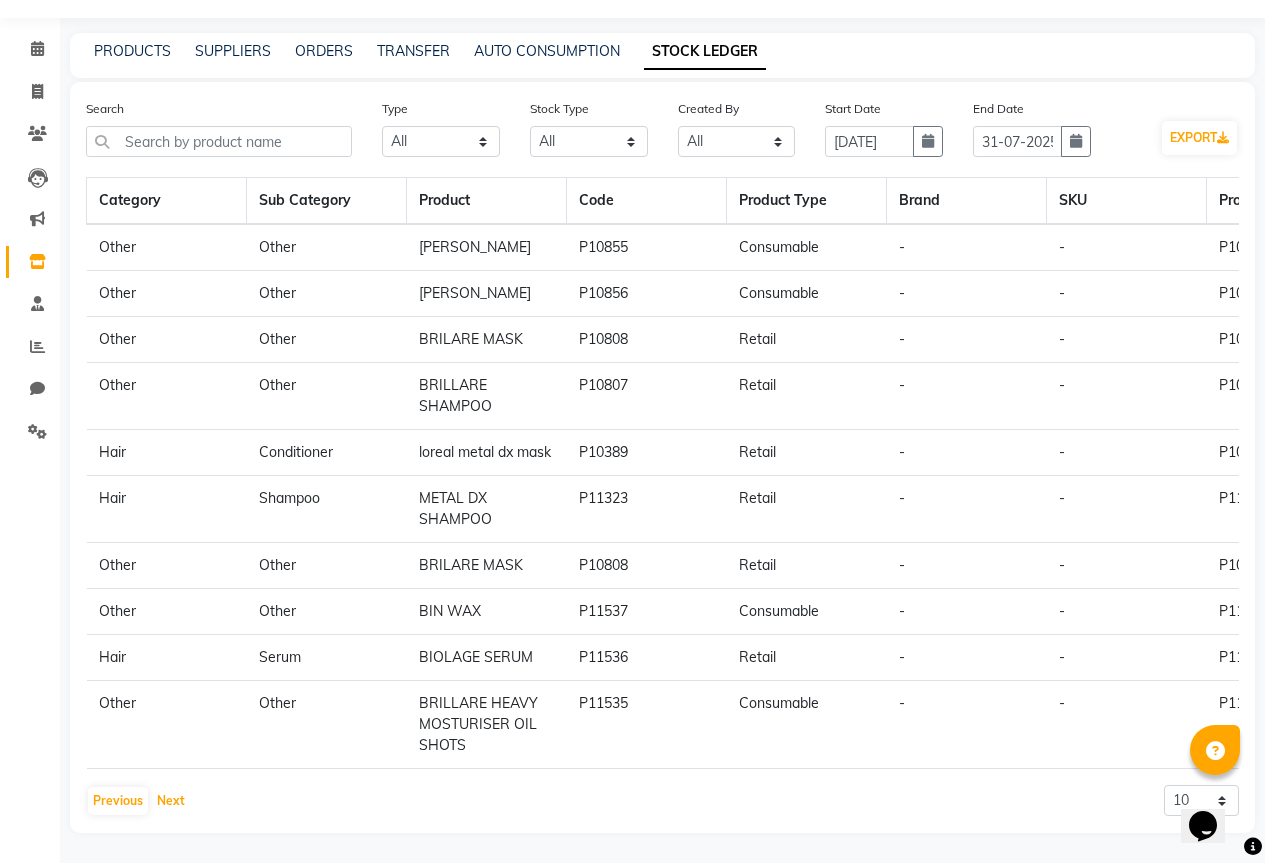 scroll, scrollTop: 0, scrollLeft: 0, axis: both 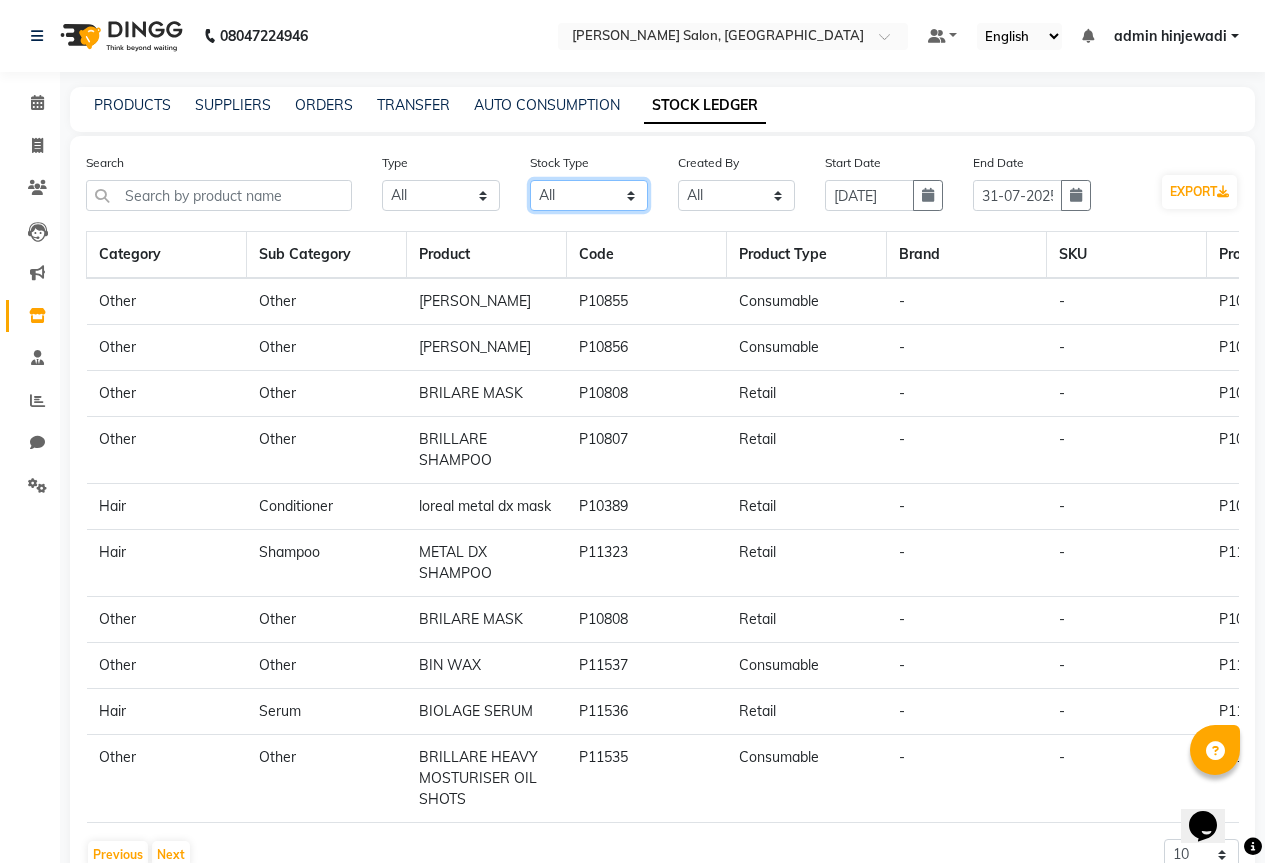 click on "Select All New Stock Adjustment Return Transfer In Other Internal Use Damaged Expired Transfer Cancel Transfer Out Stock Out Sold" 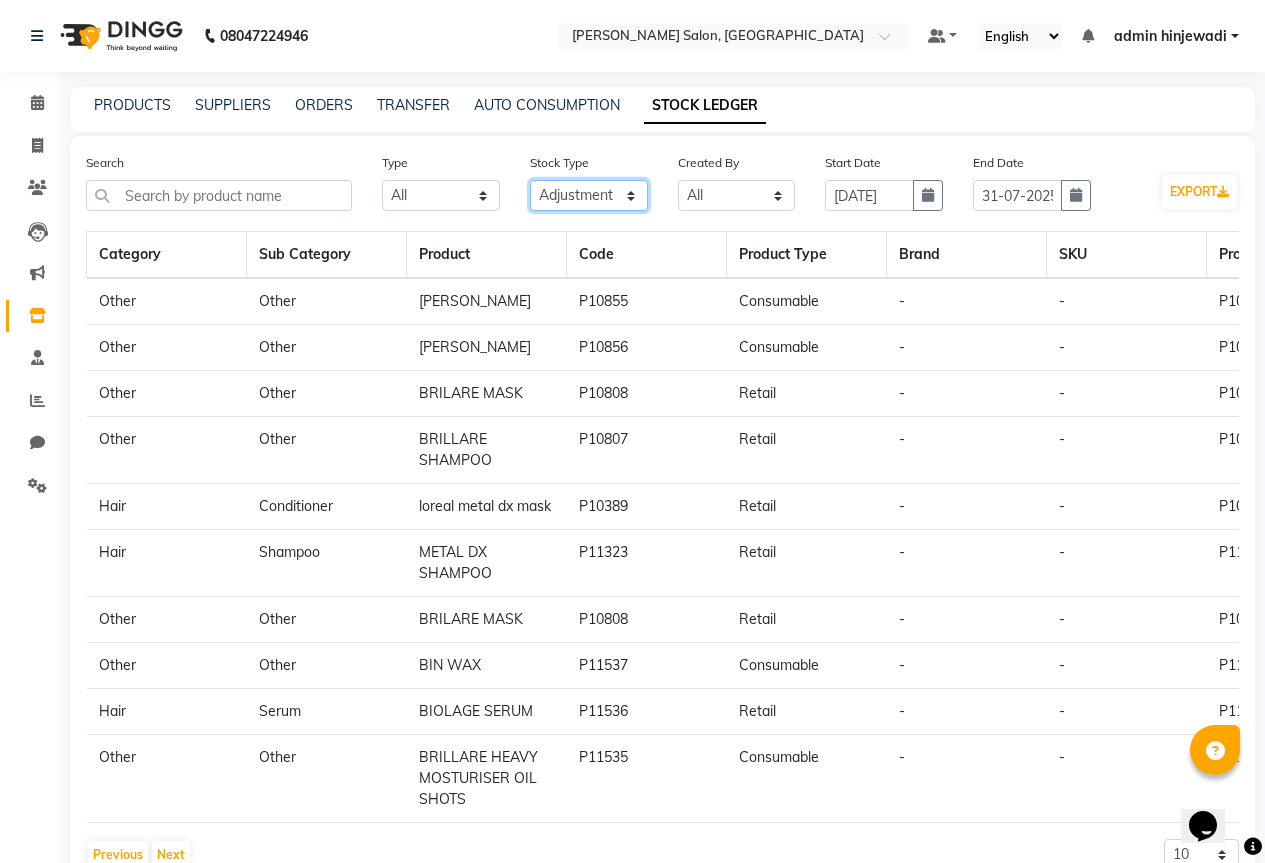 click on "Select All New Stock Adjustment Return Transfer In Other Internal Use Damaged Expired Transfer Cancel Transfer Out Stock Out Sold" 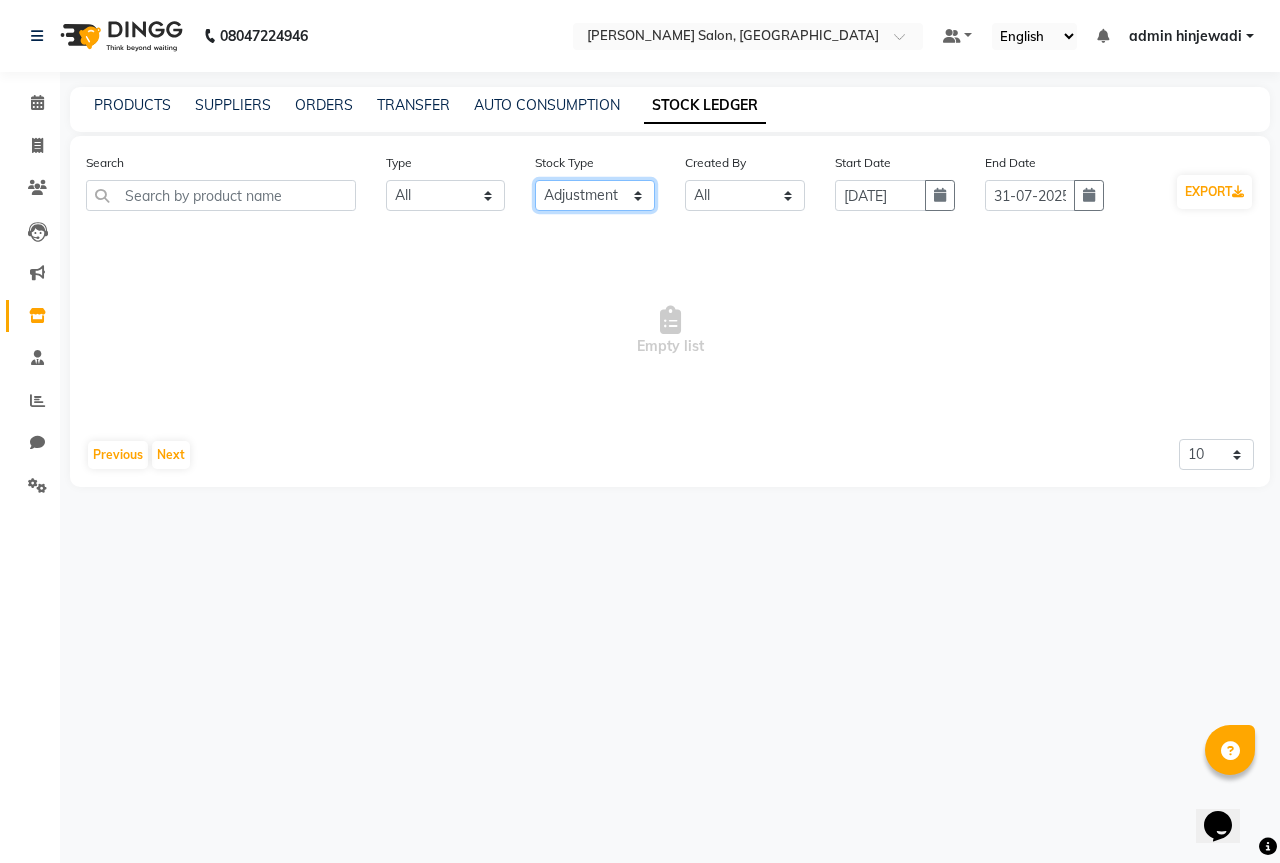 click on "Select All New Stock Adjustment Return Transfer In Other Internal Use Damaged Expired Transfer Cancel Transfer Out Stock Out Sold" 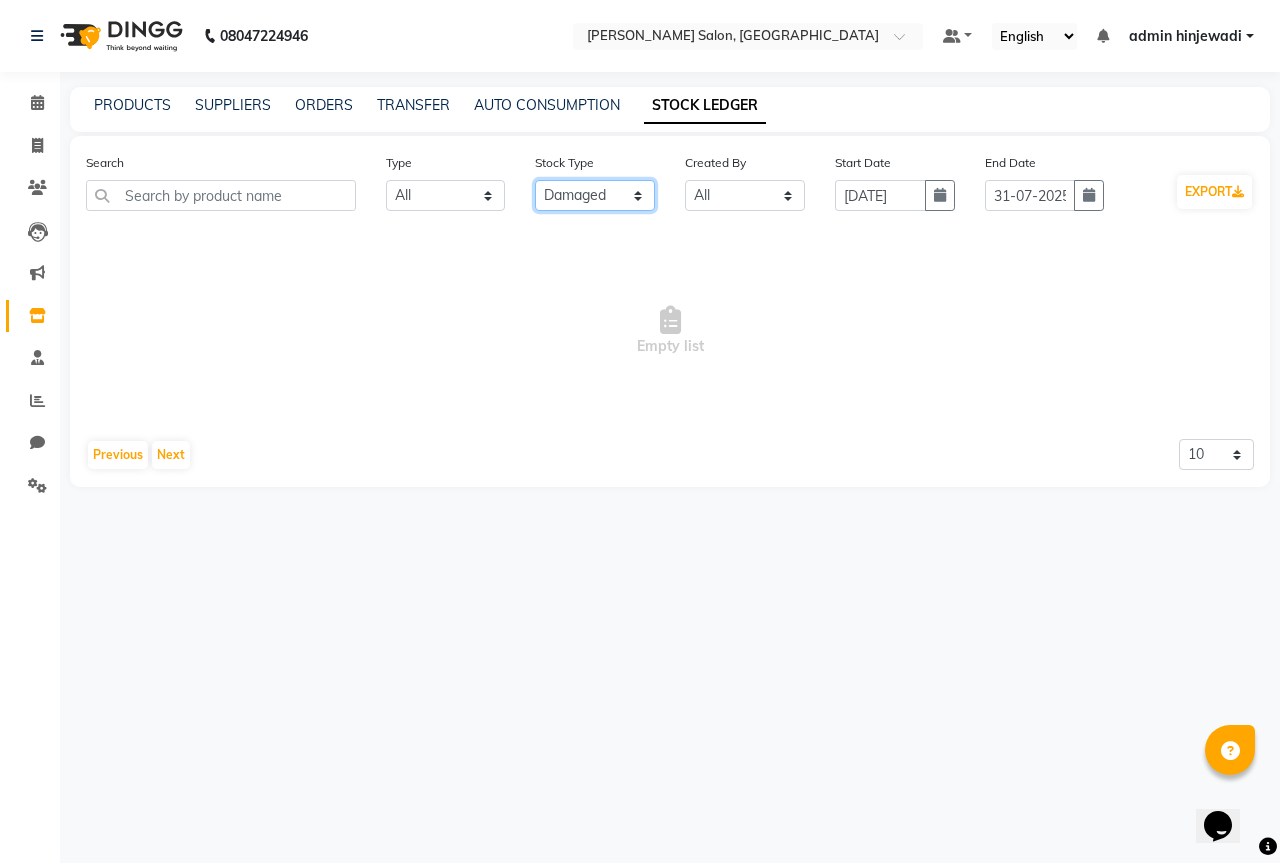 click on "Select All New Stock Adjustment Return Transfer In Other Internal Use Damaged Expired Transfer Cancel Transfer Out Stock Out Sold" 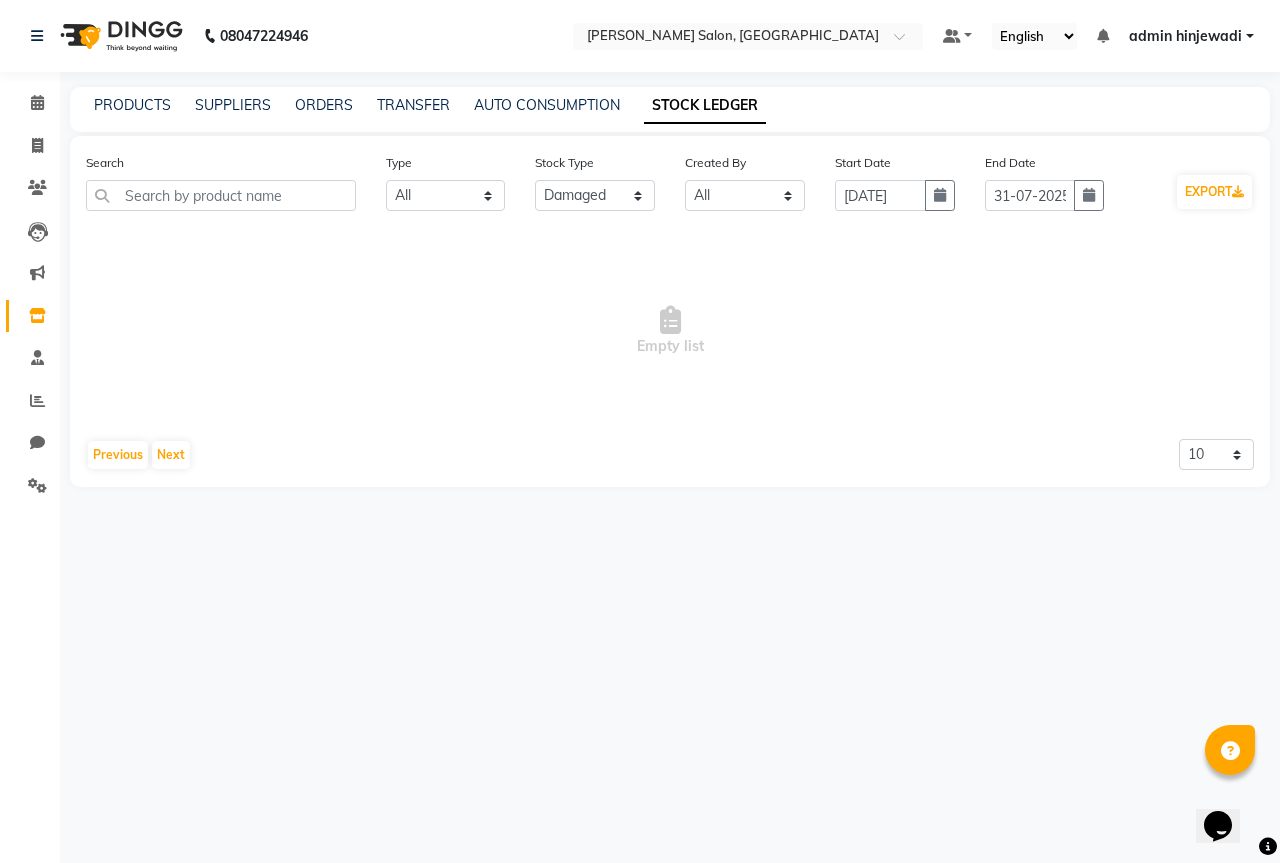 click on "Stock Type Select All New Stock Adjustment Return Transfer In Other Internal Use Damaged Expired Transfer Cancel Transfer Out Stock Out Sold" 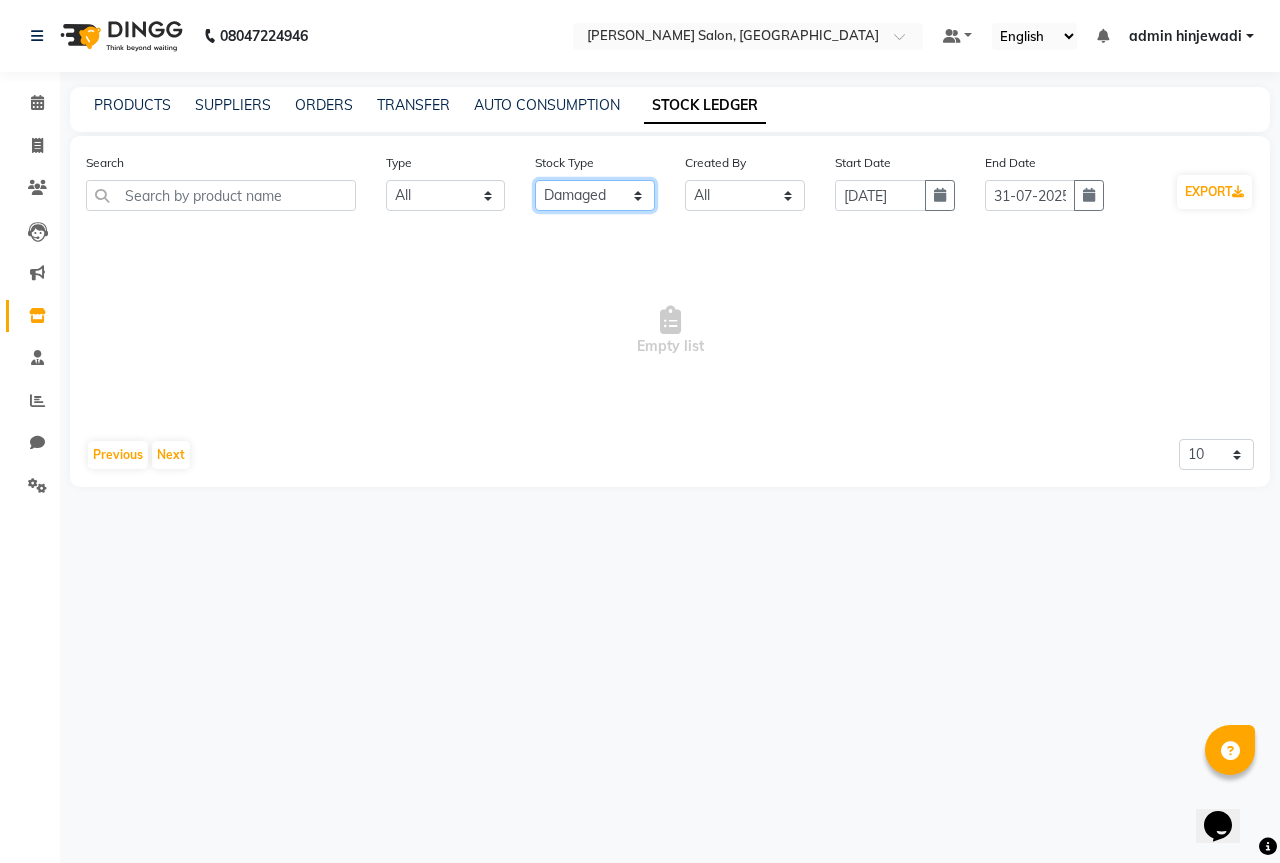 click on "Select All New Stock Adjustment Return Transfer In Other Internal Use Damaged Expired Transfer Cancel Transfer Out Stock Out Sold" 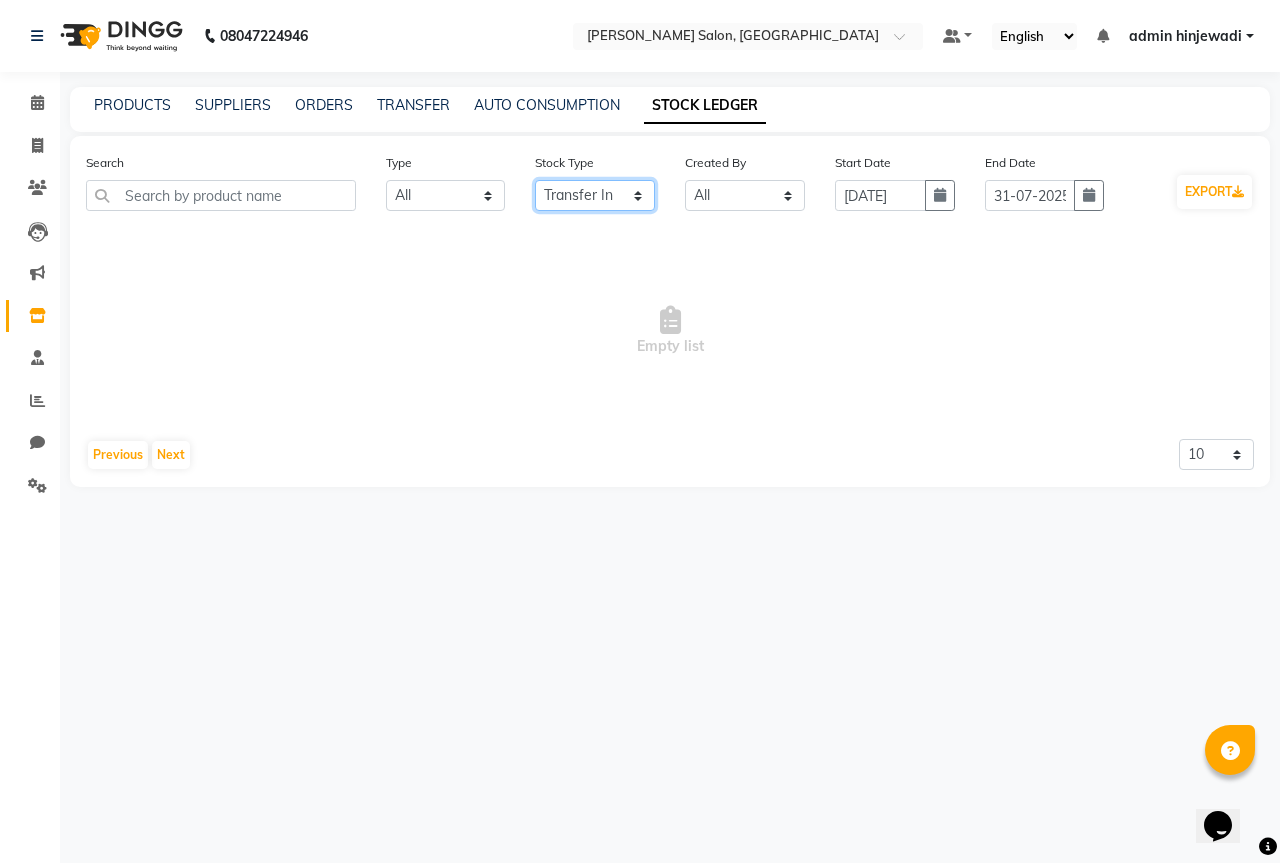 click on "Select All New Stock Adjustment Return Transfer In Other Internal Use Damaged Expired Transfer Cancel Transfer Out Stock Out Sold" 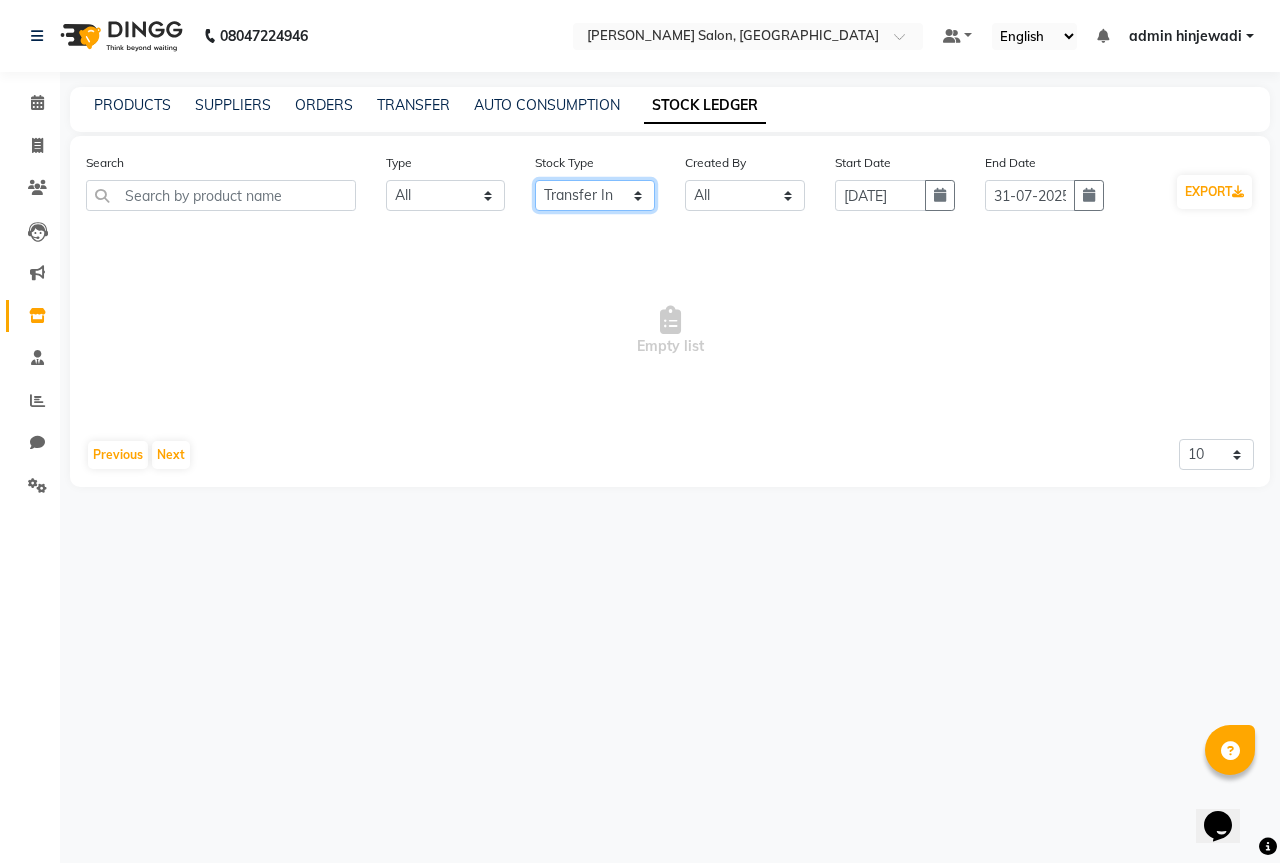 click on "Select All New Stock Adjustment Return Transfer In Other Internal Use Damaged Expired Transfer Cancel Transfer Out Stock Out Sold" 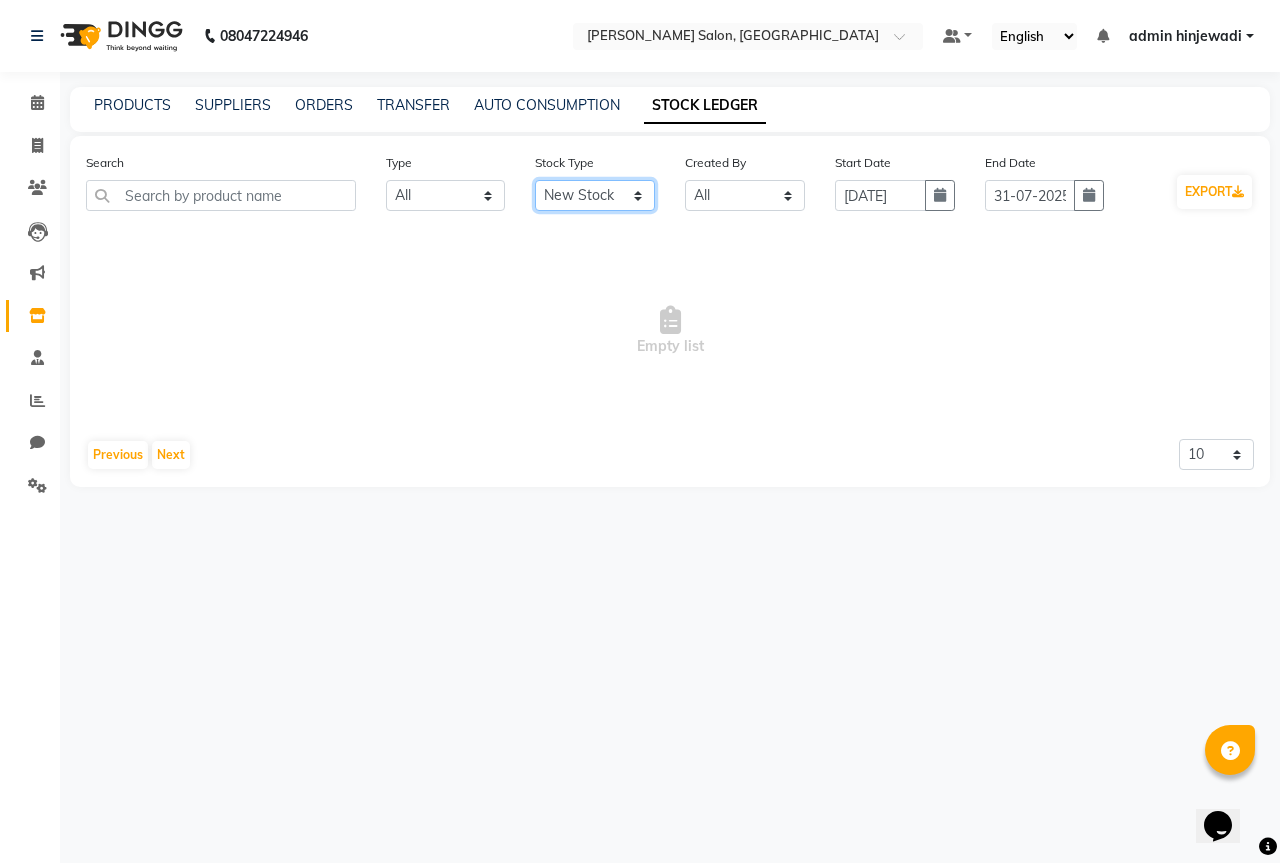 click on "Select All New Stock Adjustment Return Transfer In Other Internal Use Damaged Expired Transfer Cancel Transfer Out Stock Out Sold" 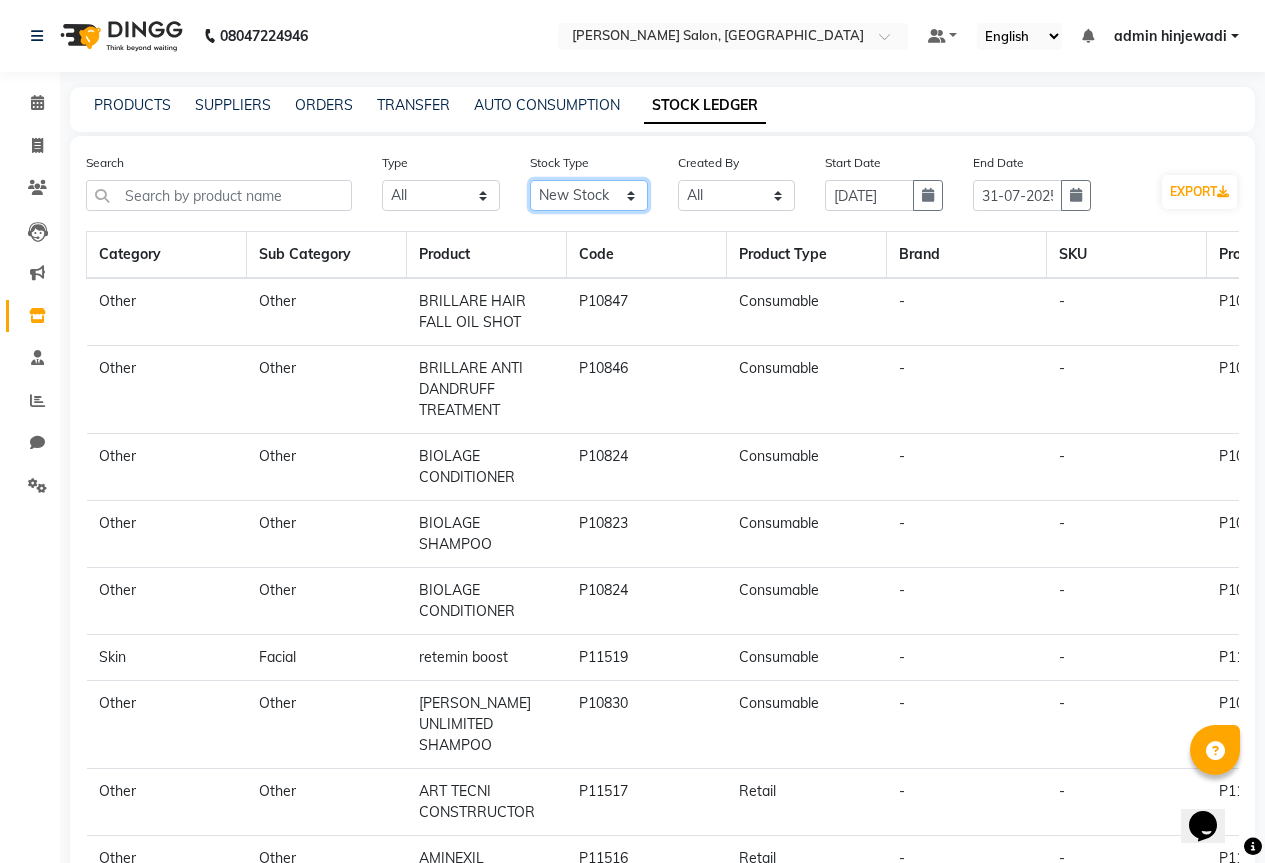 click on "Select All New Stock Adjustment Return Transfer In Other Internal Use Damaged Expired Transfer Cancel Transfer Out Stock Out Sold" 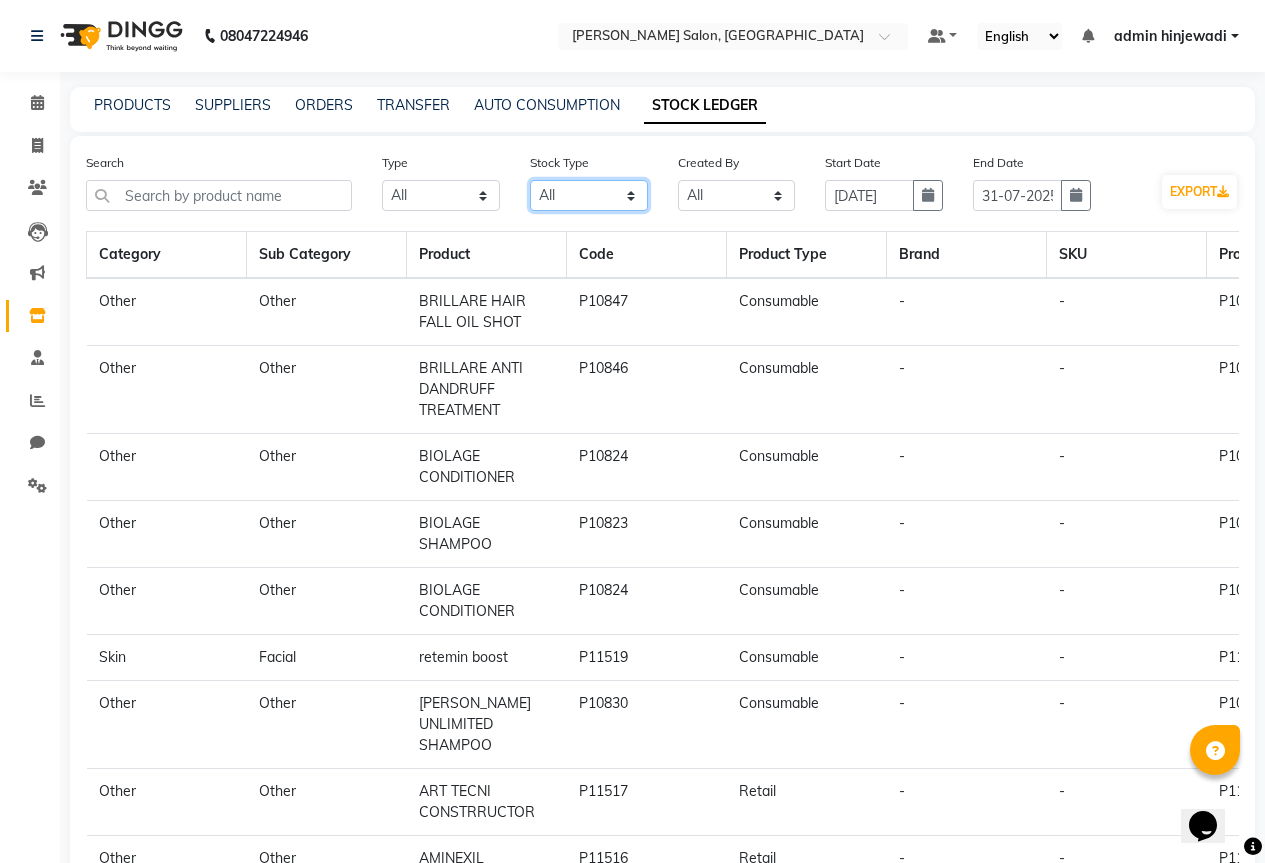 click on "Select All New Stock Adjustment Return Transfer In Other Internal Use Damaged Expired Transfer Cancel Transfer Out Stock Out Sold" 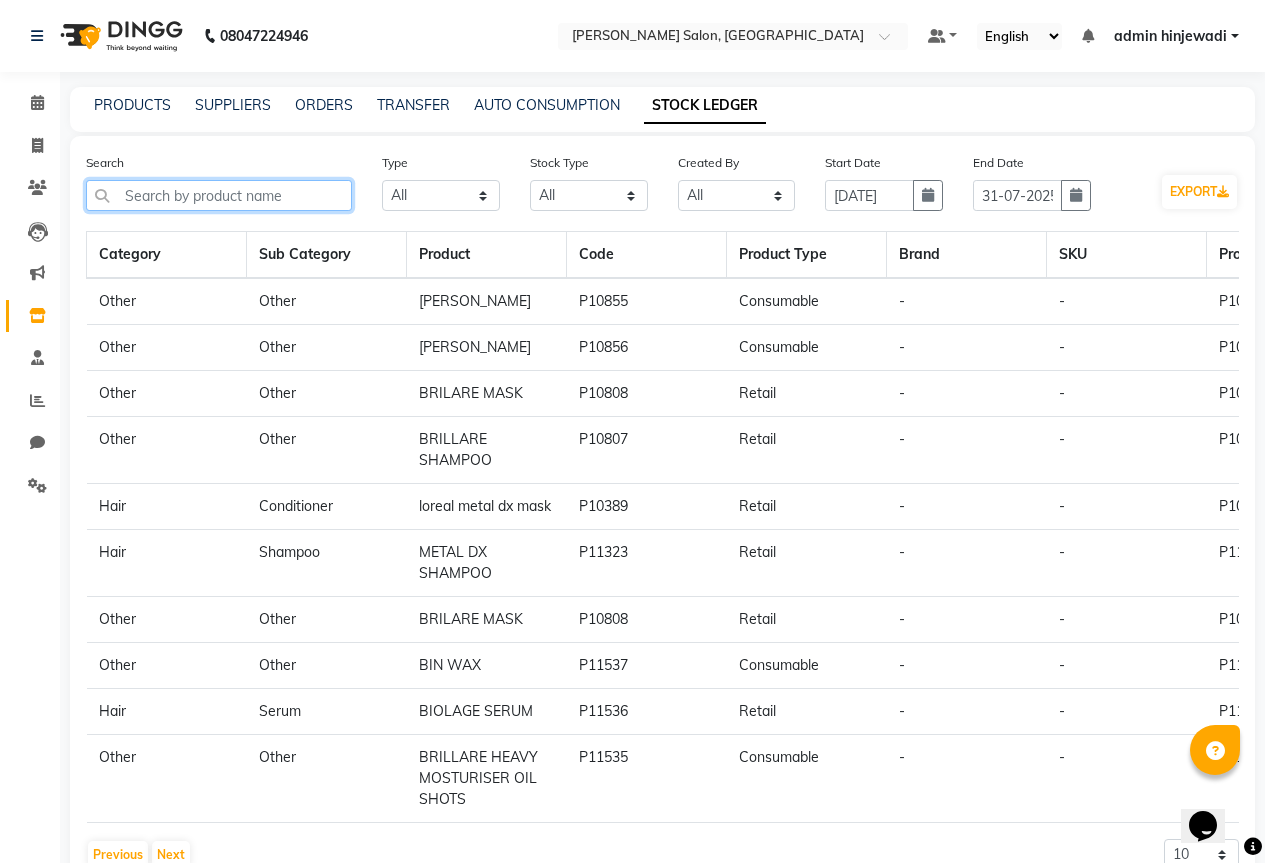 click 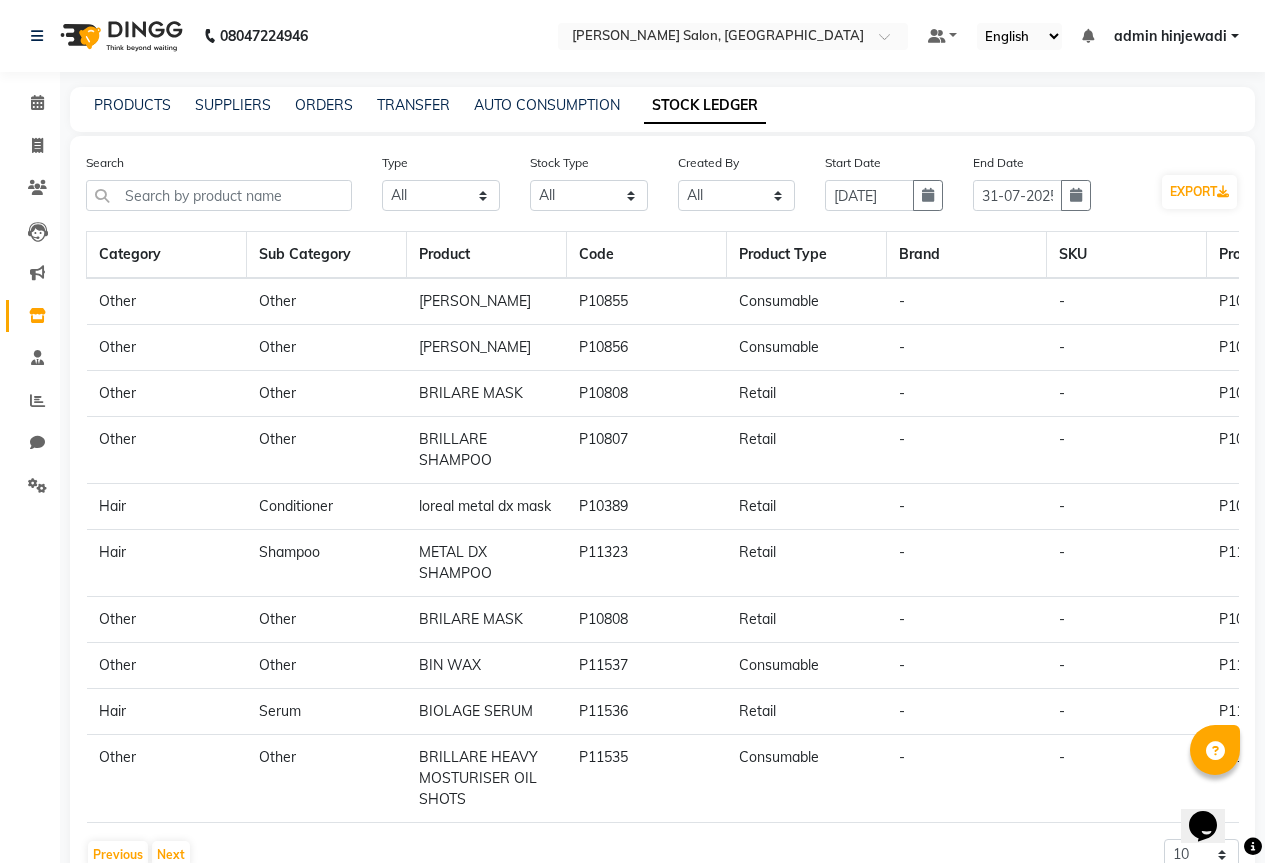 click on "Search" 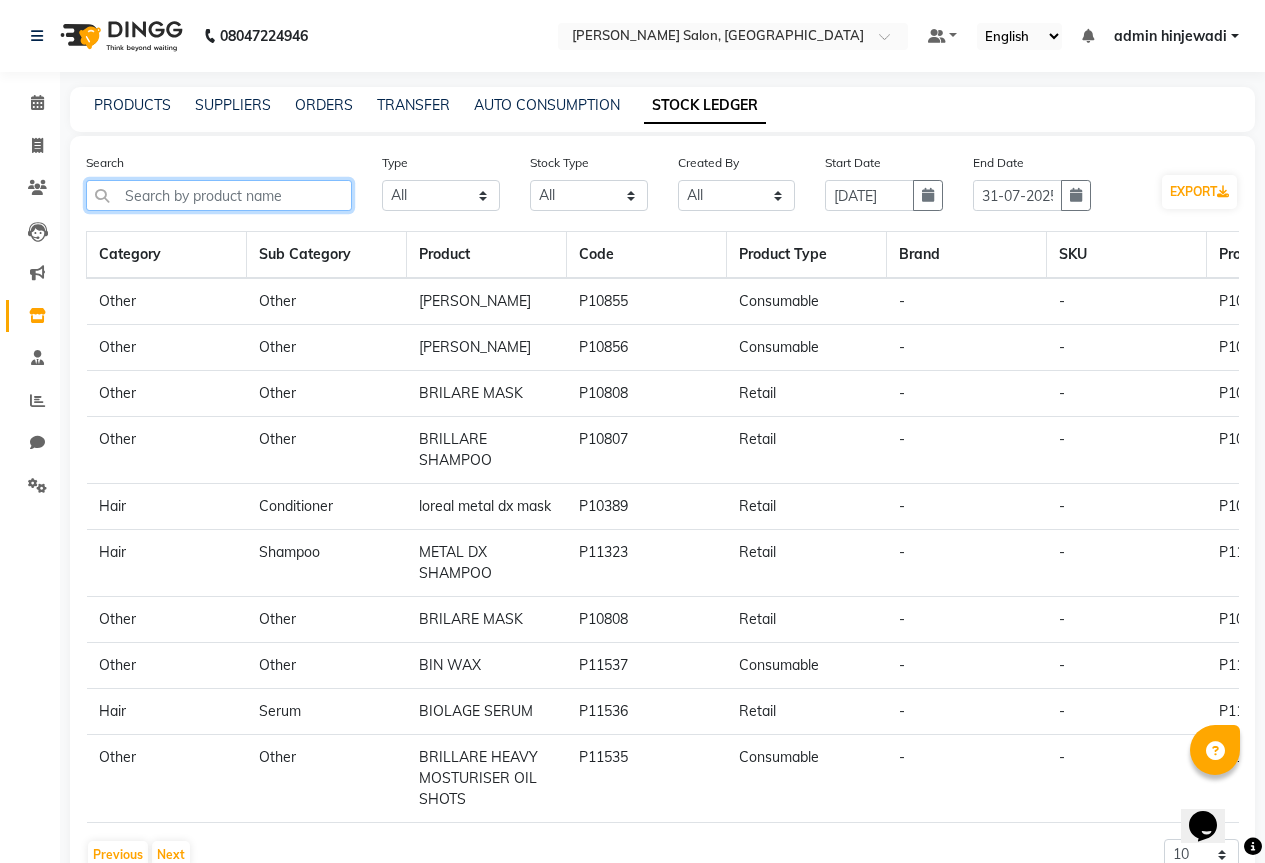 click 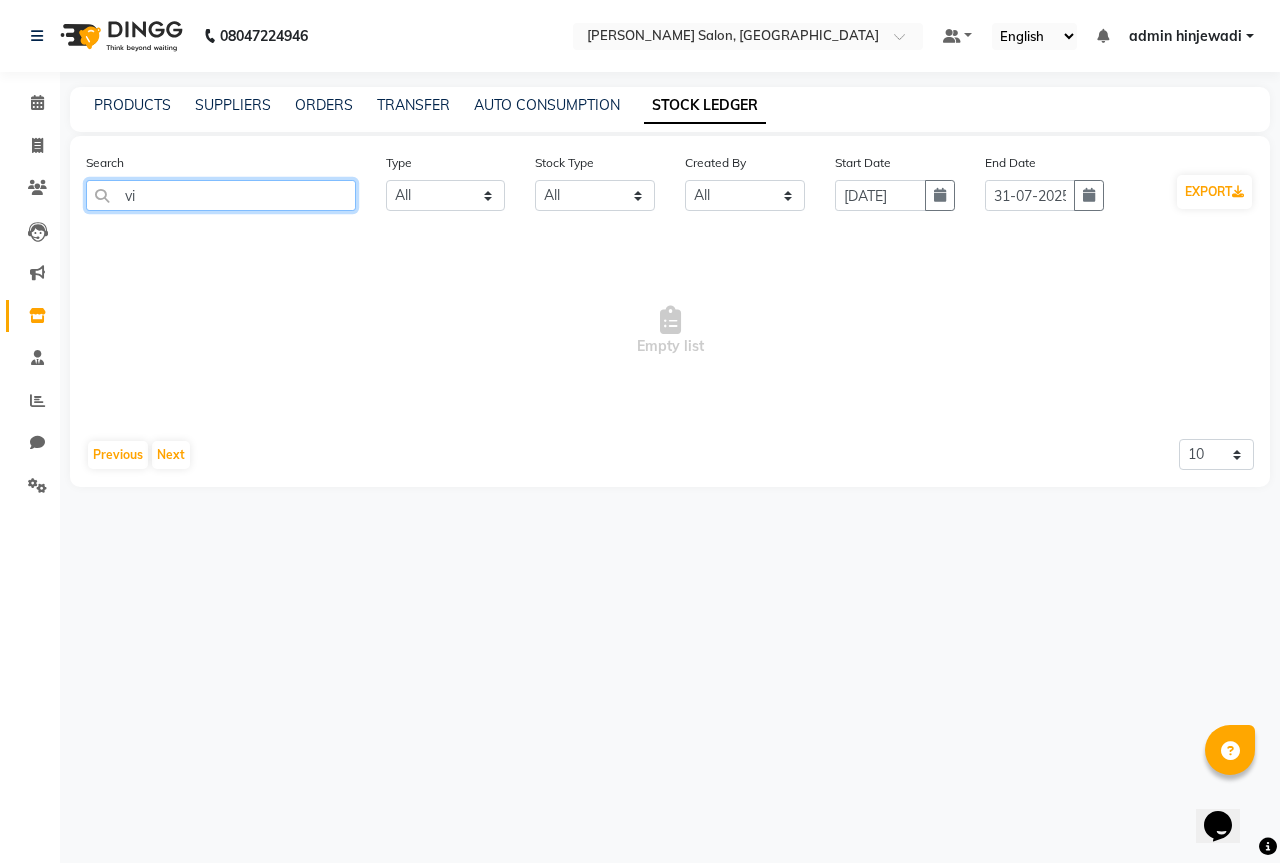 type on "v" 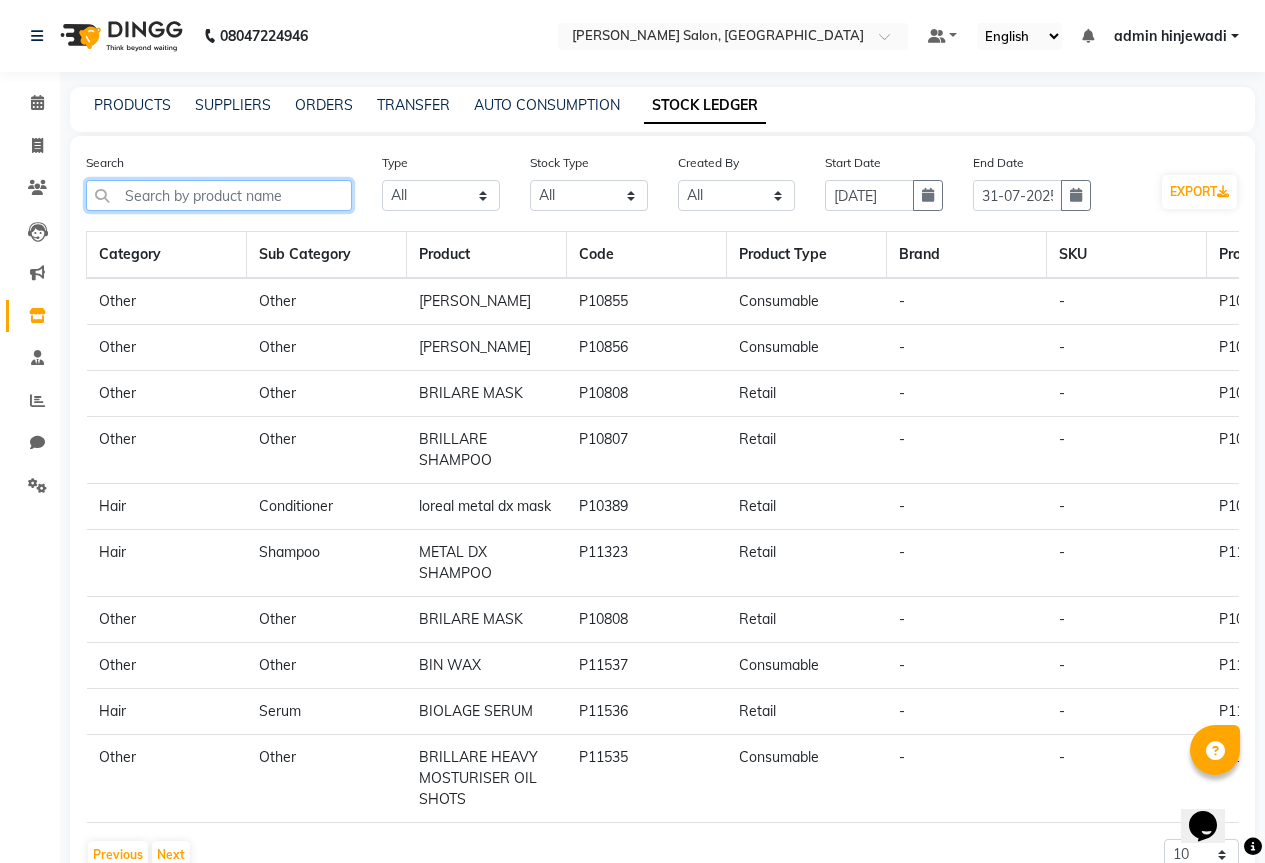 click 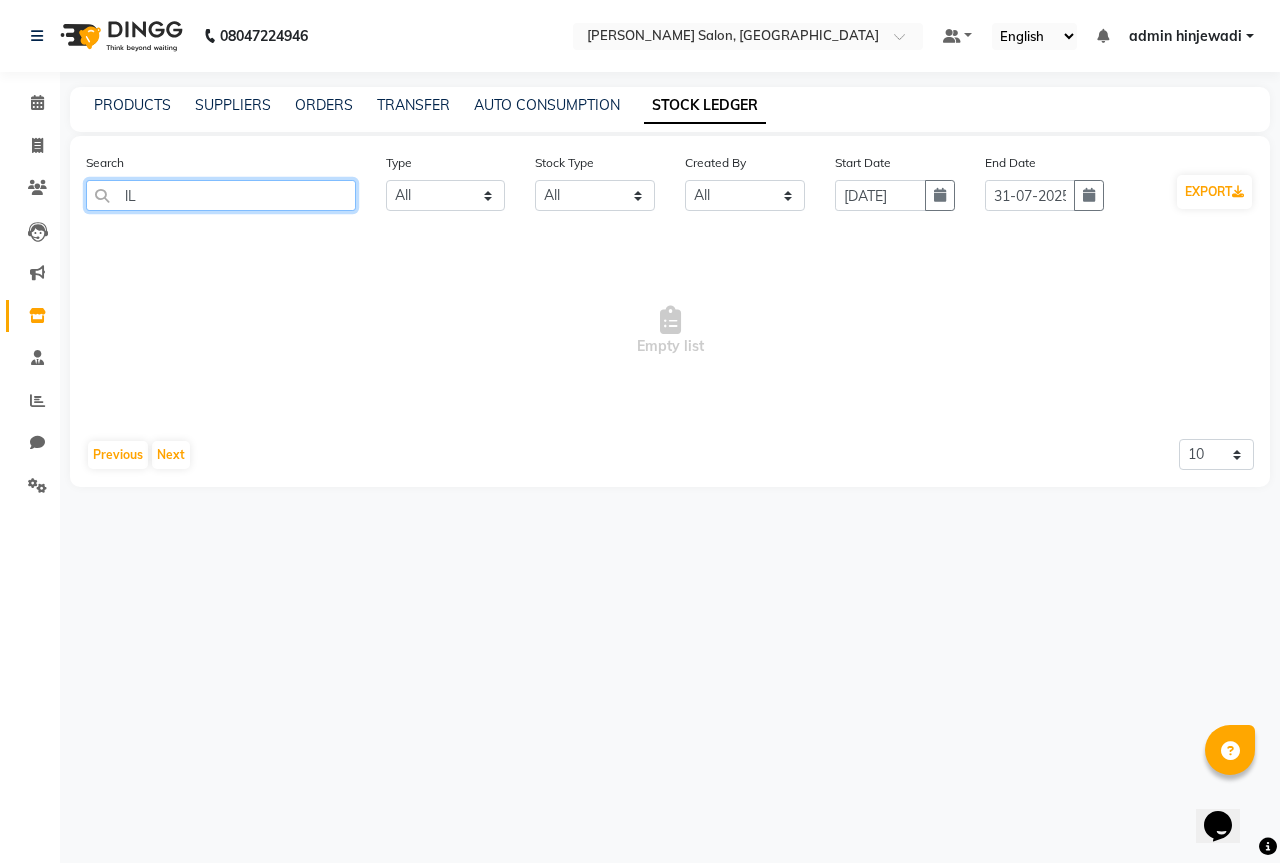 type on "l" 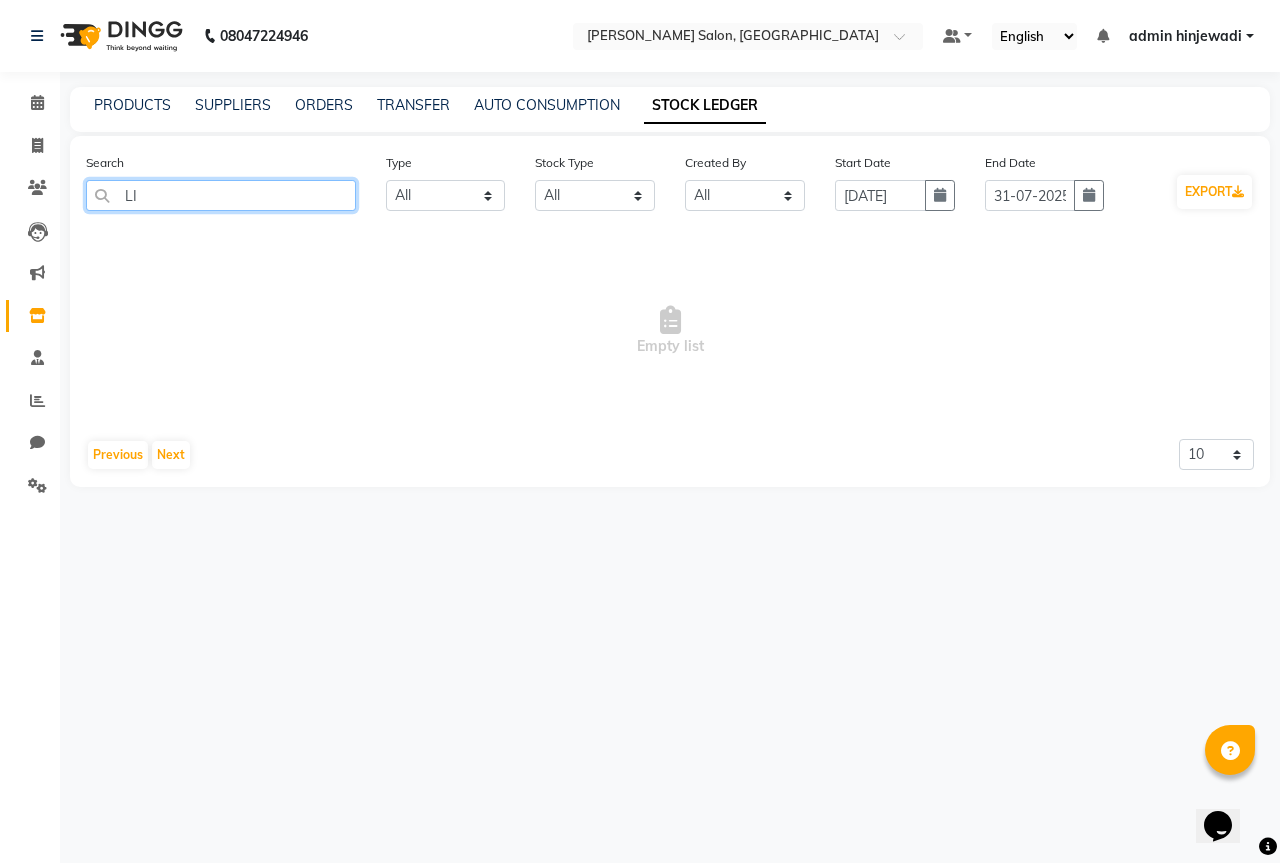 type on "L" 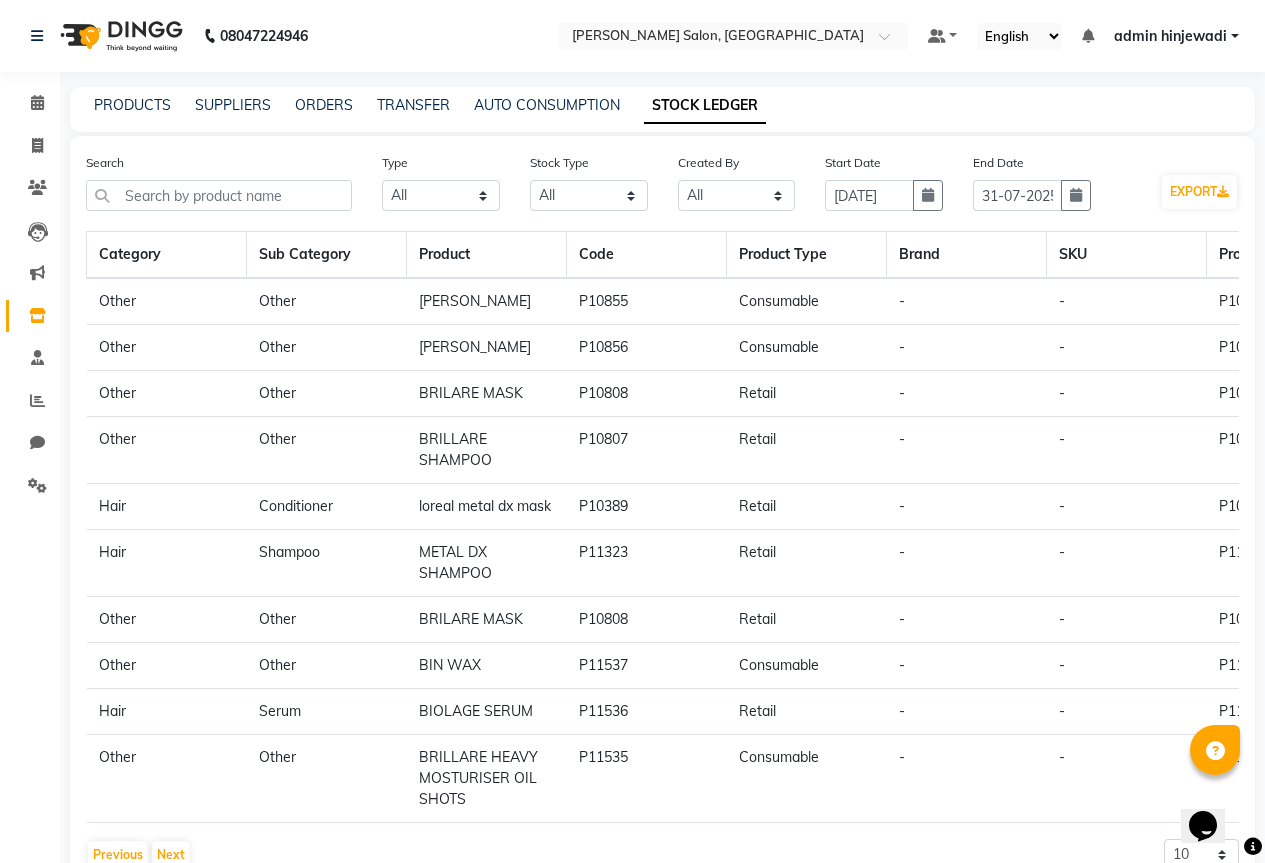 click on "Category" 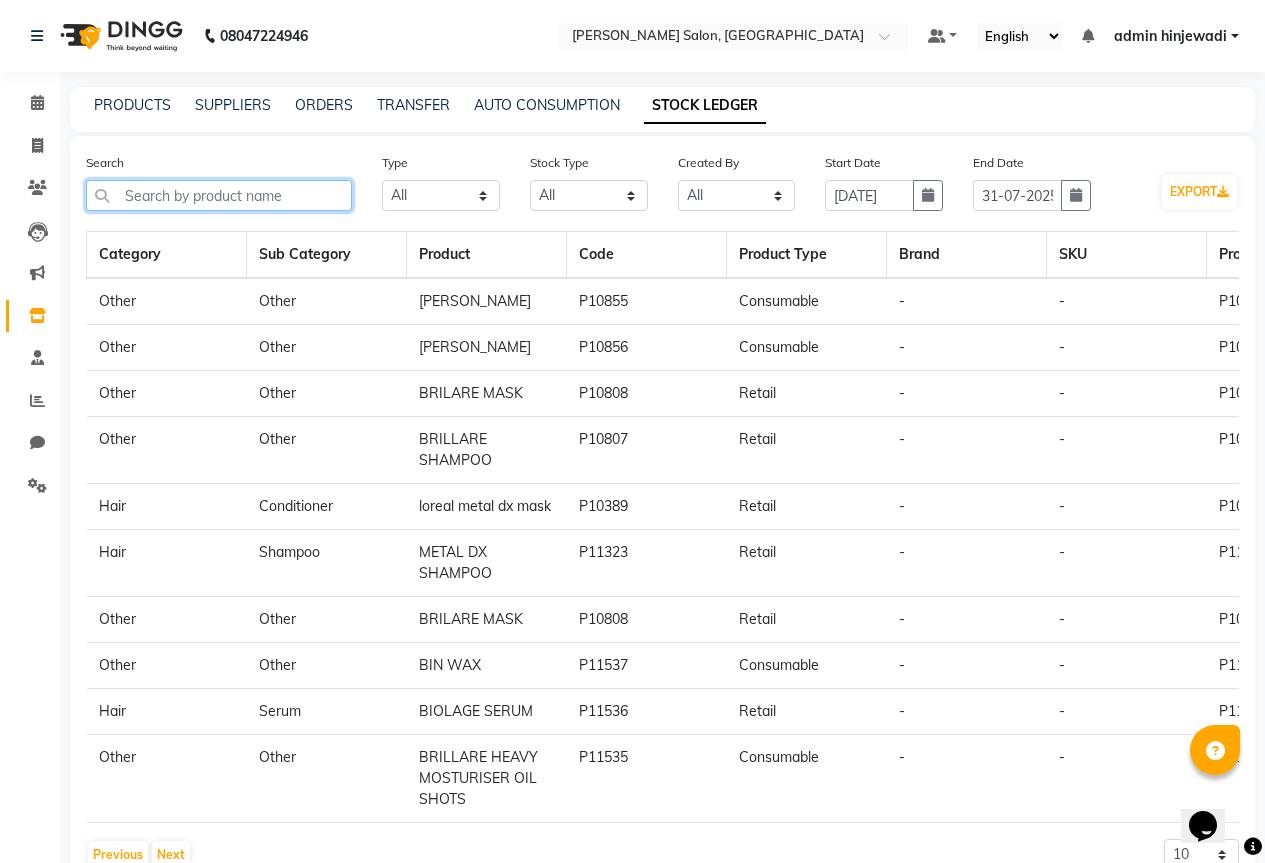 click 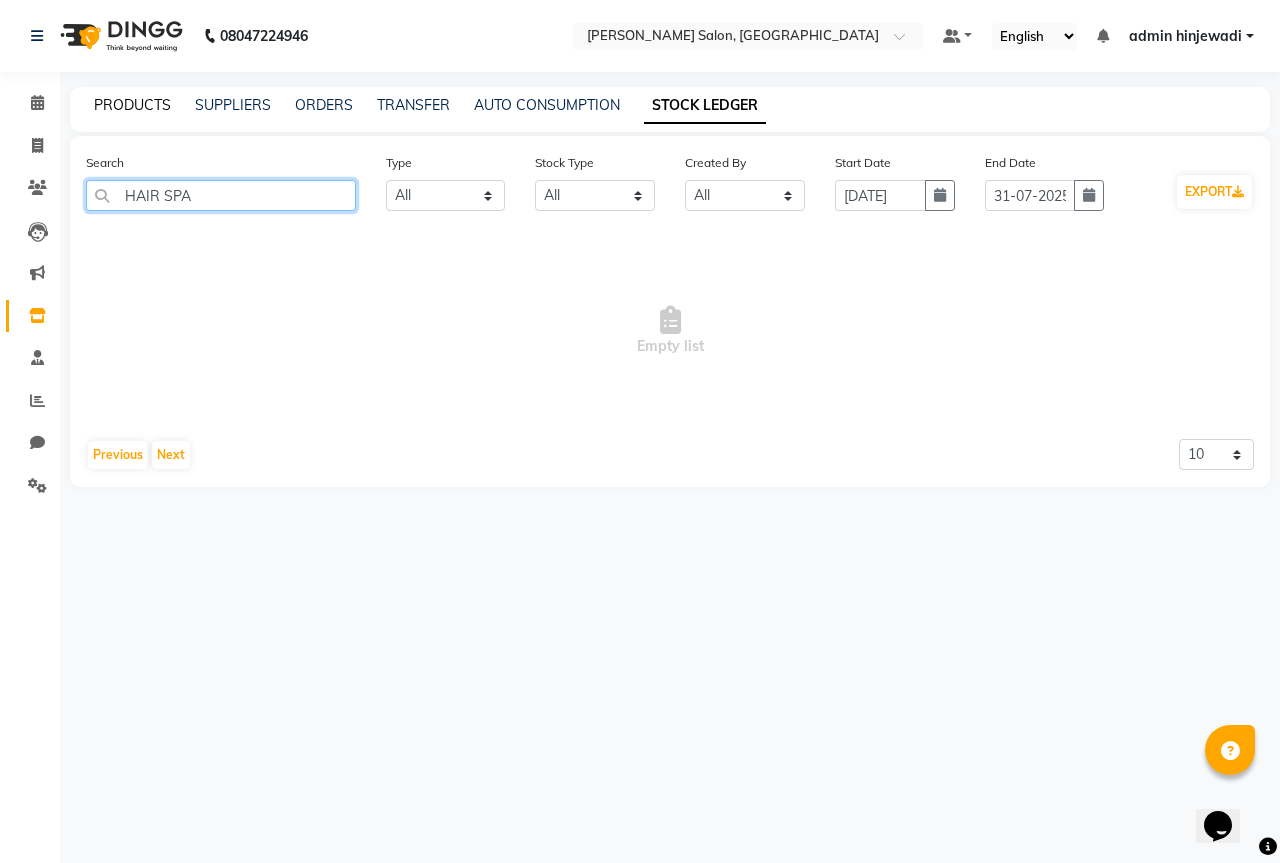 type on "HAIR SPA" 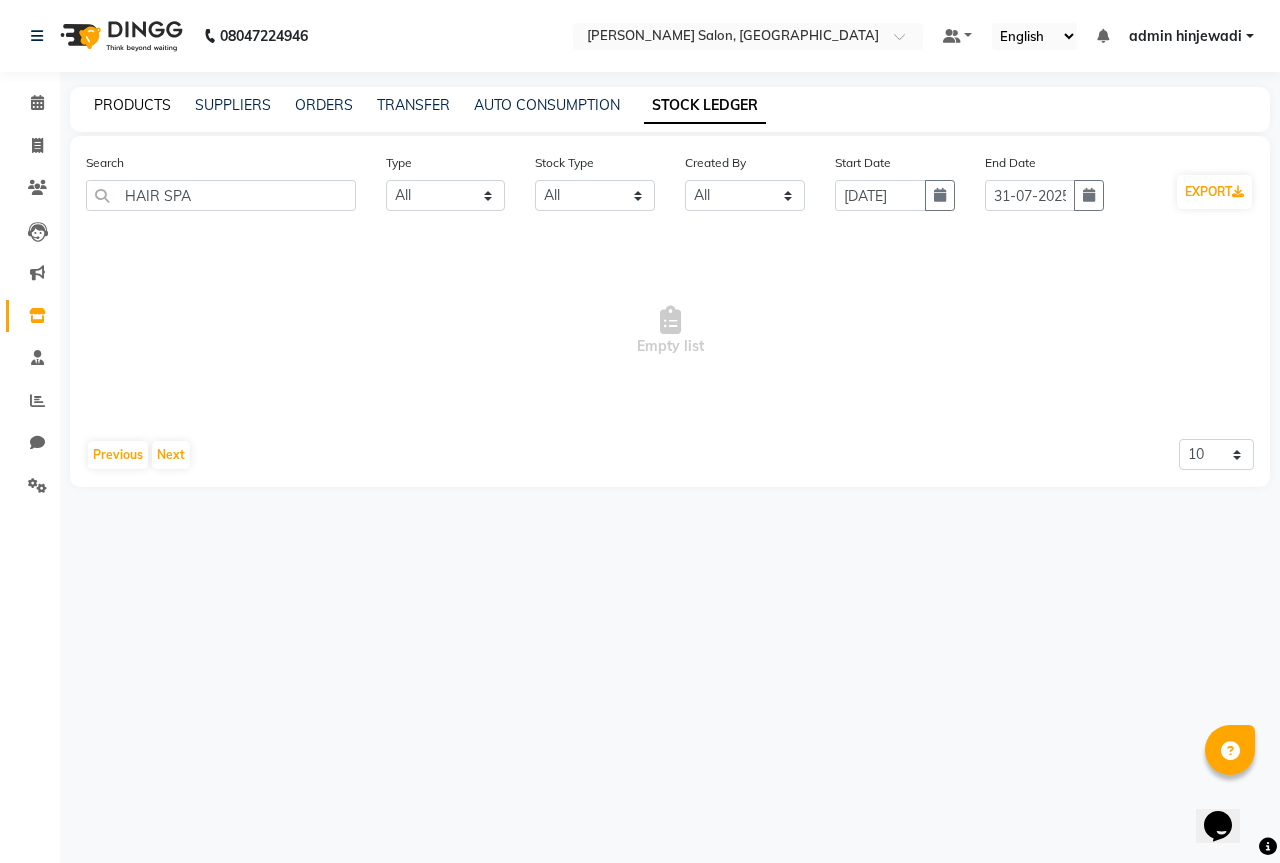 click on "PRODUCTS" 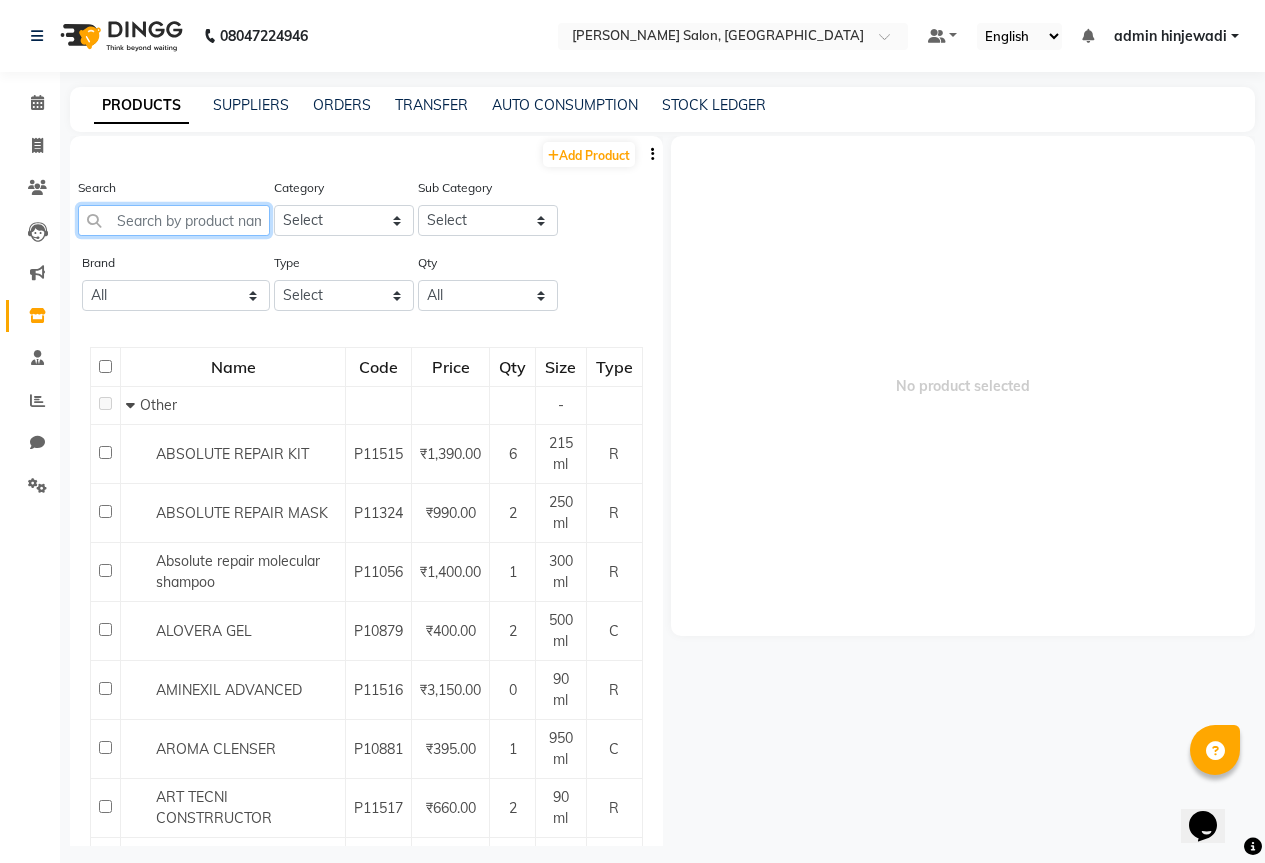 click 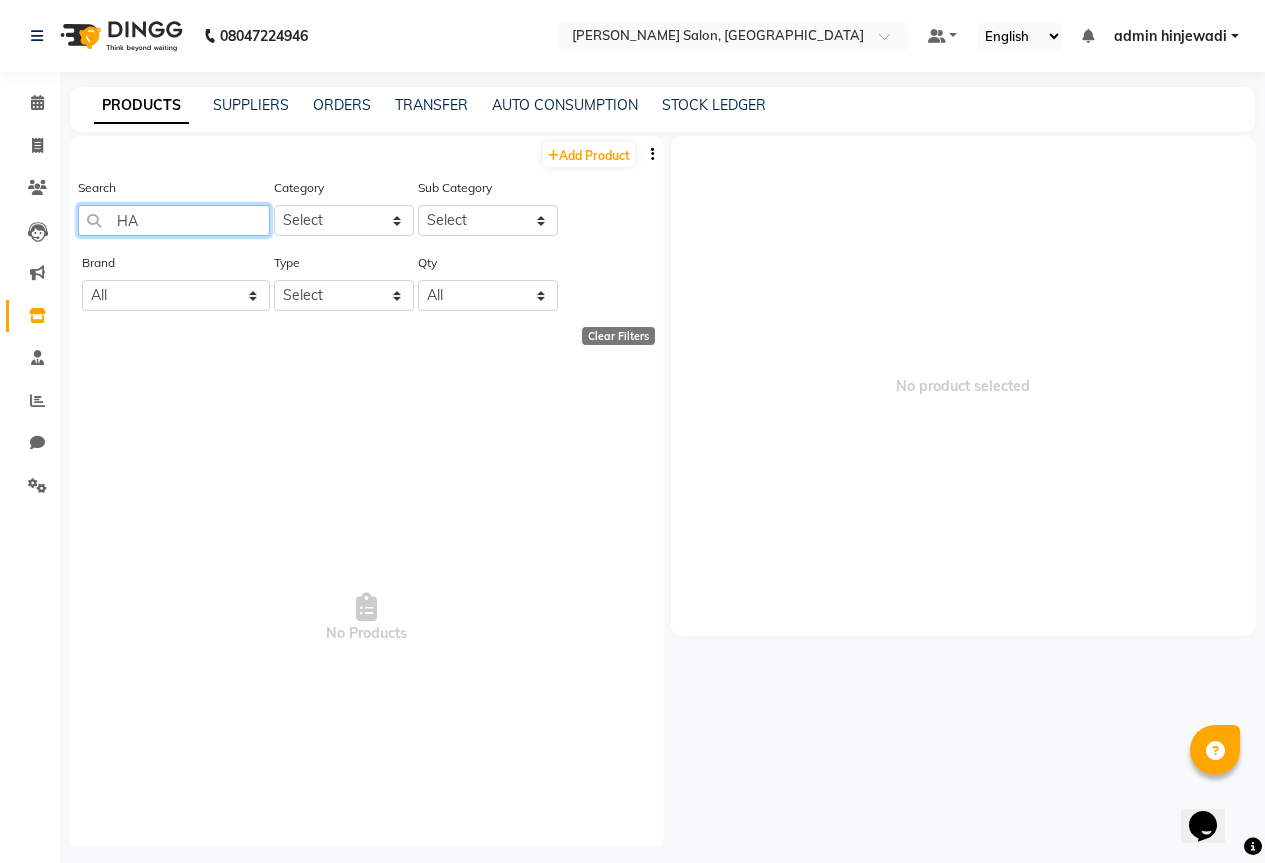 type on "H" 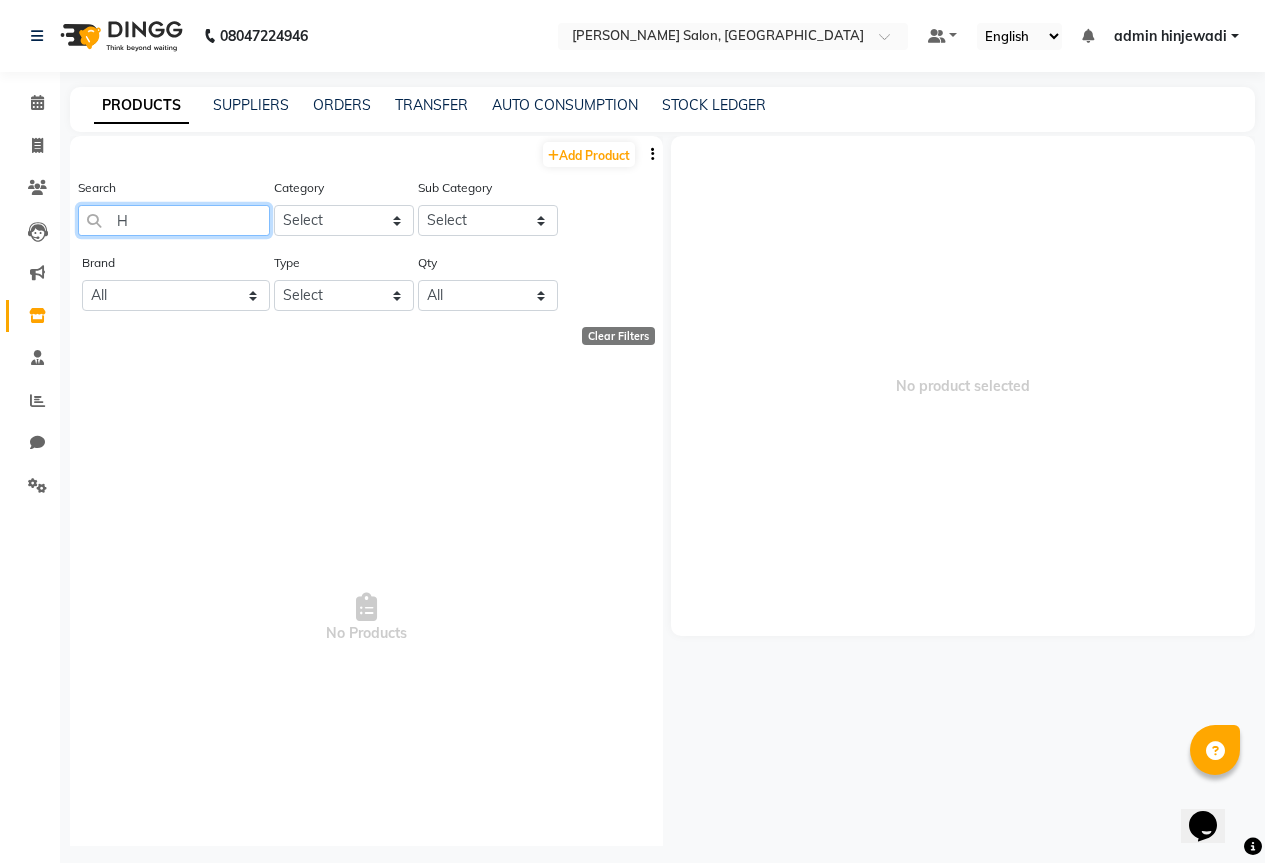 type 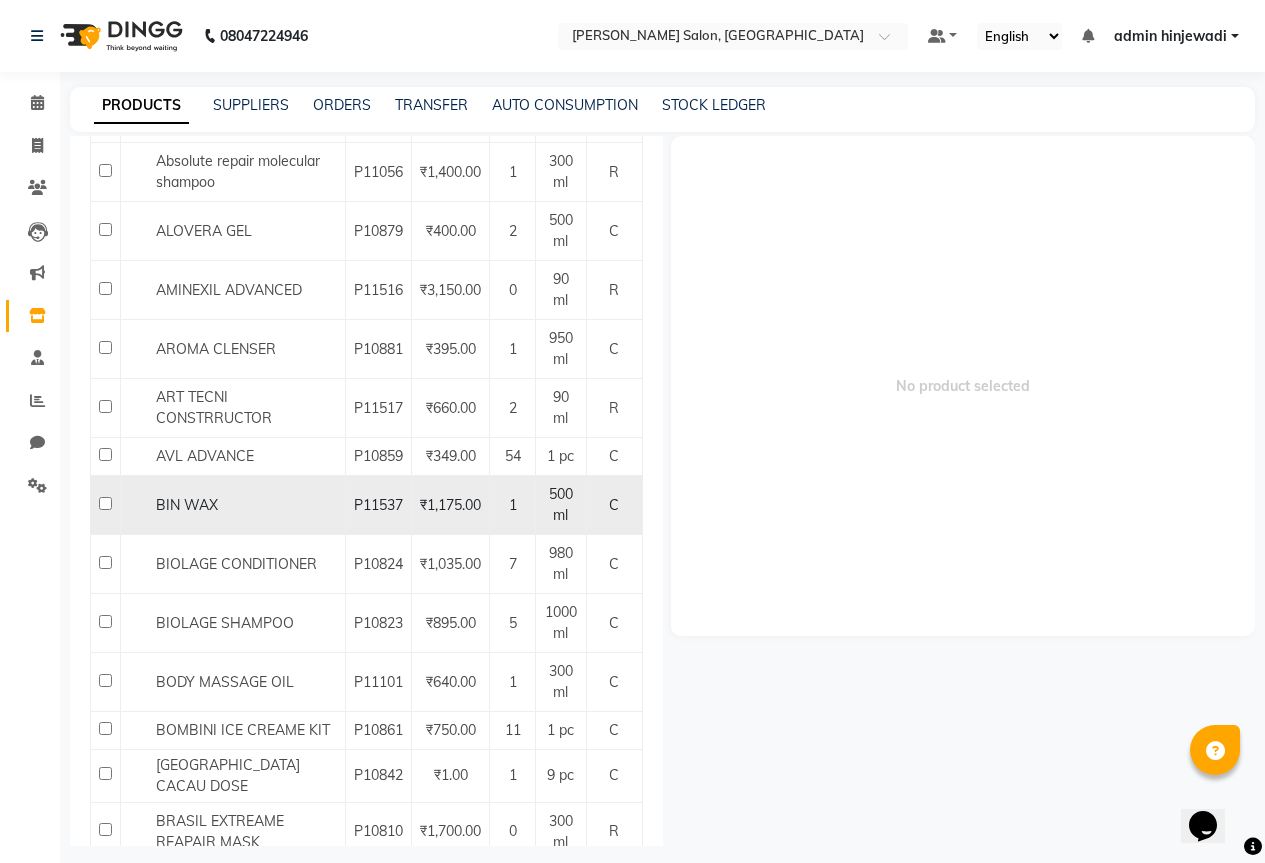 scroll, scrollTop: 500, scrollLeft: 0, axis: vertical 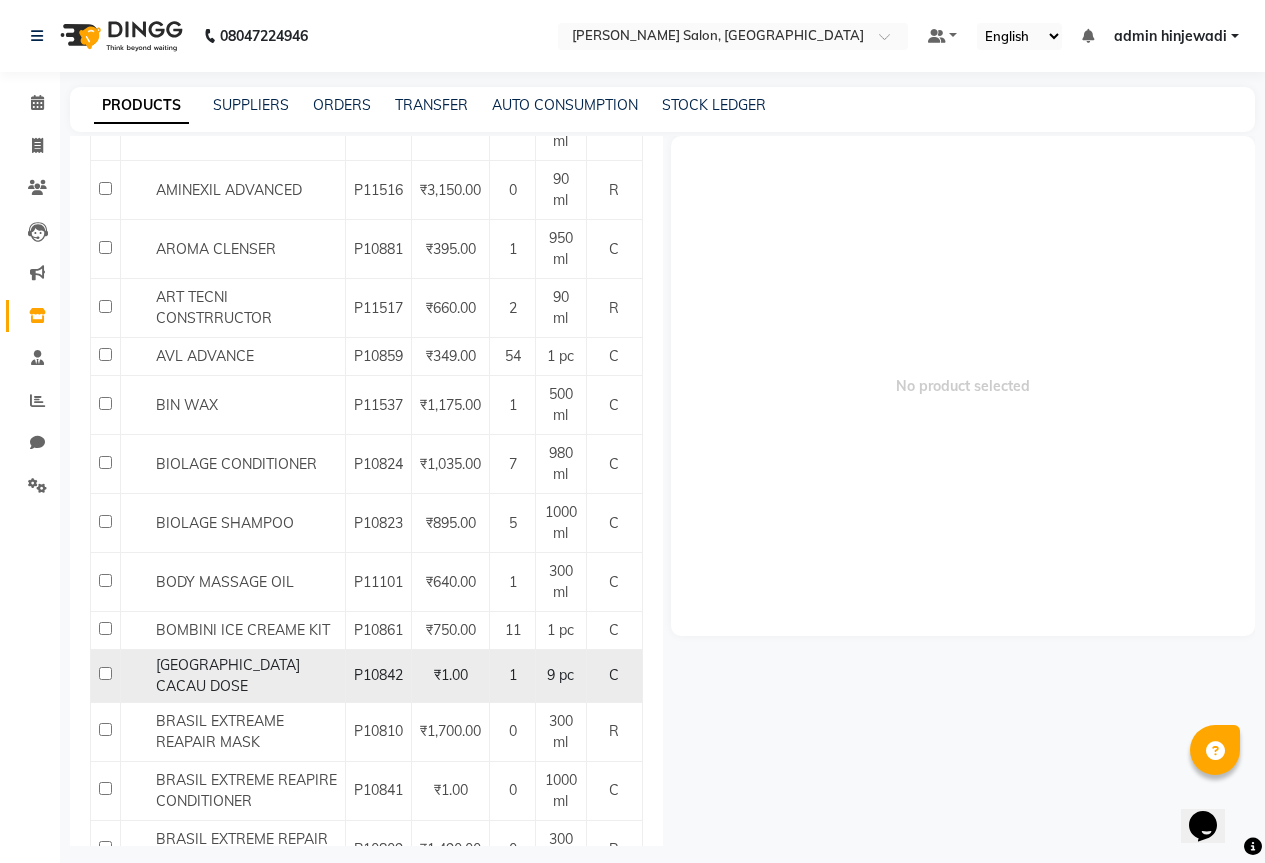 click on "1" 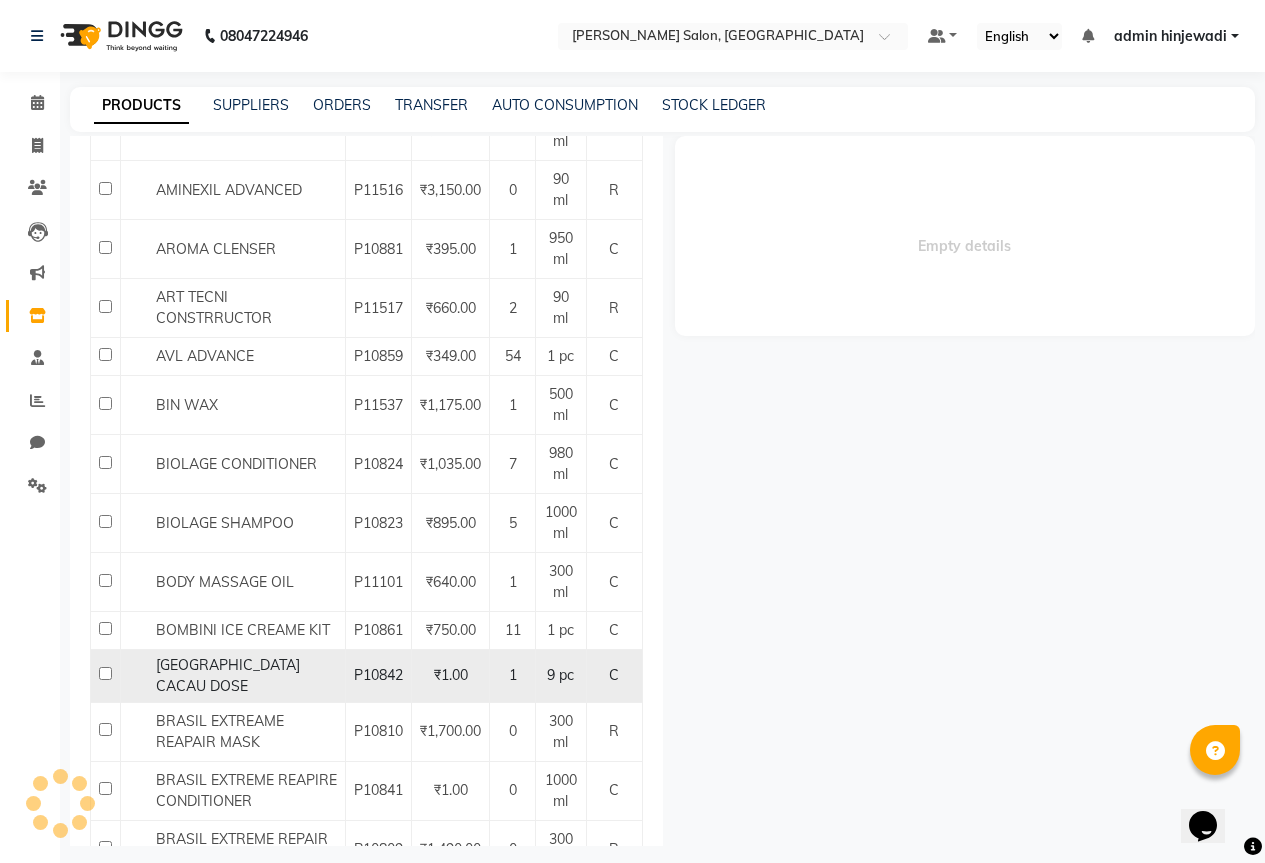 select 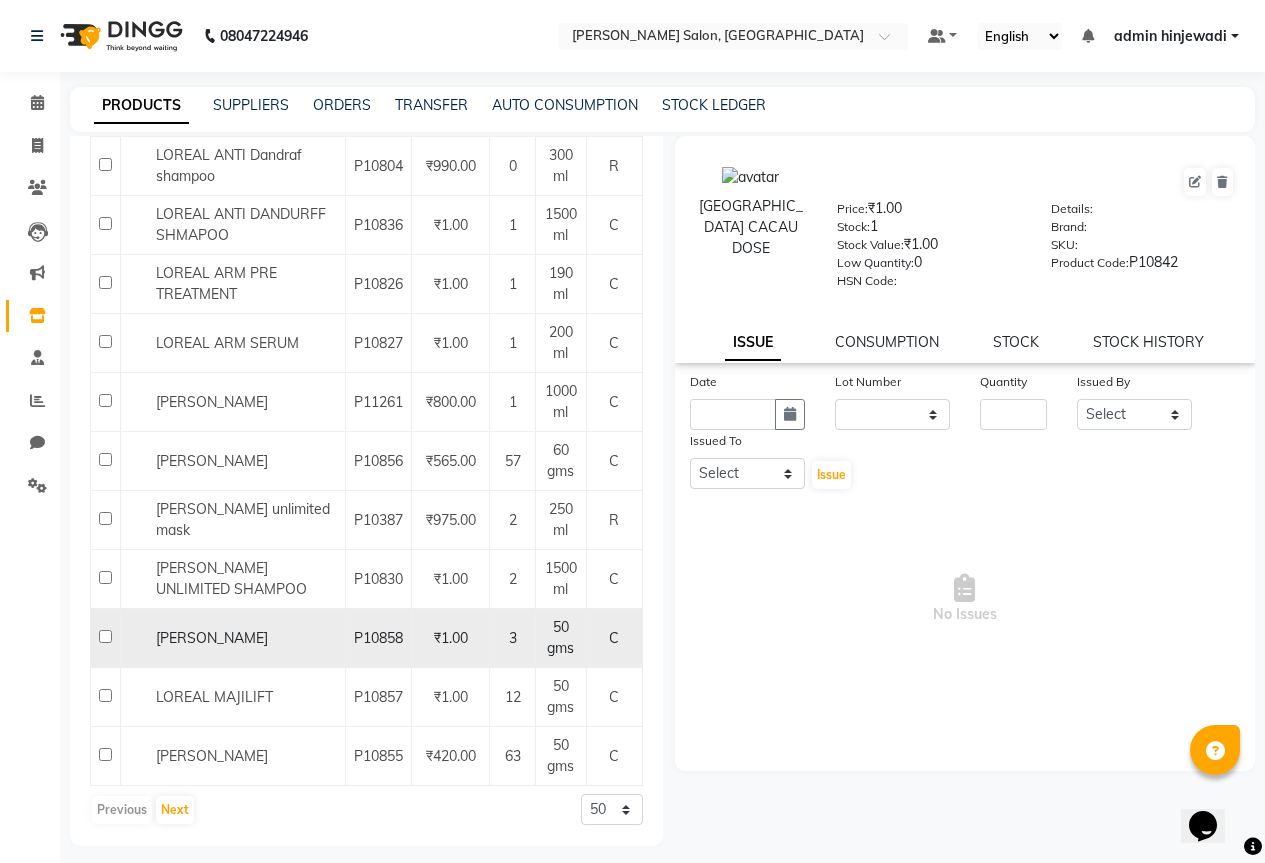 scroll, scrollTop: 2456, scrollLeft: 0, axis: vertical 